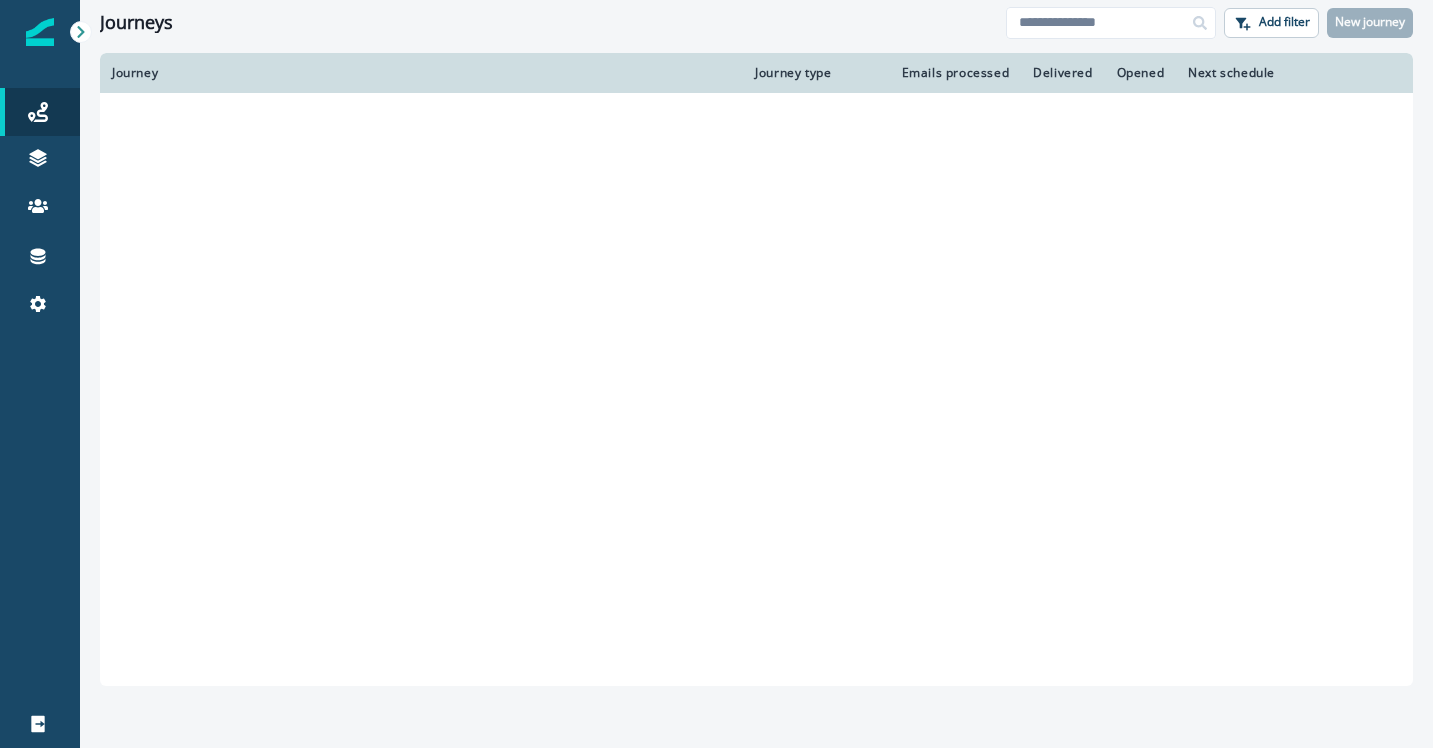 scroll, scrollTop: 0, scrollLeft: 0, axis: both 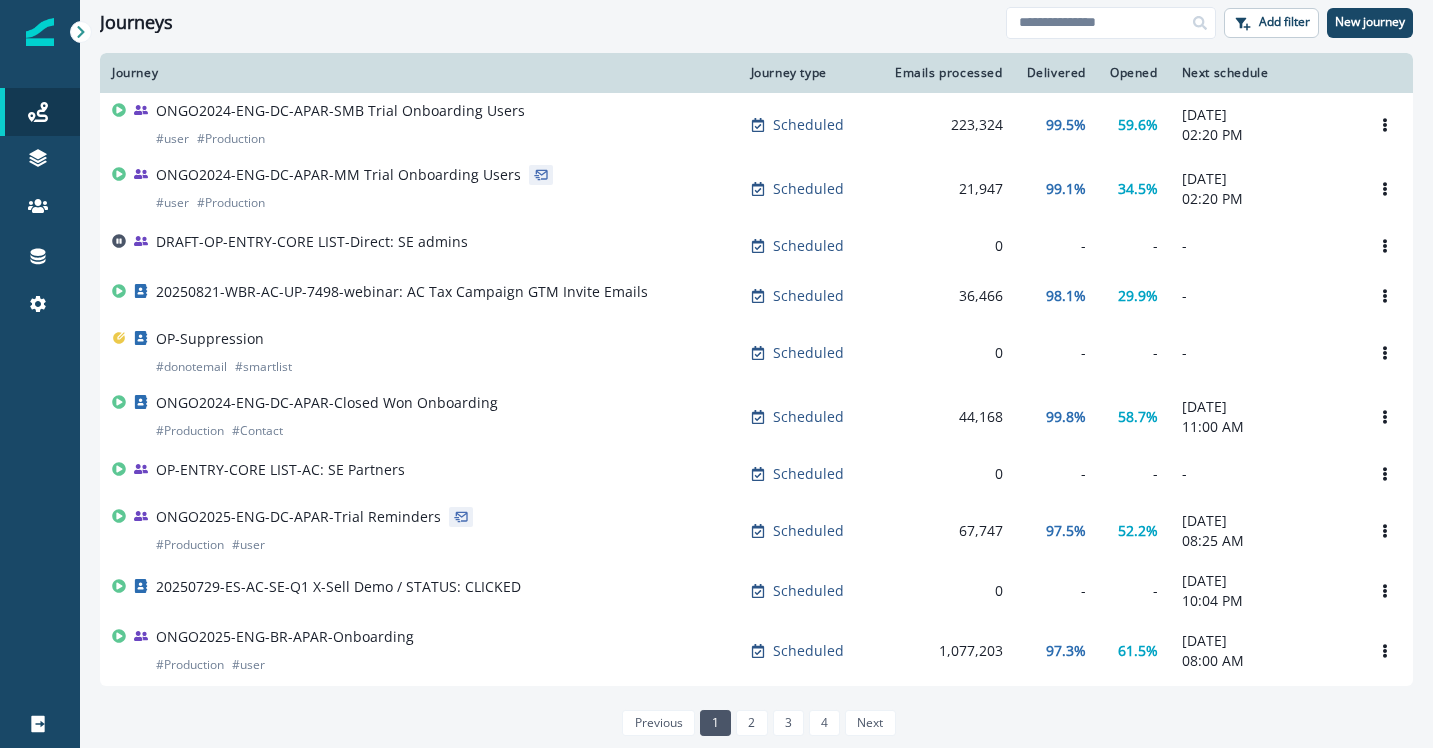 click 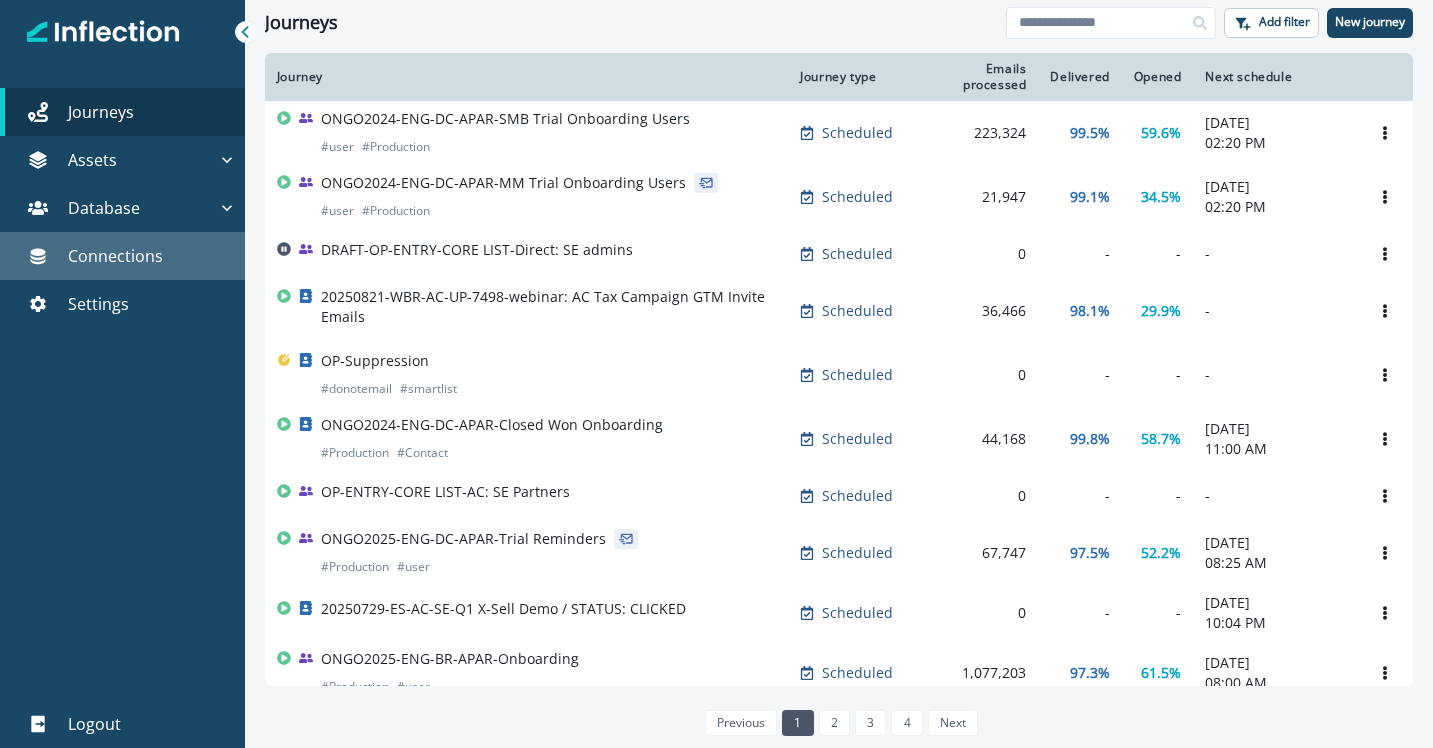 click on "Connections" at bounding box center (115, 256) 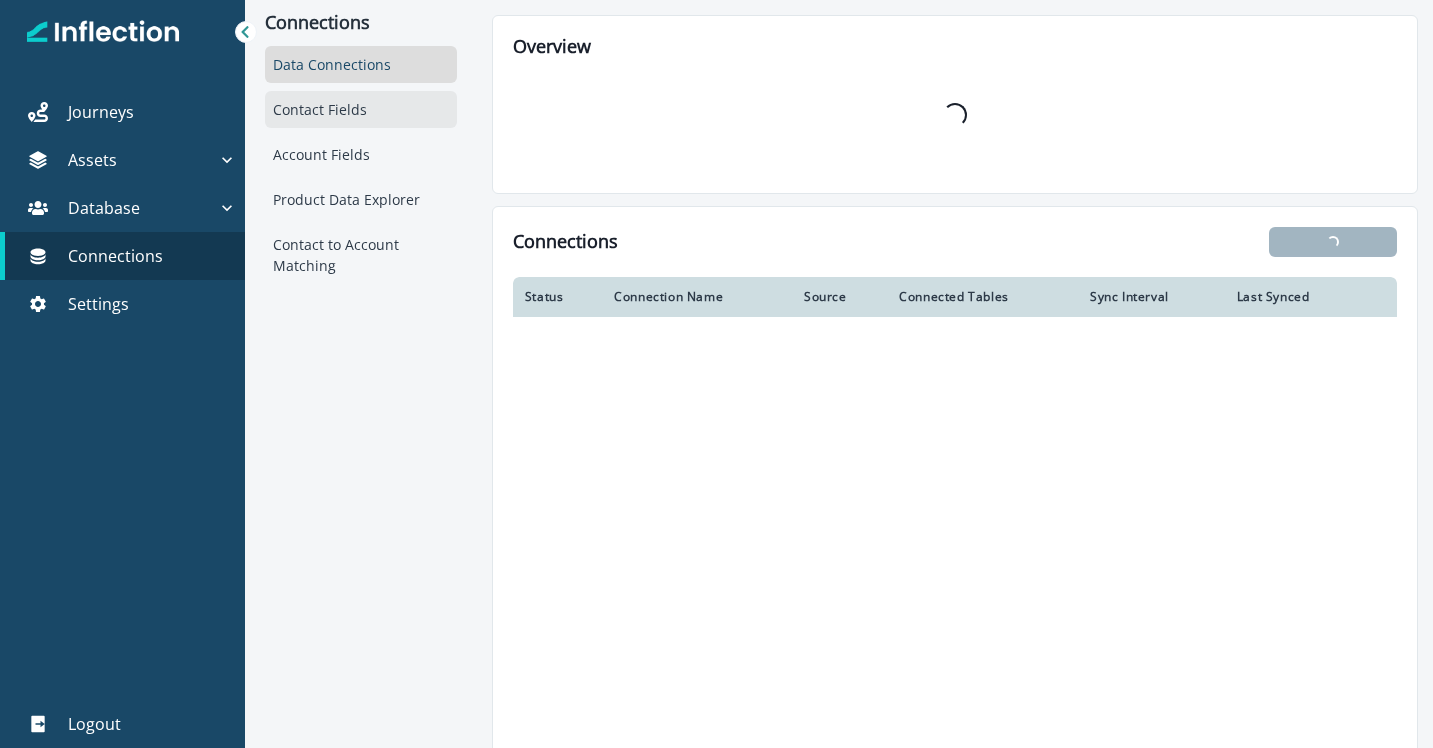 click on "Contact Fields" at bounding box center (361, 109) 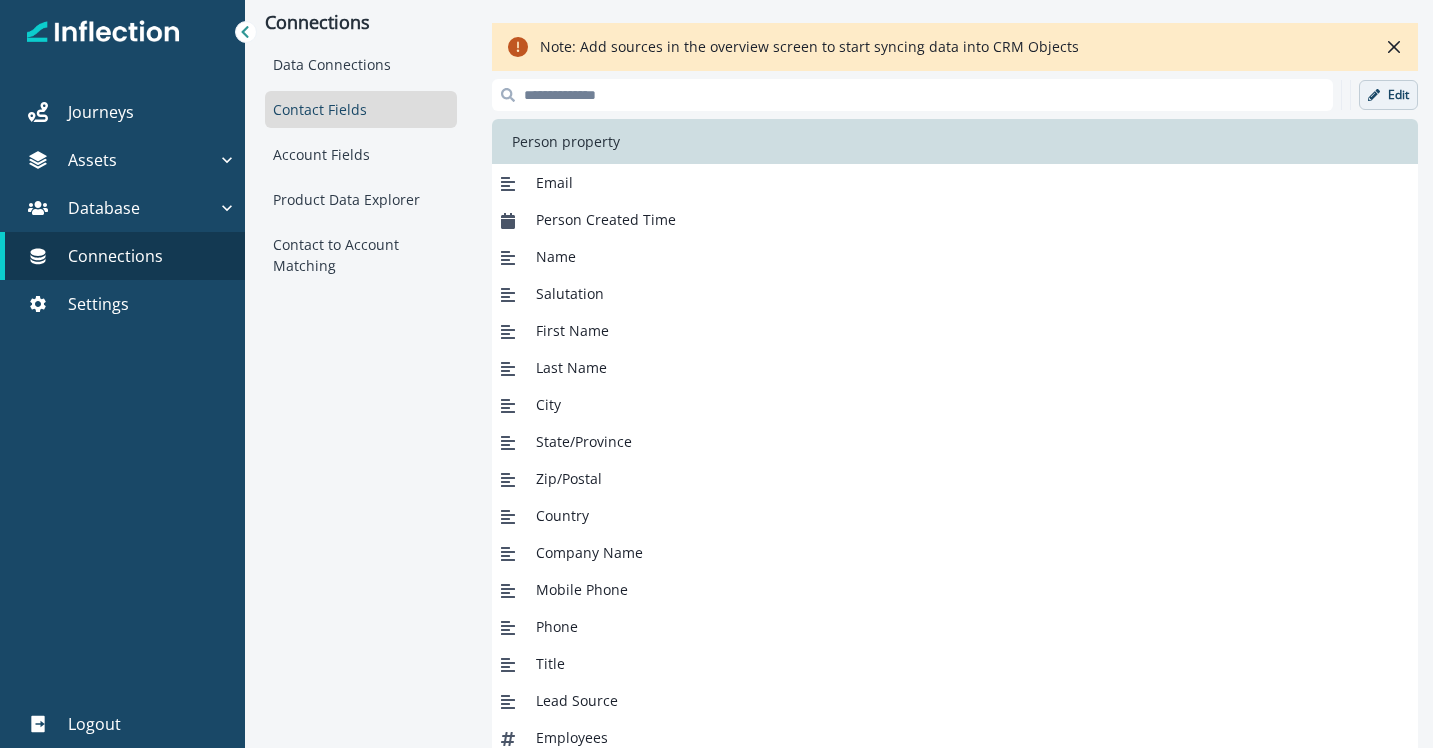 click on "Edit" at bounding box center (1388, 95) 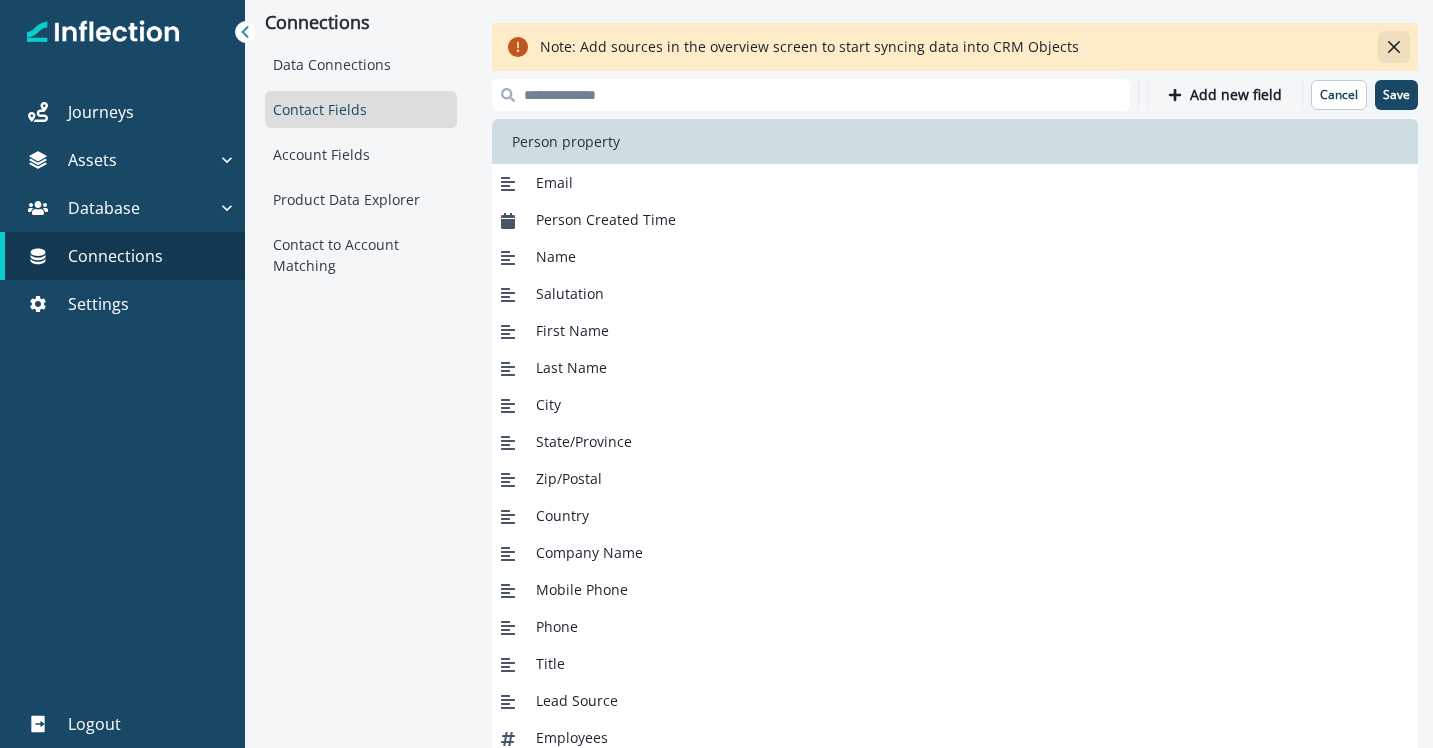 click at bounding box center (1394, 47) 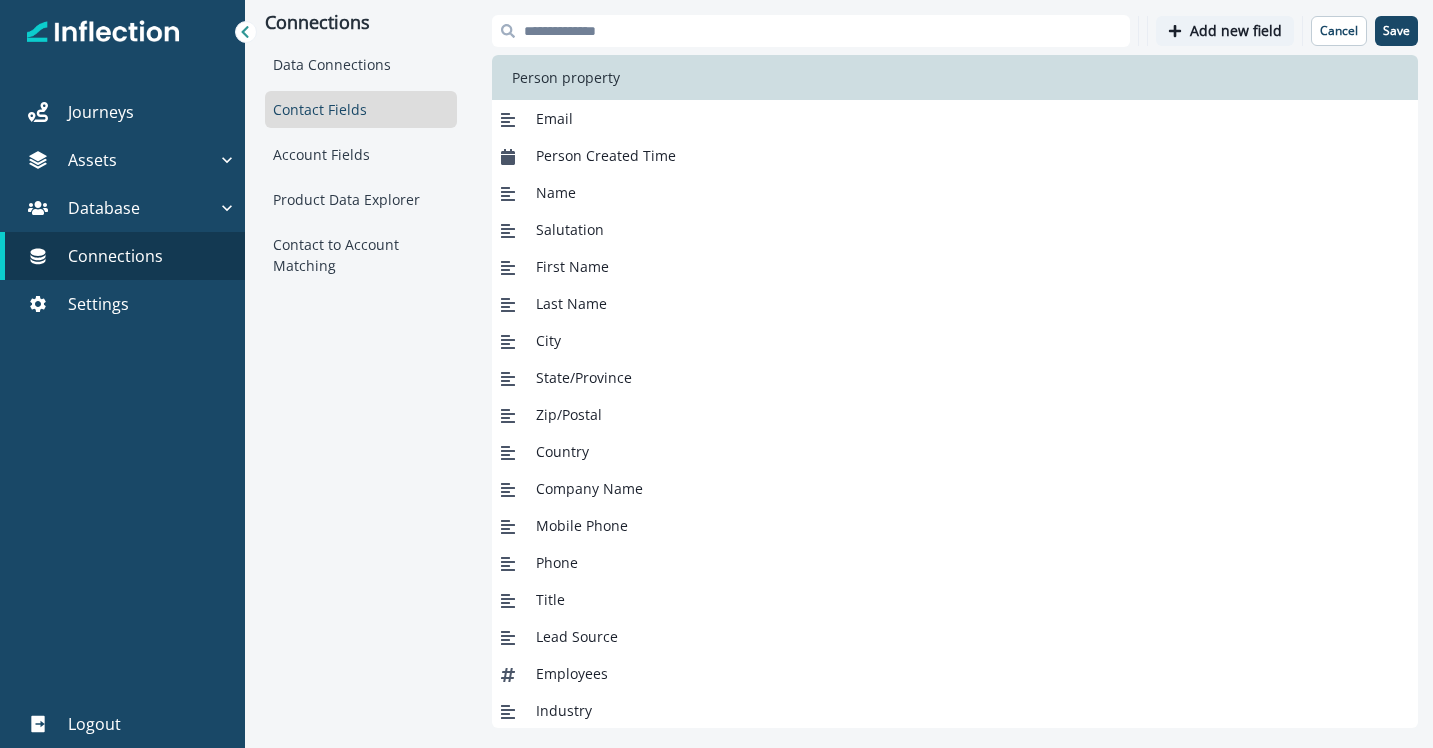 click on "Add new field" at bounding box center [1236, 31] 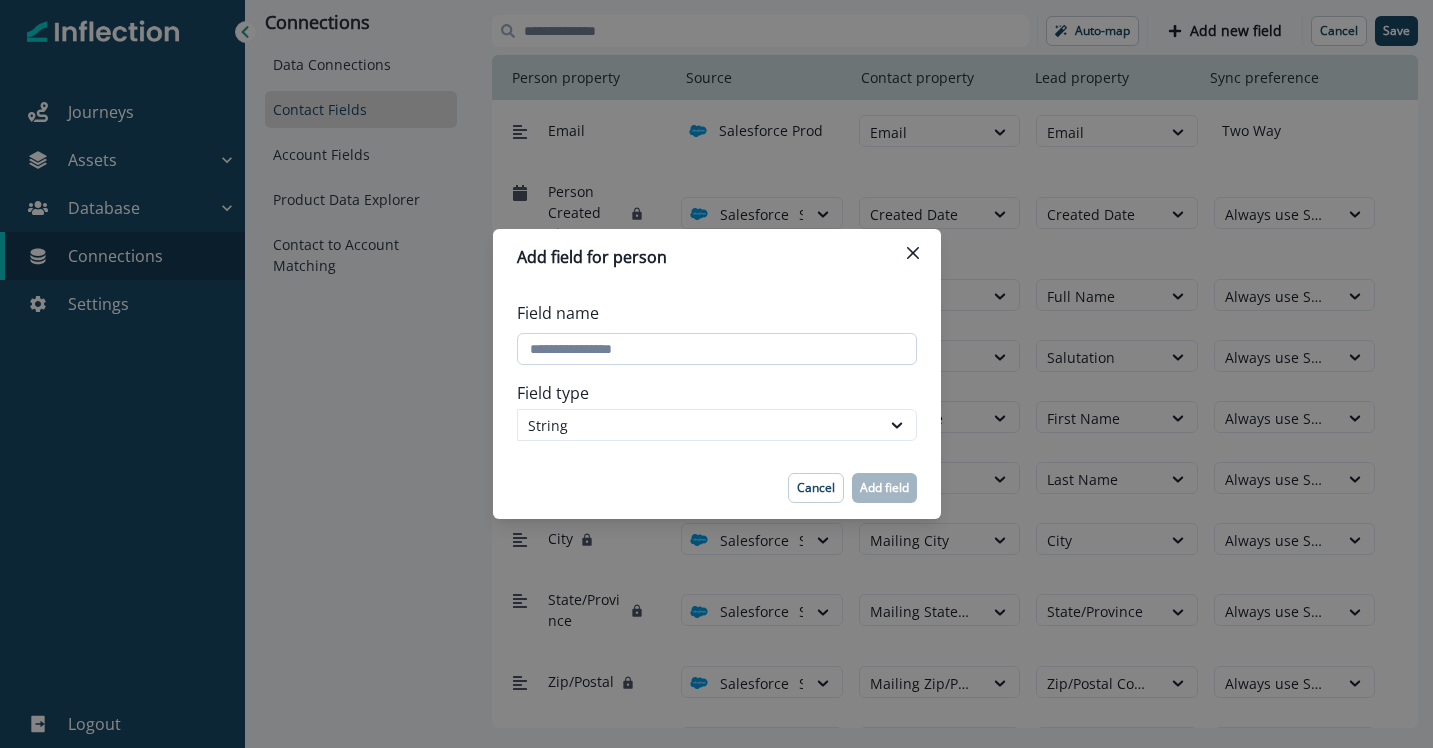 click on "Field name" at bounding box center [717, 349] 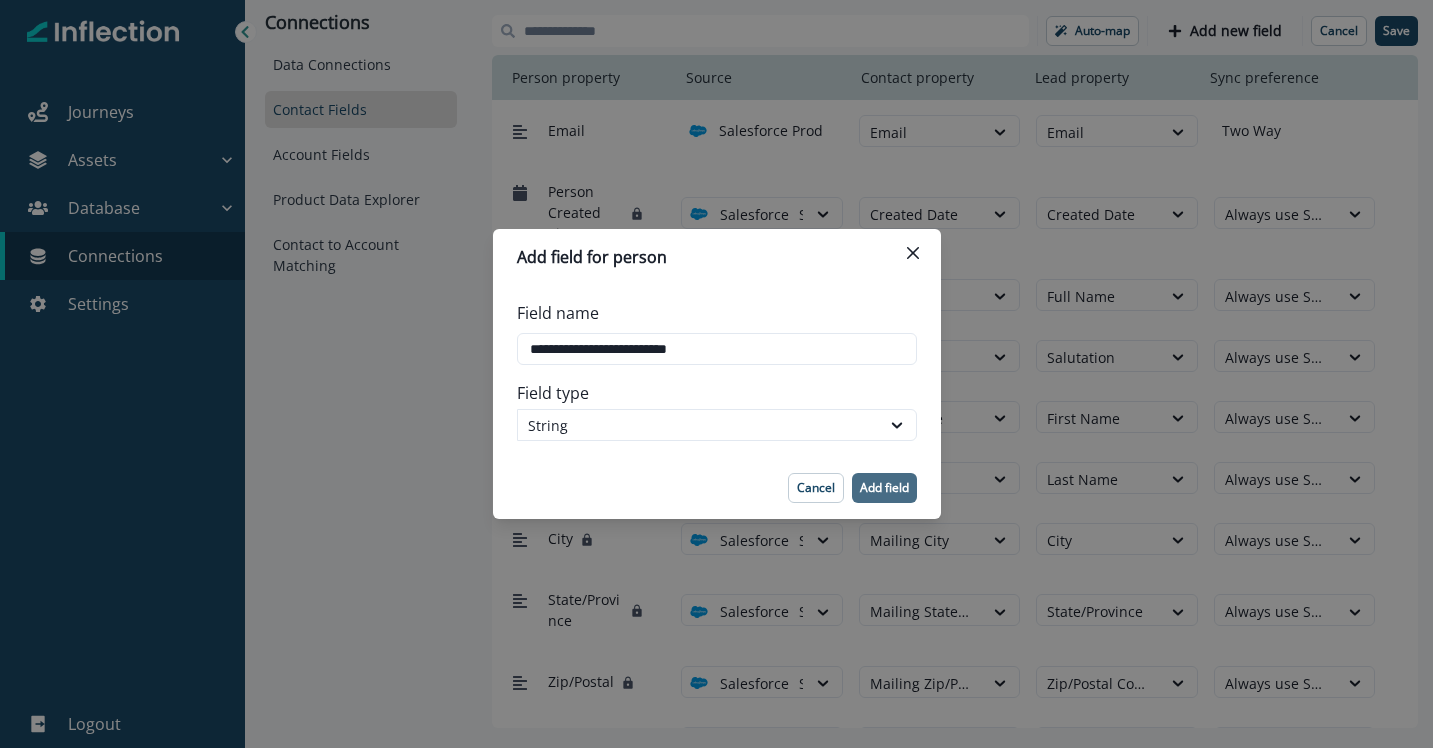 type on "**********" 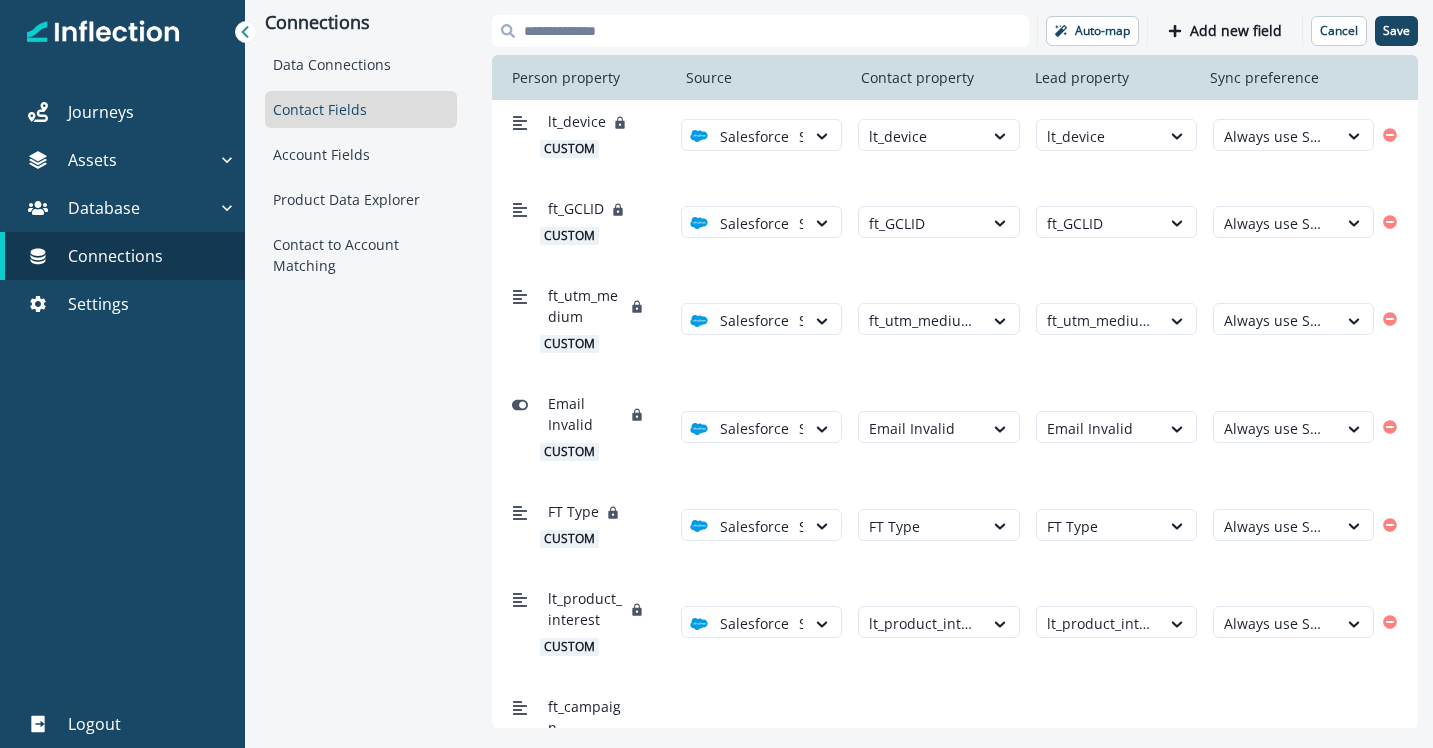 type 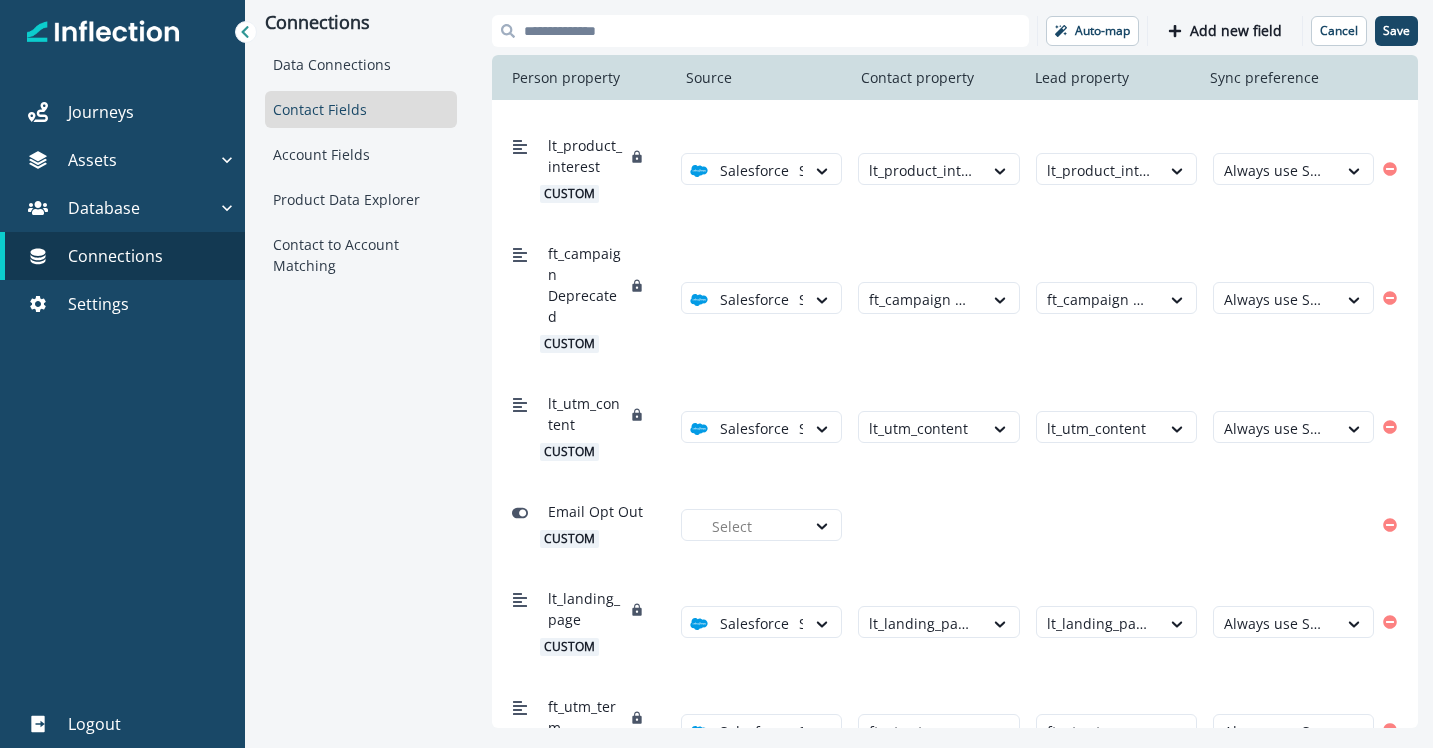 scroll, scrollTop: 4181, scrollLeft: 0, axis: vertical 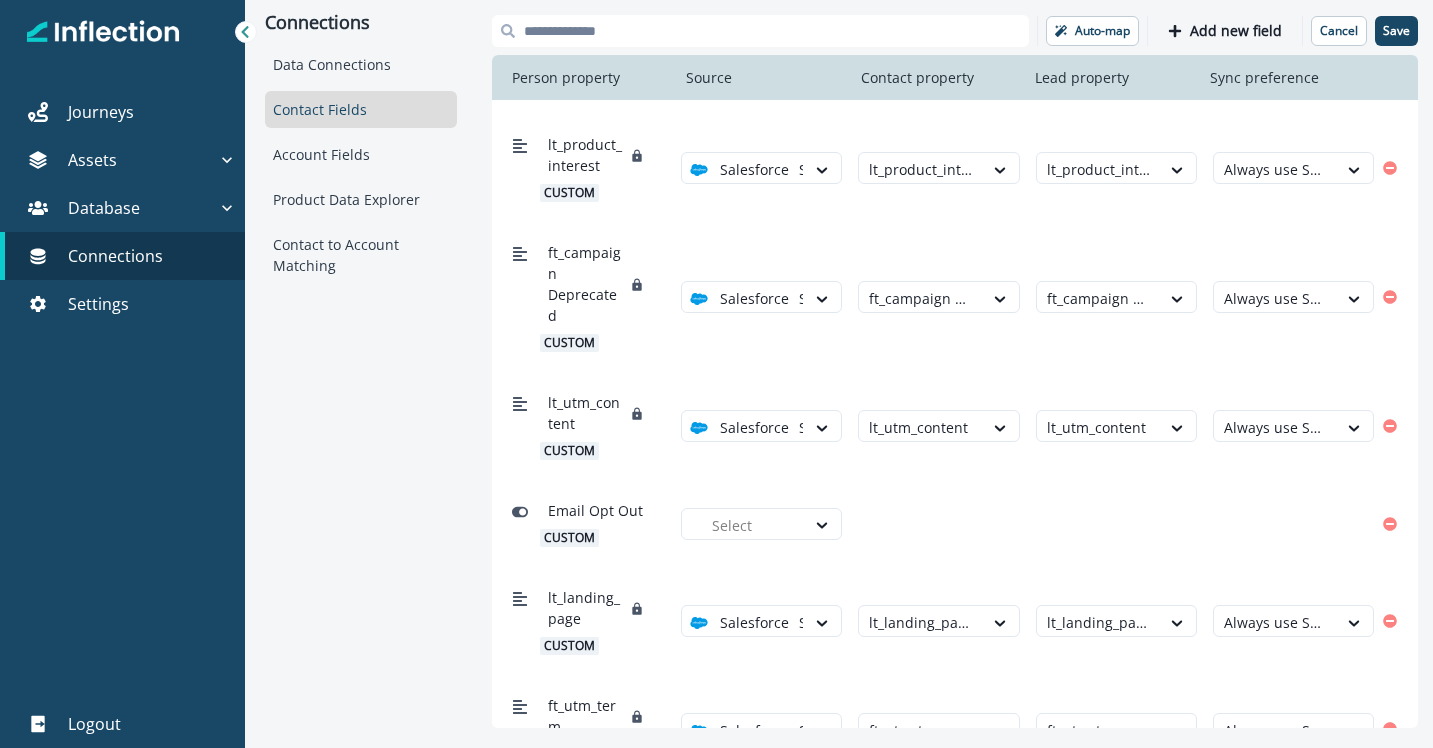 click at bounding box center [760, 31] 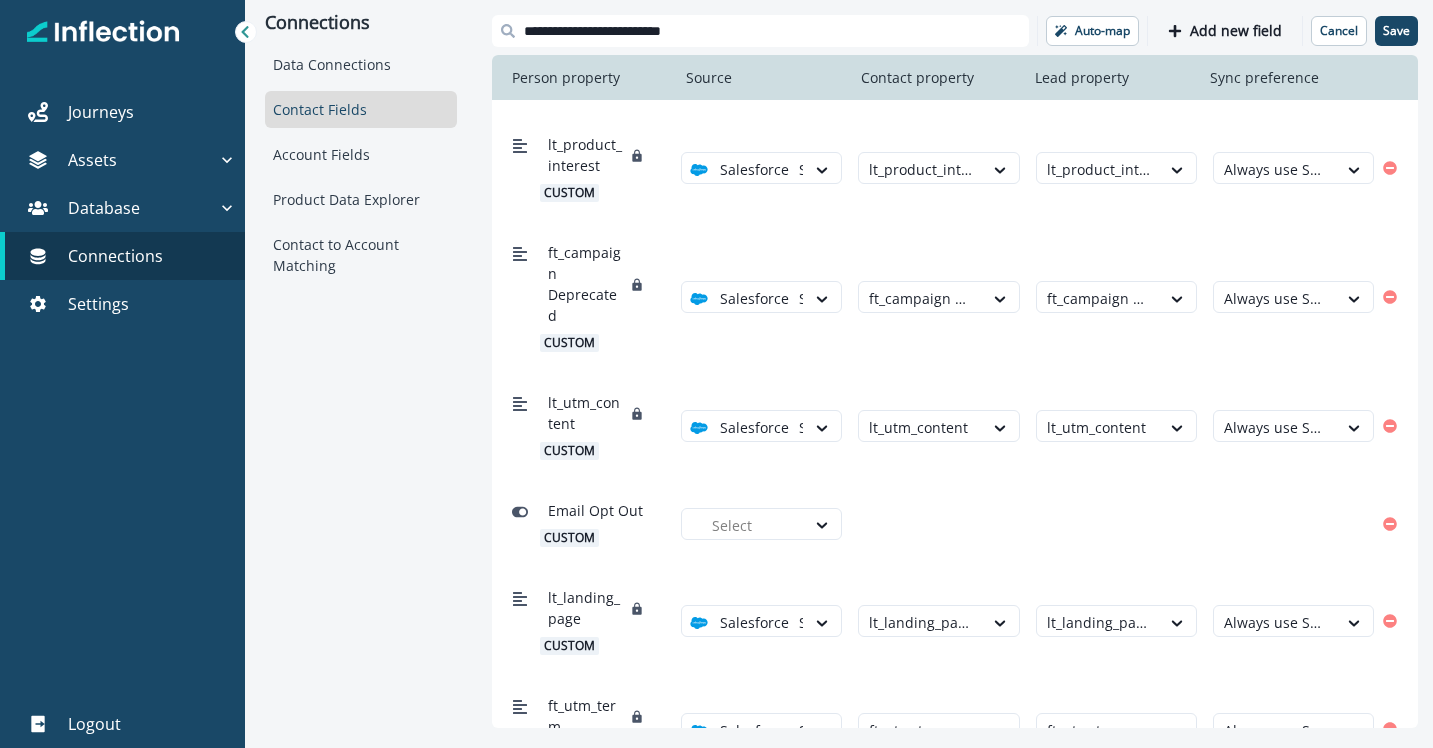 scroll, scrollTop: 0, scrollLeft: 0, axis: both 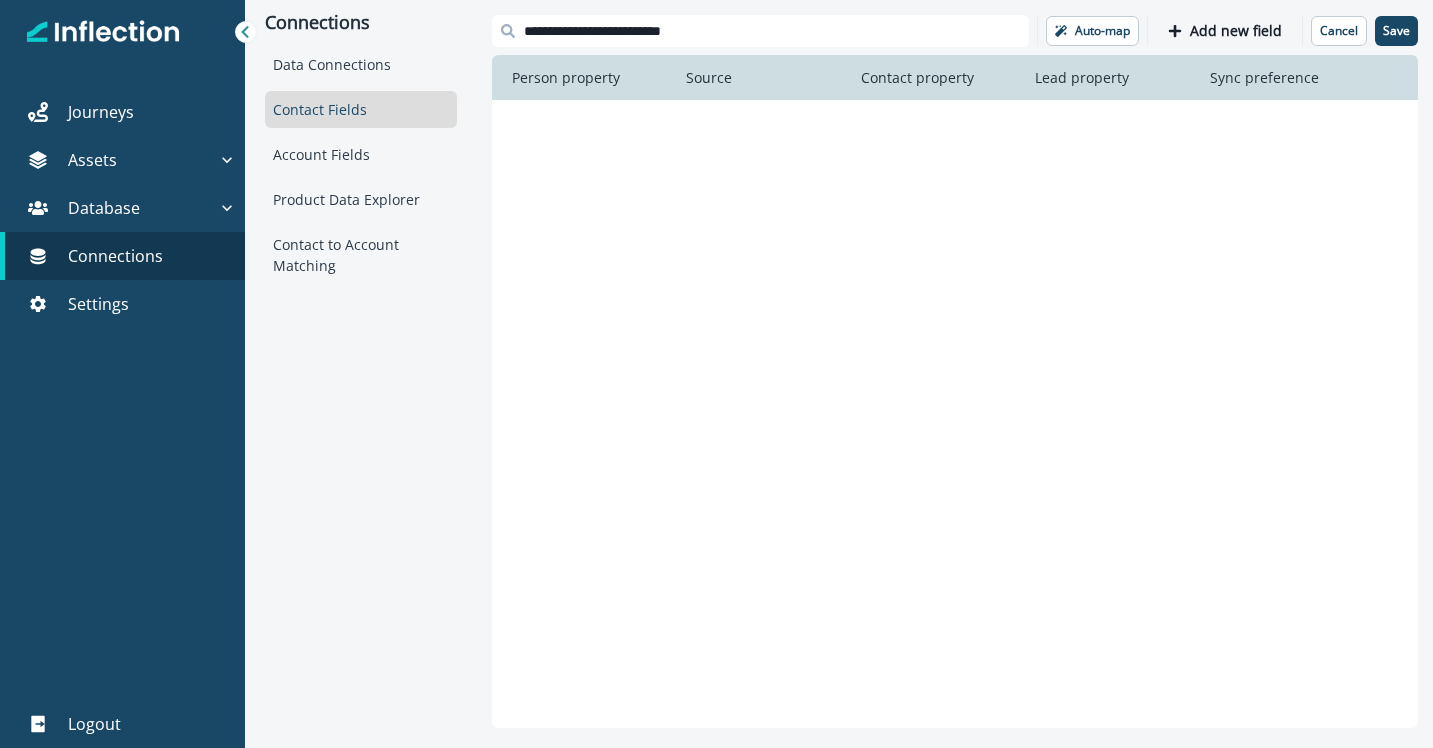 type on "**********" 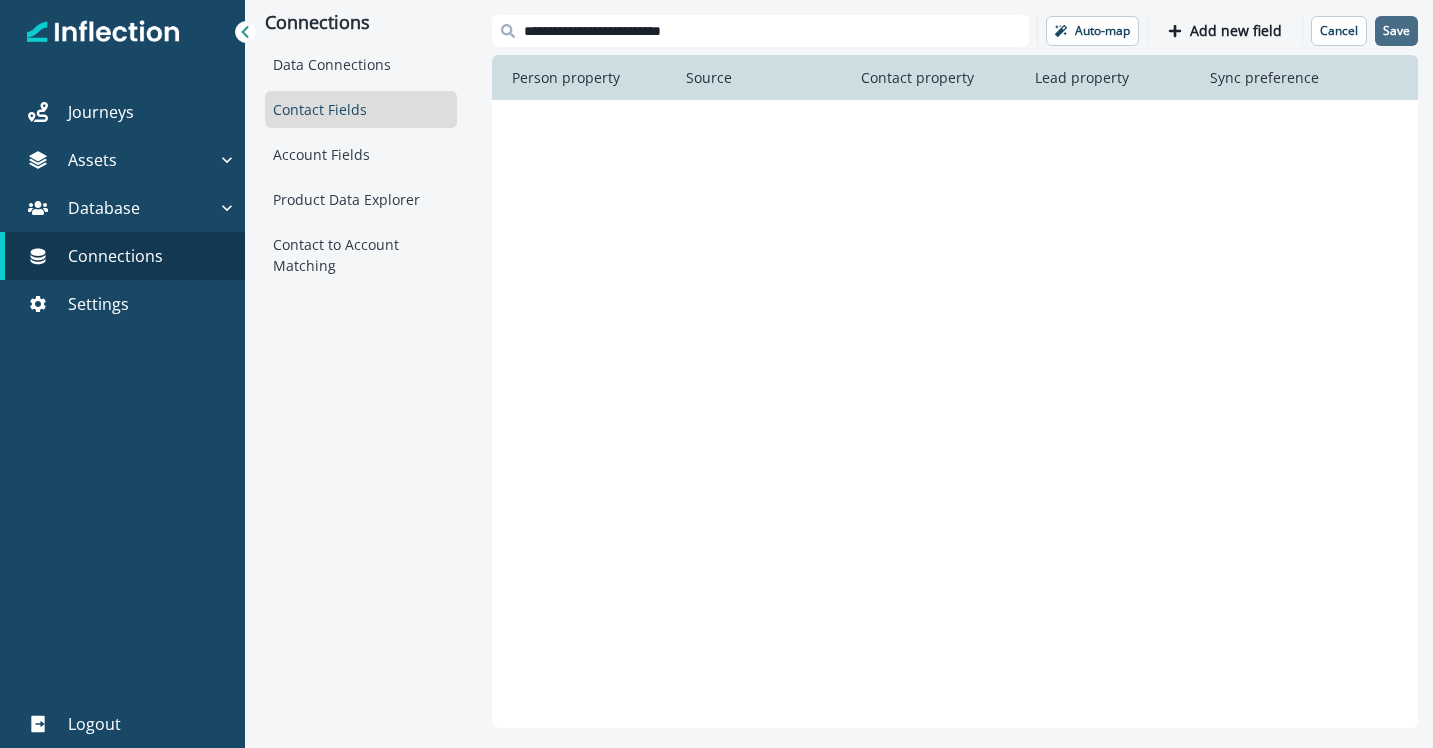 click on "Save" at bounding box center (1396, 31) 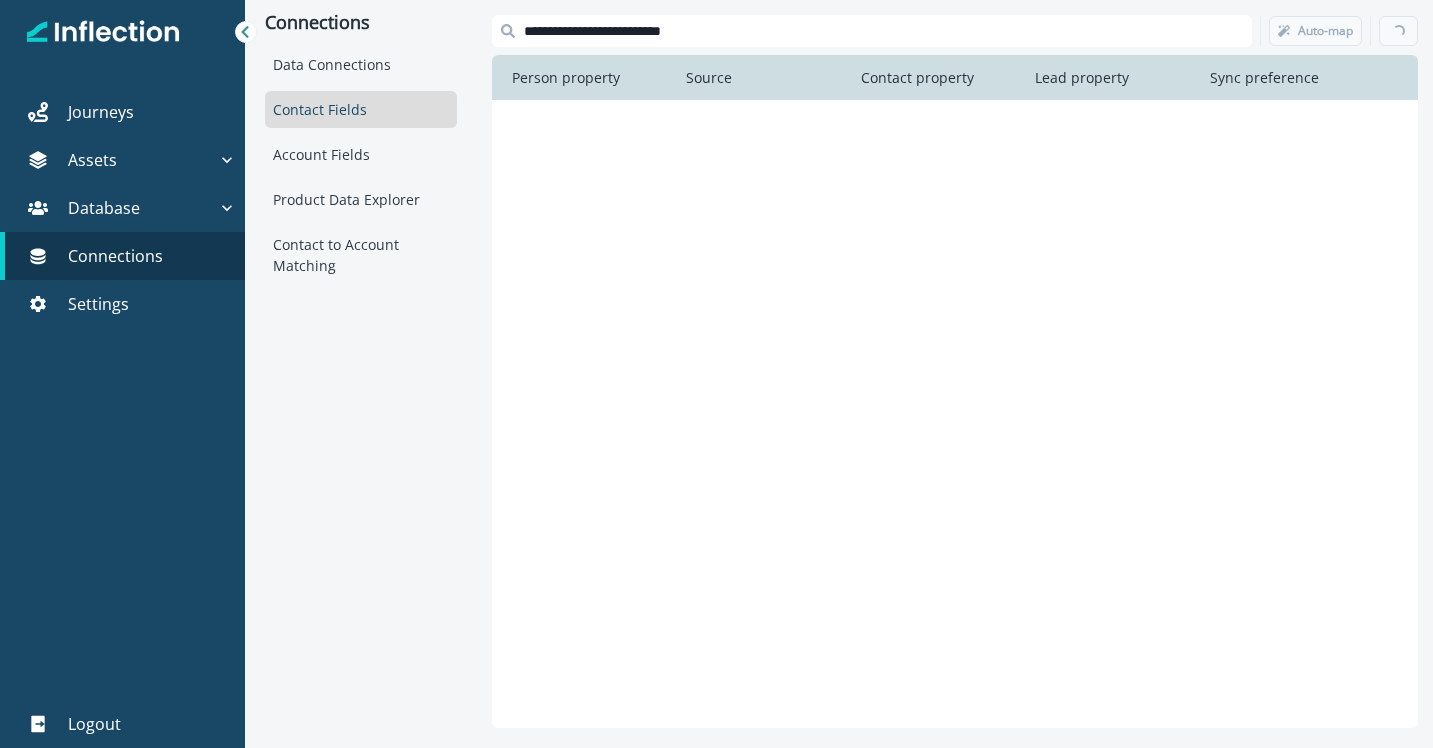 drag, startPoint x: 705, startPoint y: 34, endPoint x: 495, endPoint y: 25, distance: 210.19276 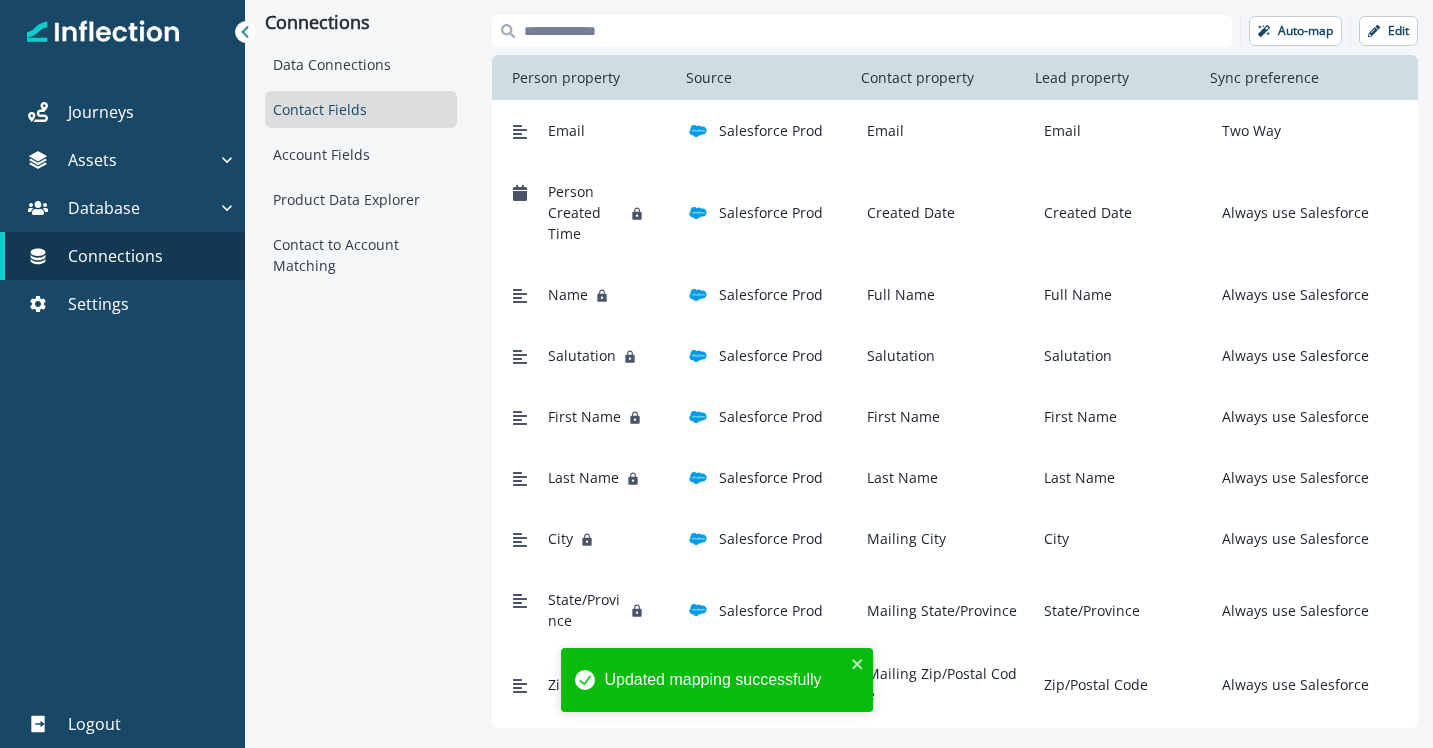 click at bounding box center (862, 31) 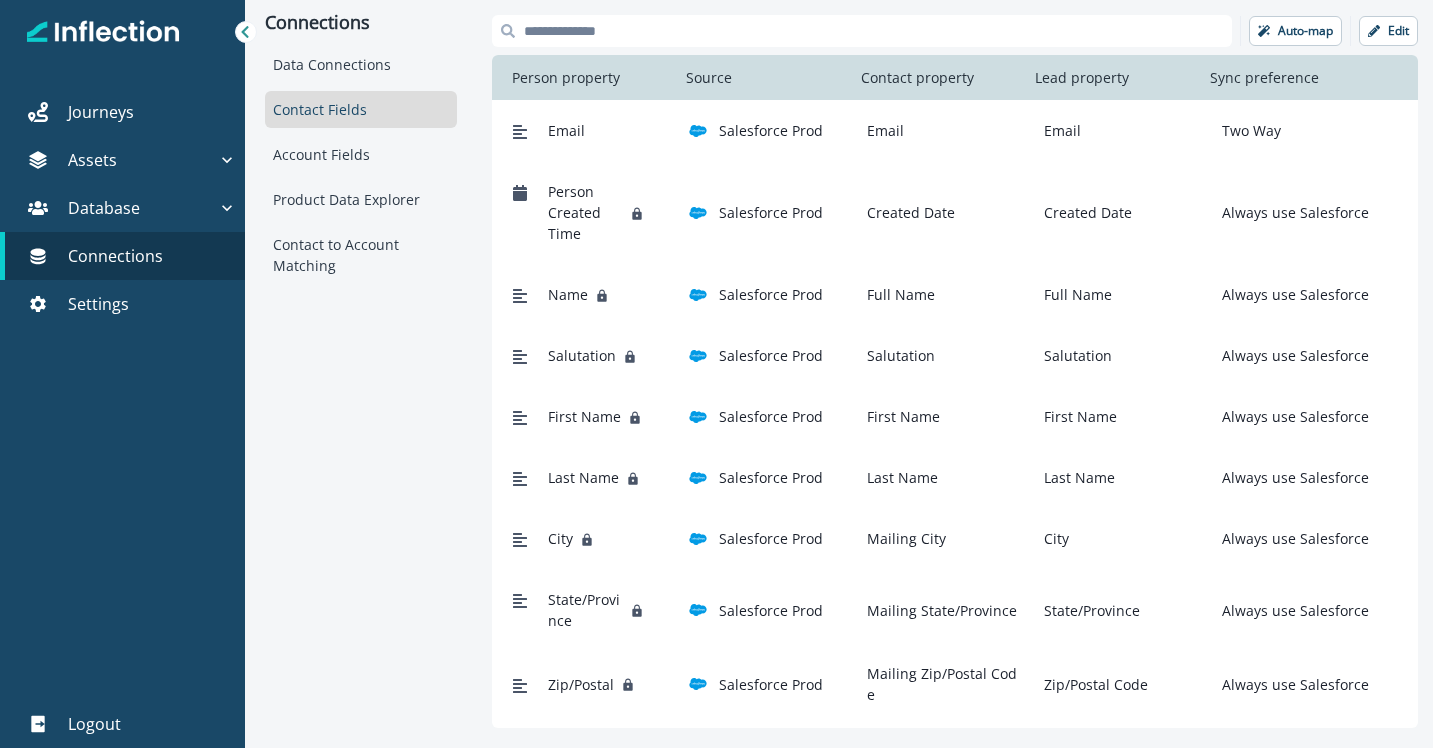 paste on "**********" 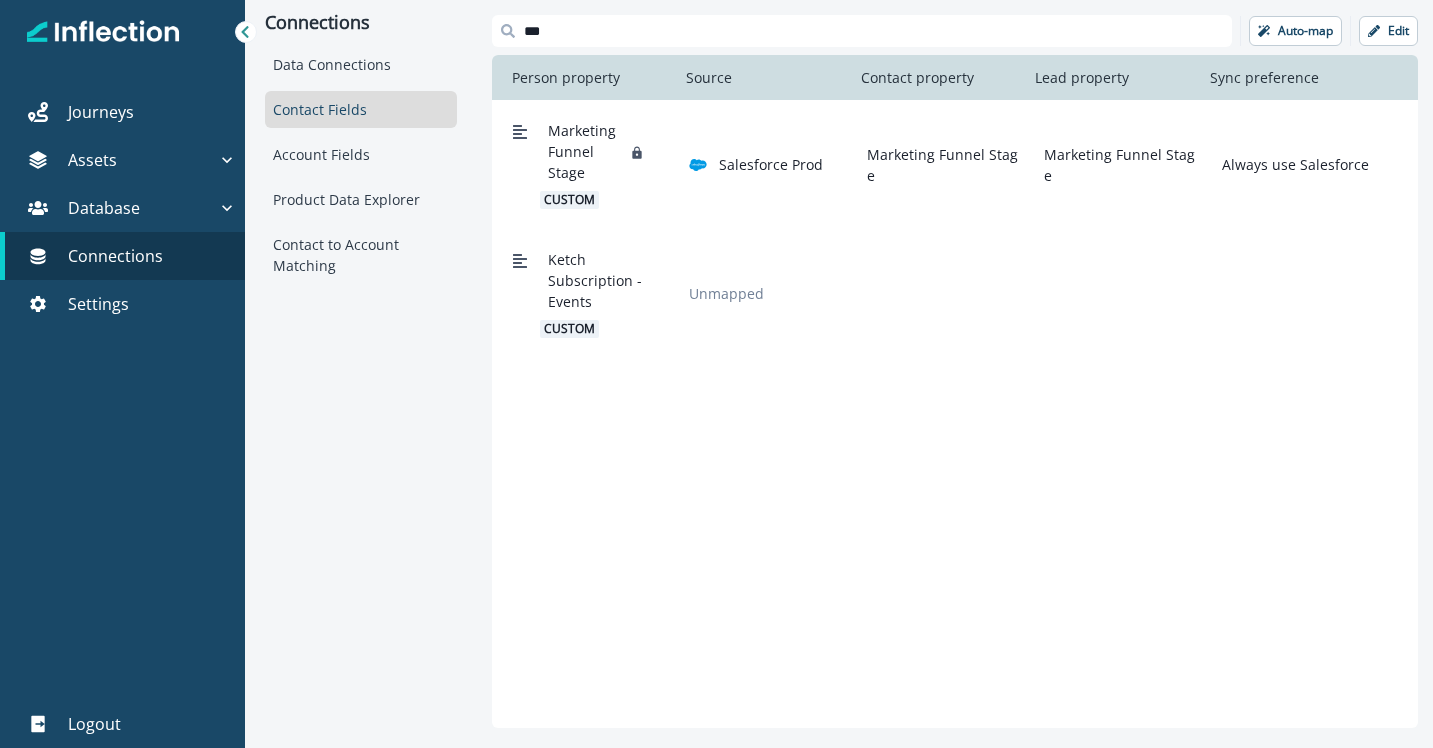 type on "***" 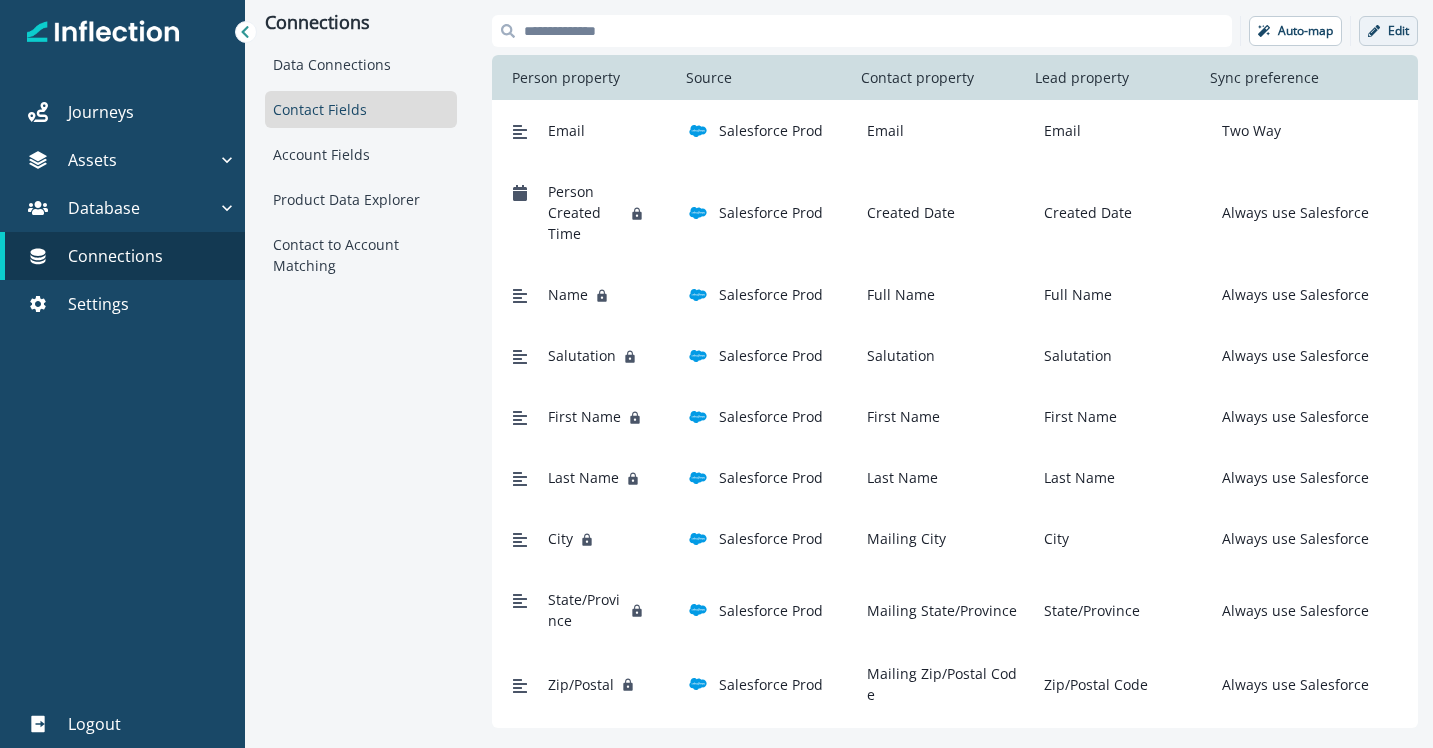 type 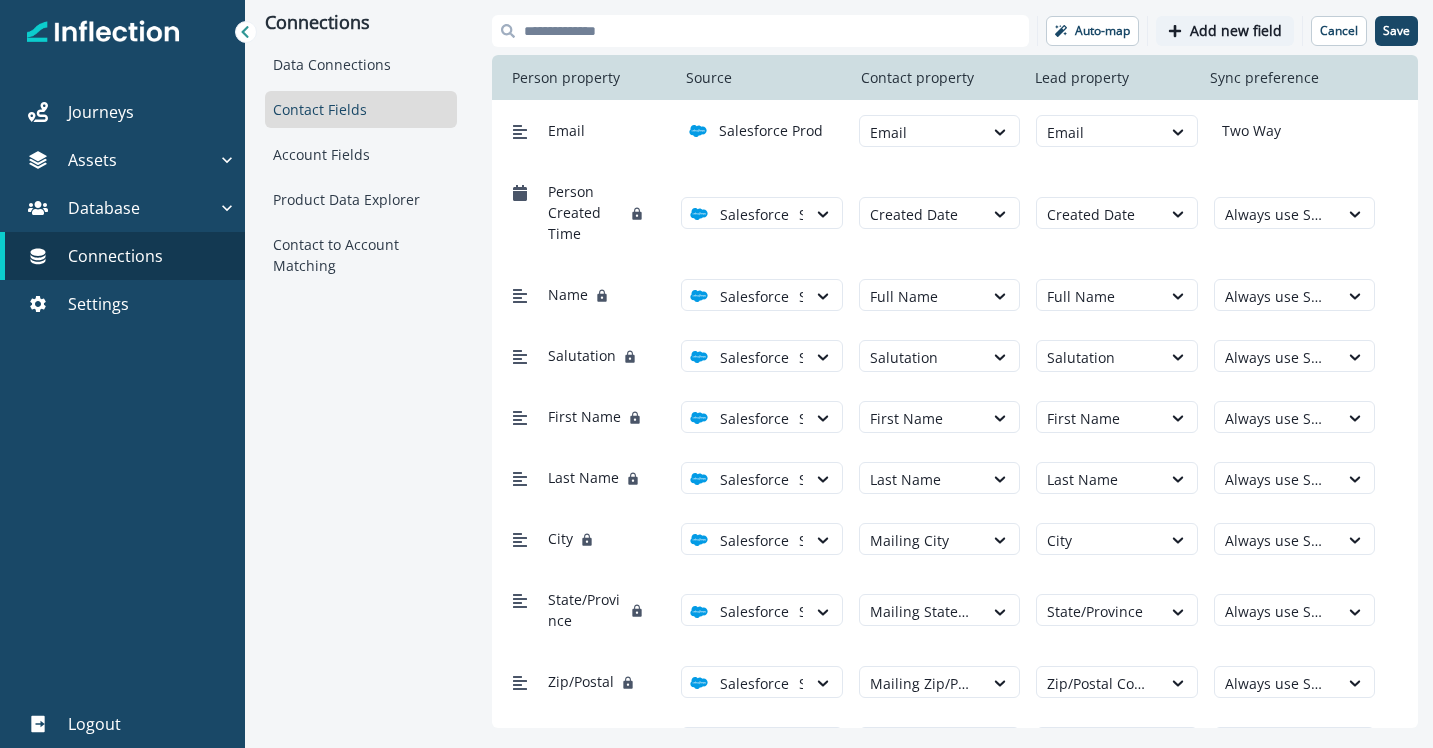 click on "Add new field" at bounding box center (1236, 31) 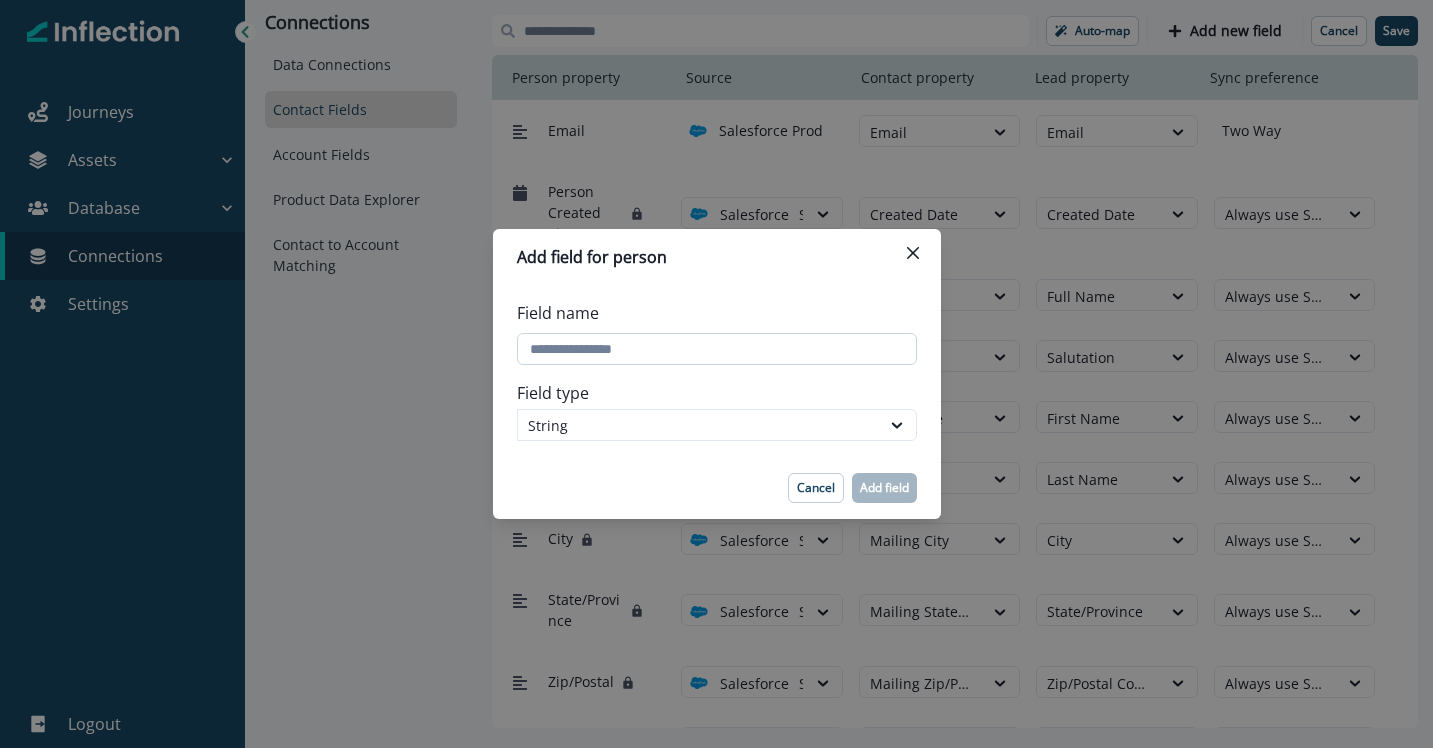 click on "Field name" at bounding box center (717, 349) 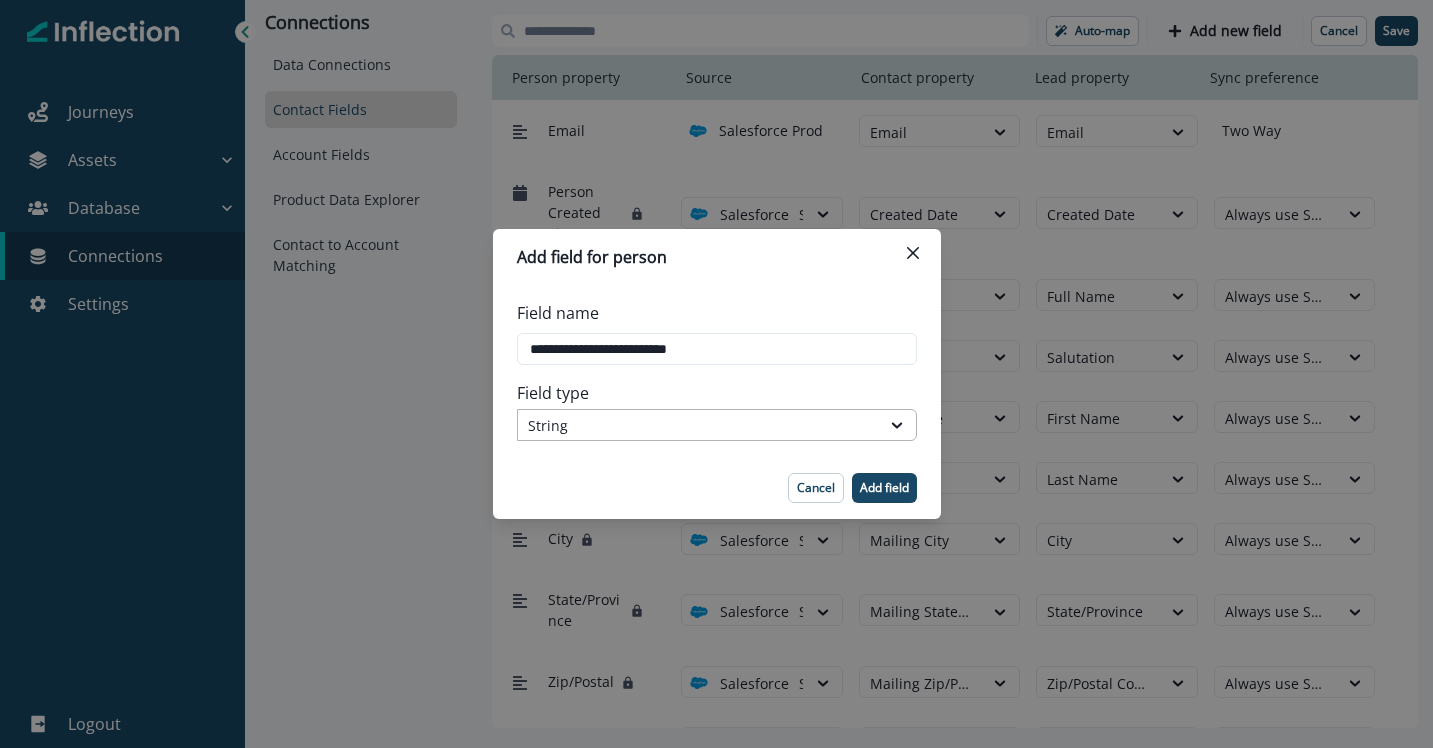 type on "**********" 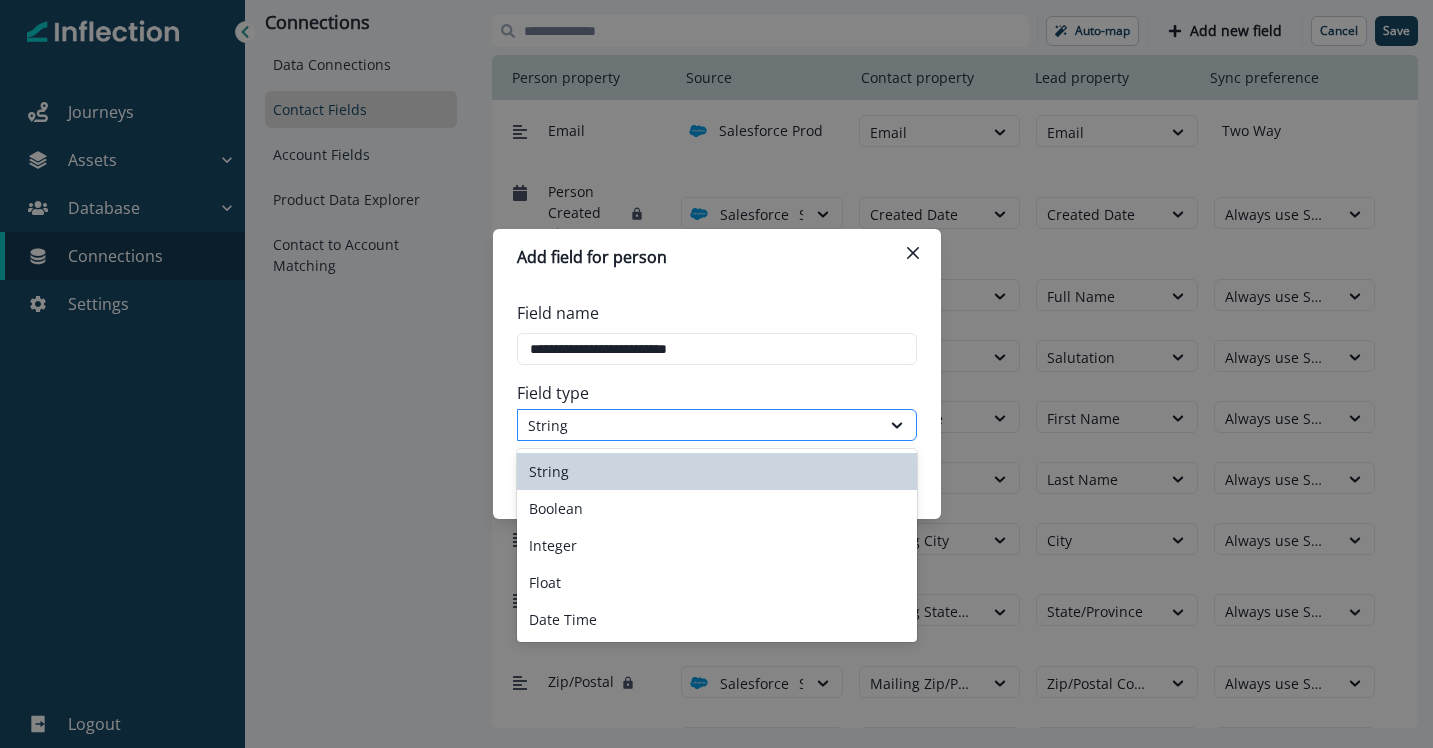 click on "String" at bounding box center (699, 425) 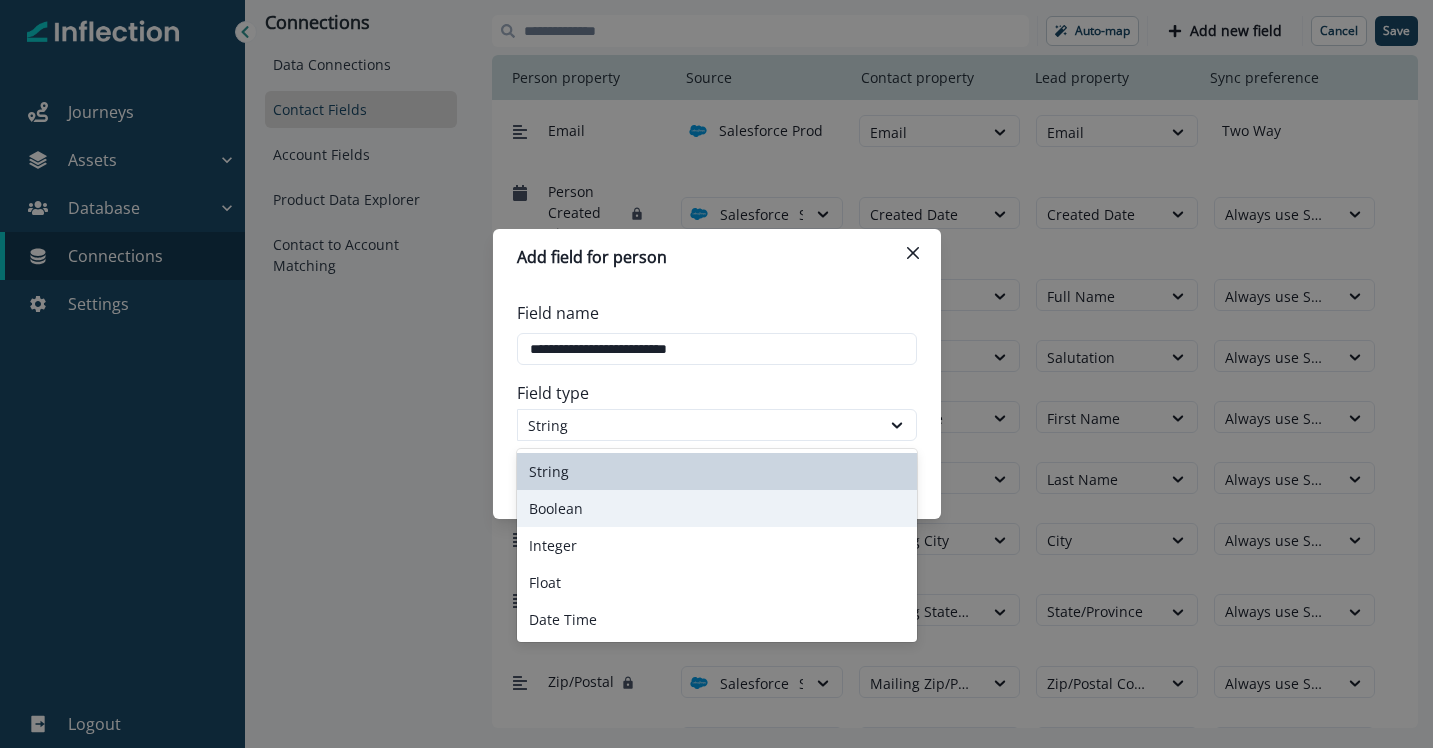 click on "Boolean" at bounding box center (717, 508) 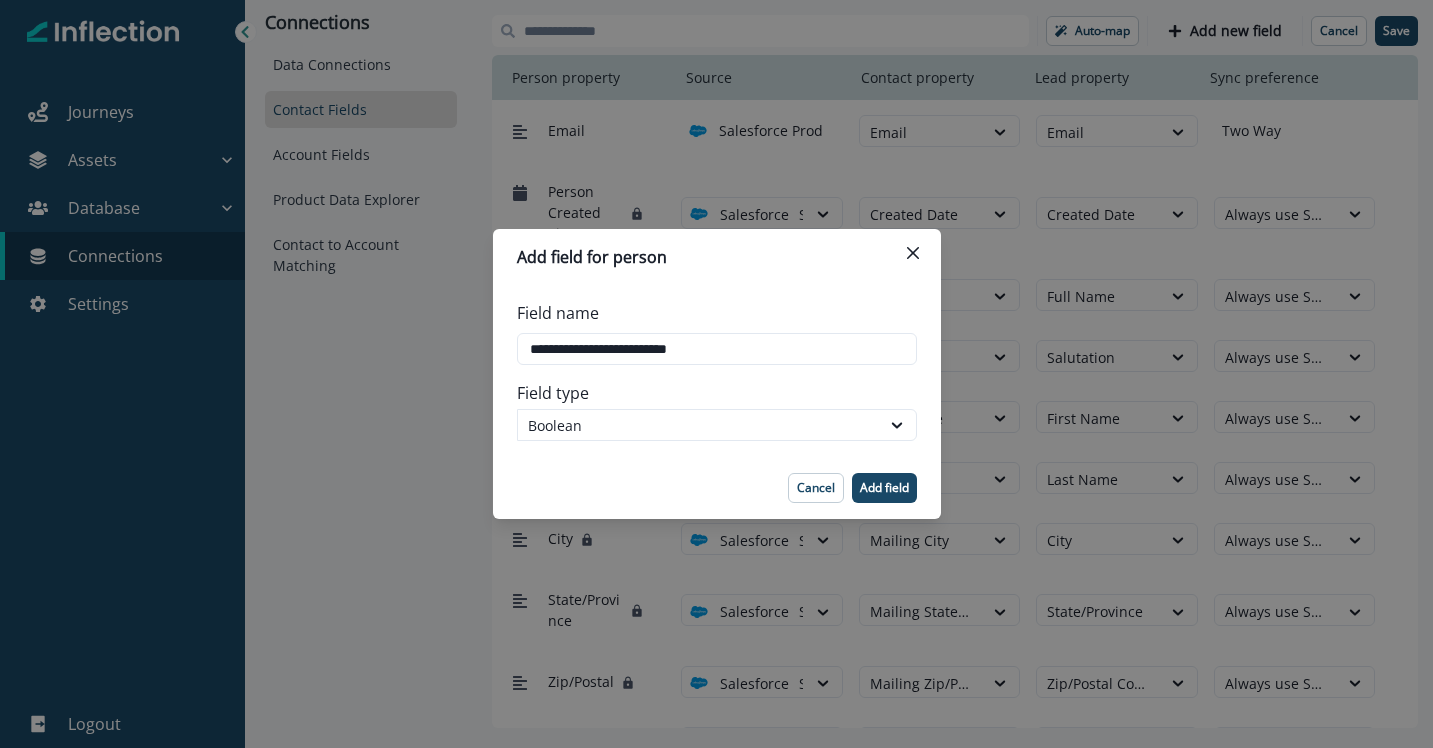 click on "Cancel Add field" at bounding box center [717, 488] 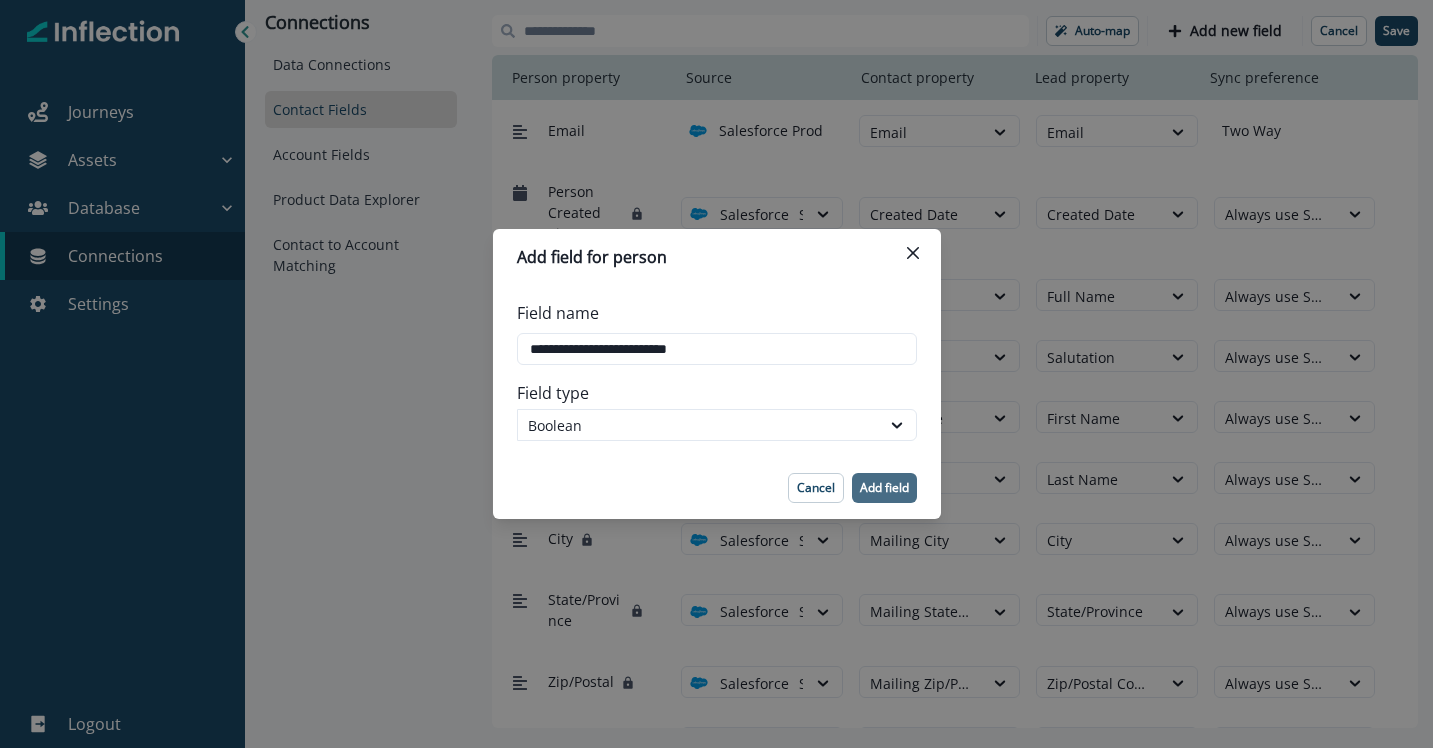 click on "Add field" at bounding box center [884, 488] 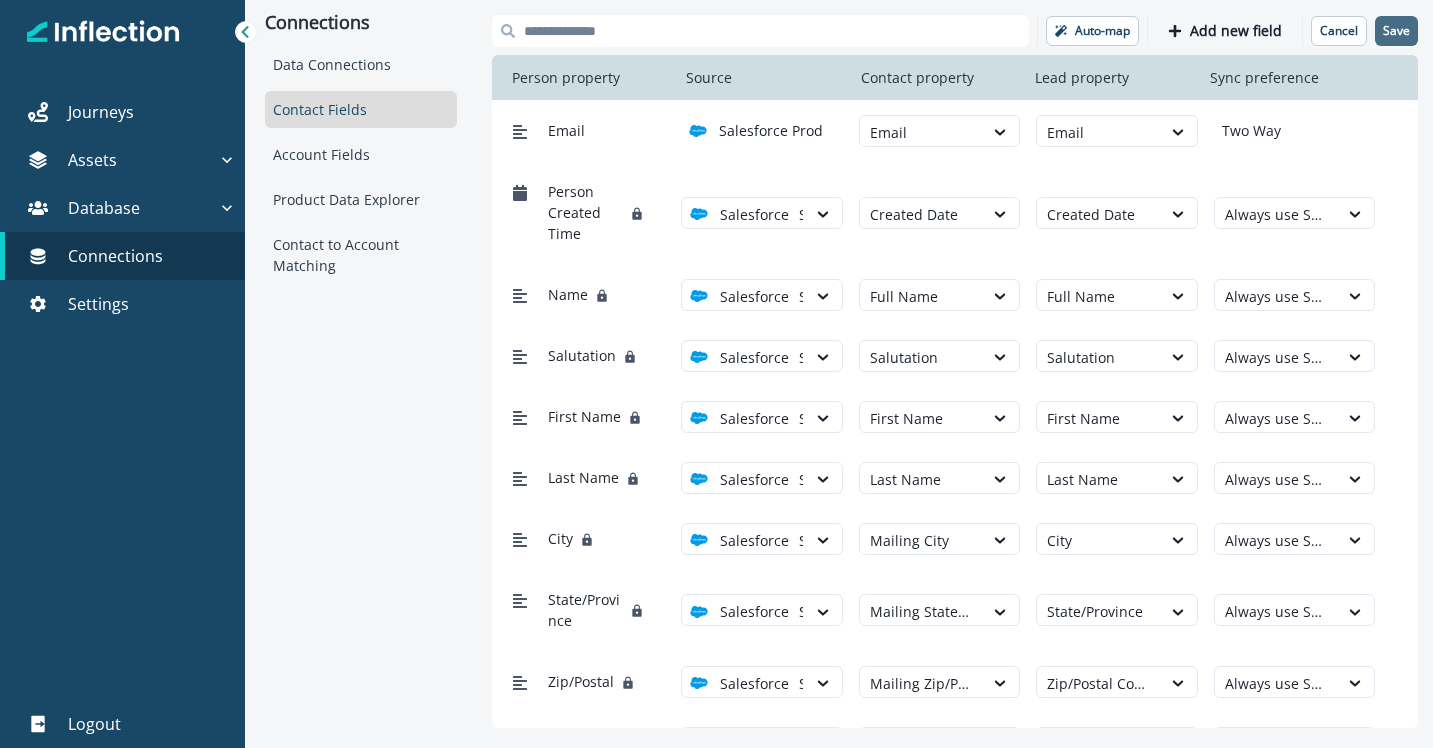click on "Save" at bounding box center [1396, 31] 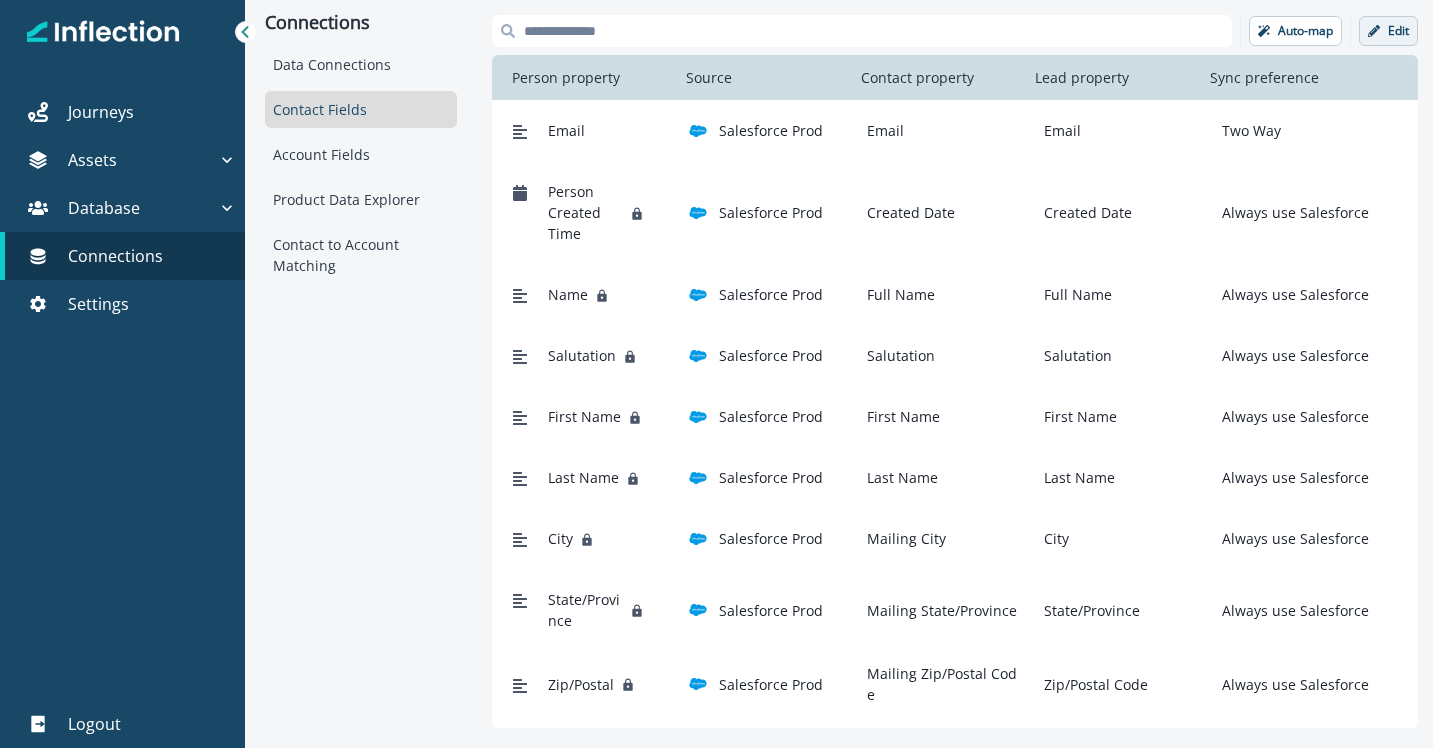 click on "Edit" at bounding box center [1398, 31] 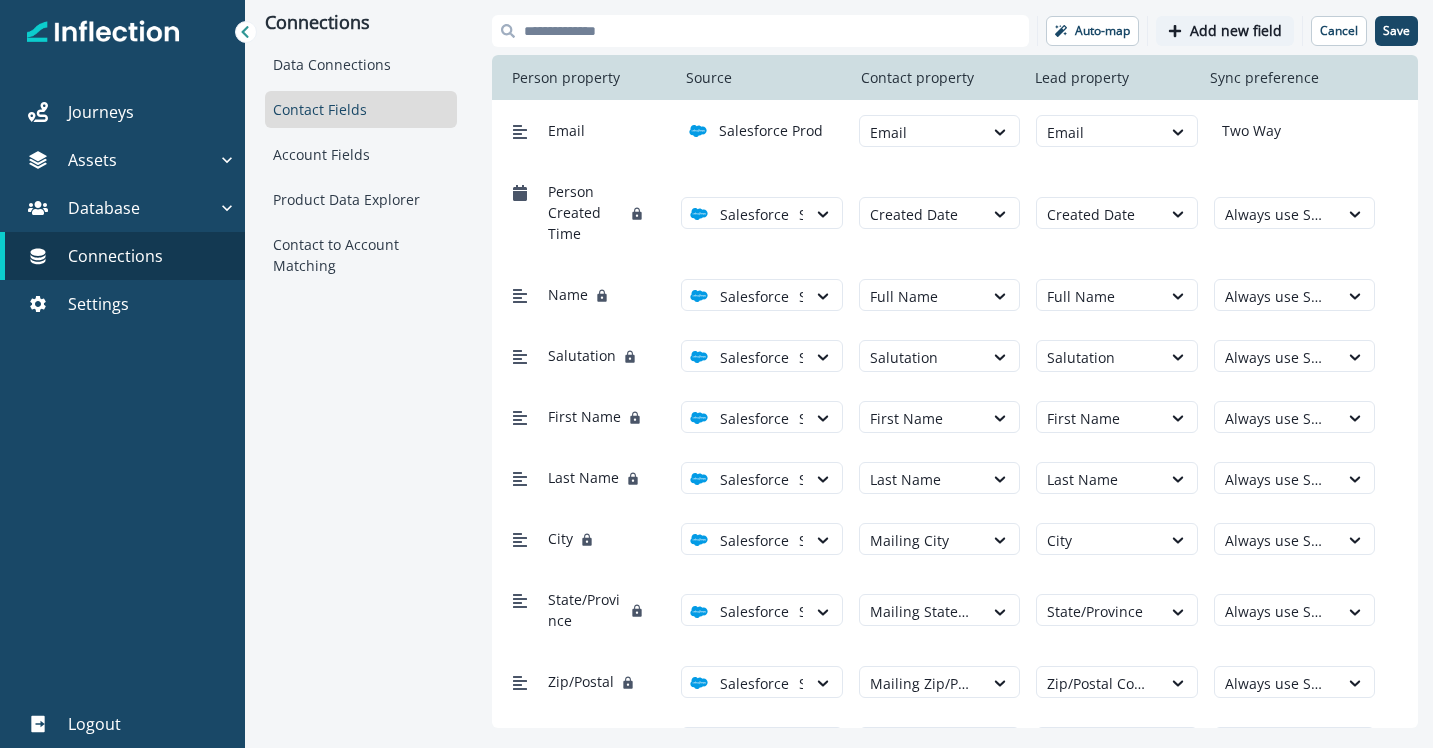 click on "Add new field" at bounding box center (1236, 31) 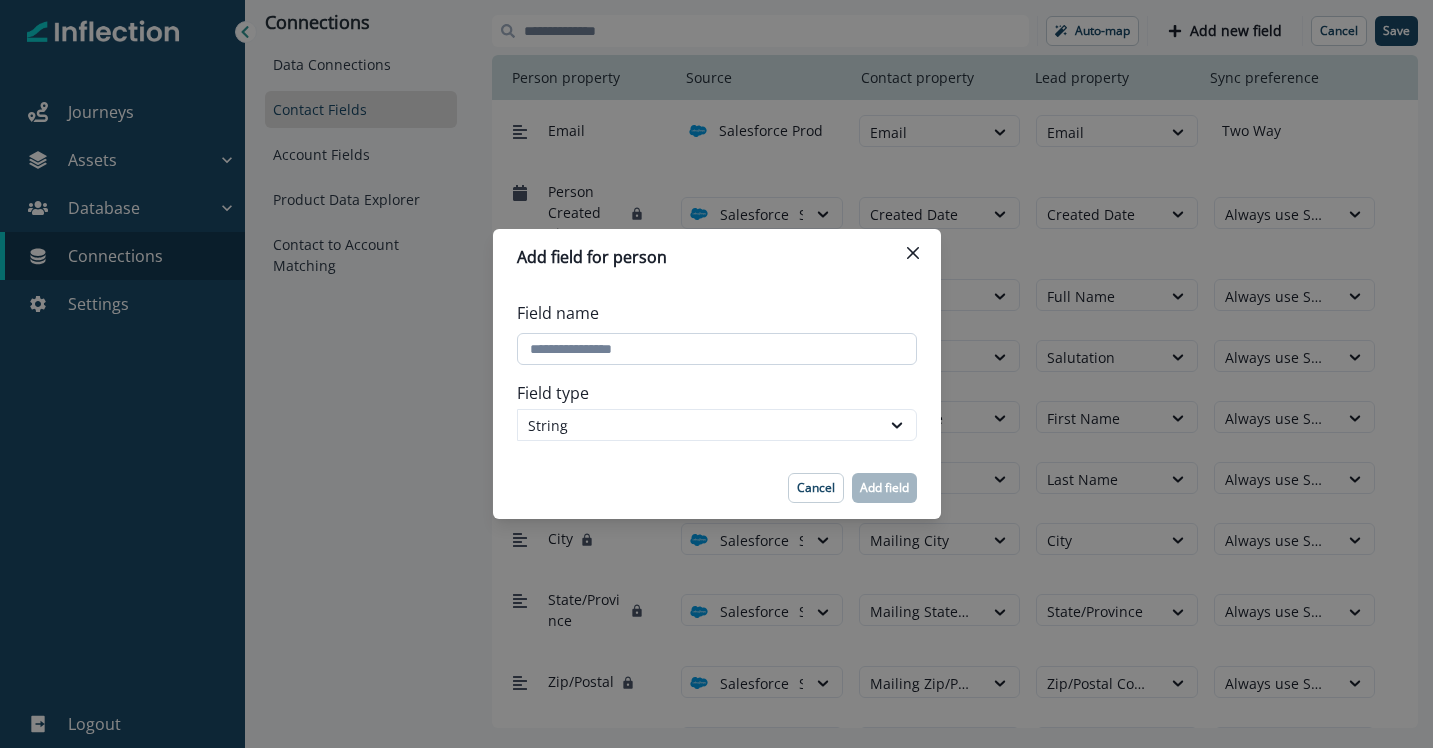 click on "Field name" at bounding box center (717, 349) 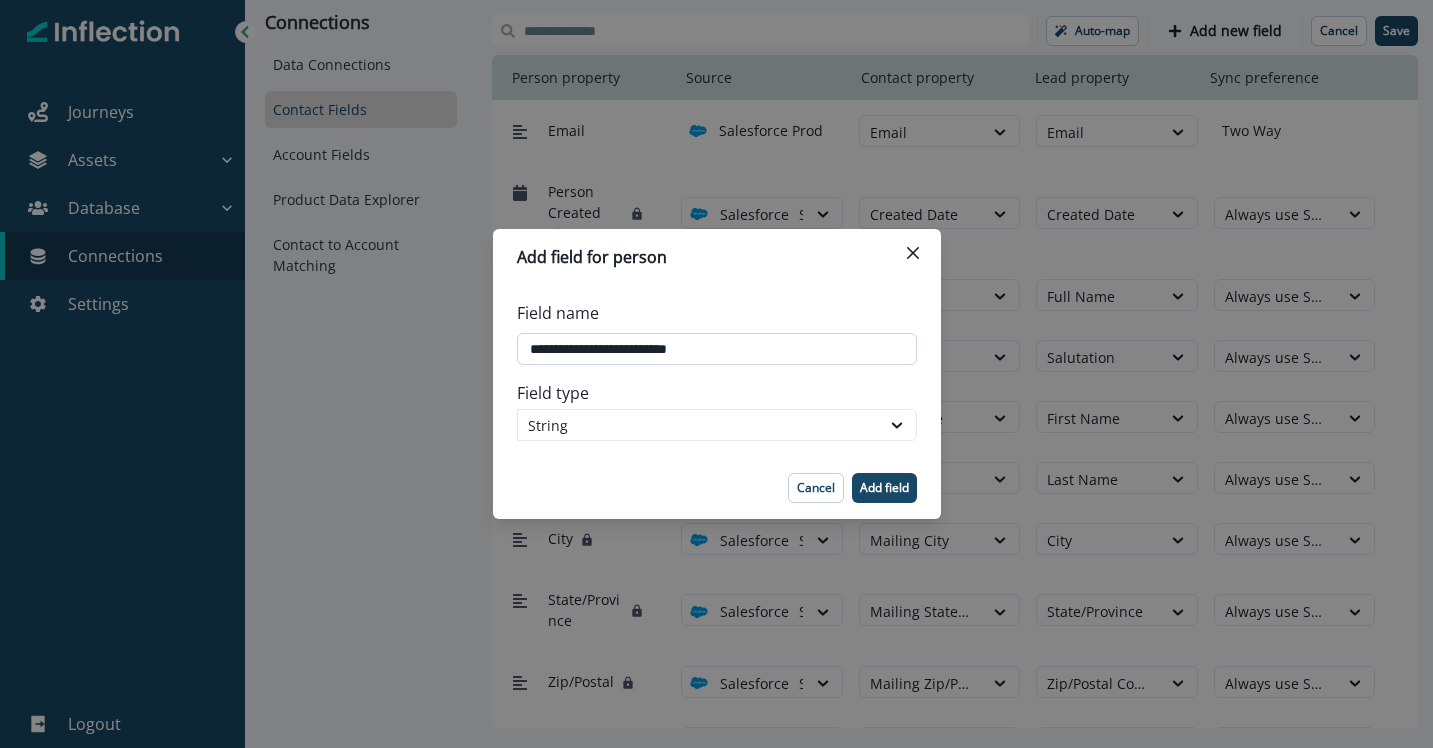 click on "Field name" at bounding box center [717, 349] 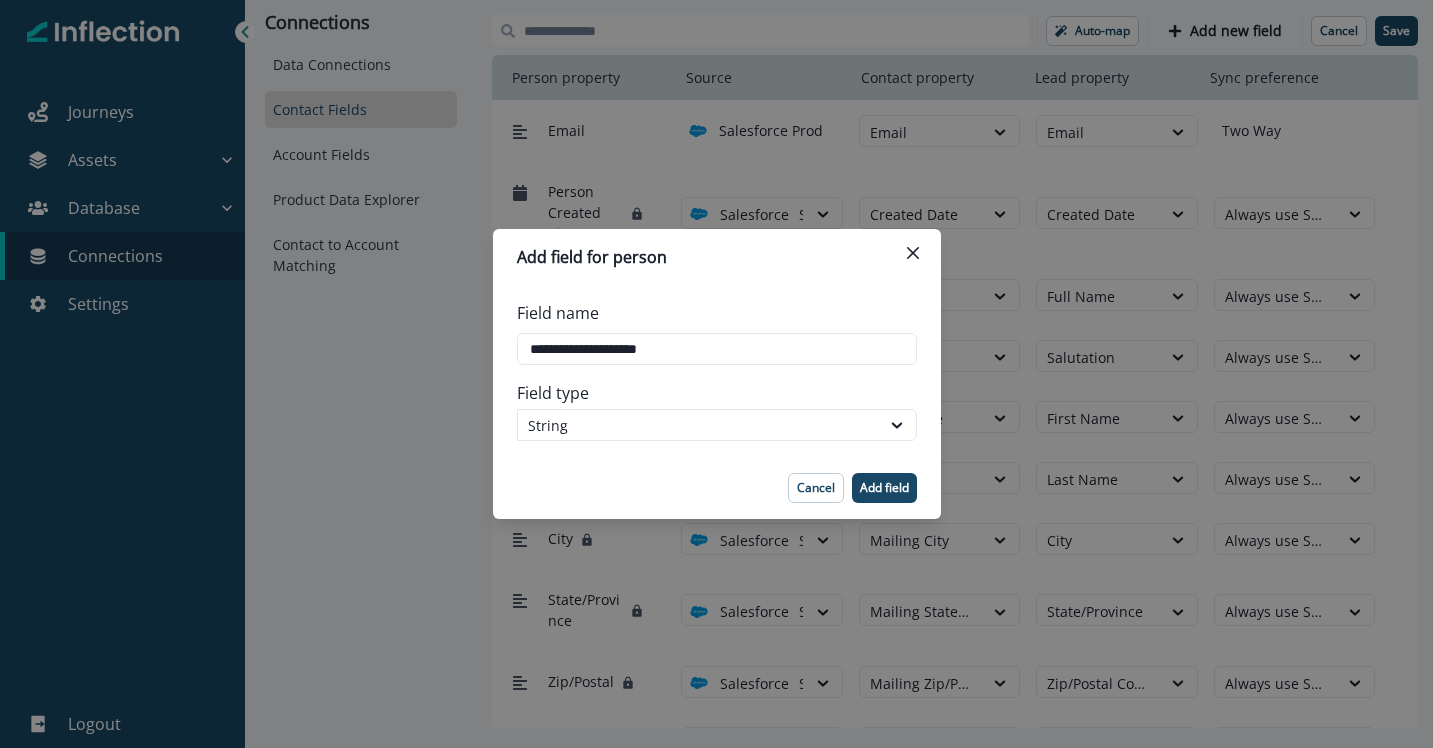 type on "**********" 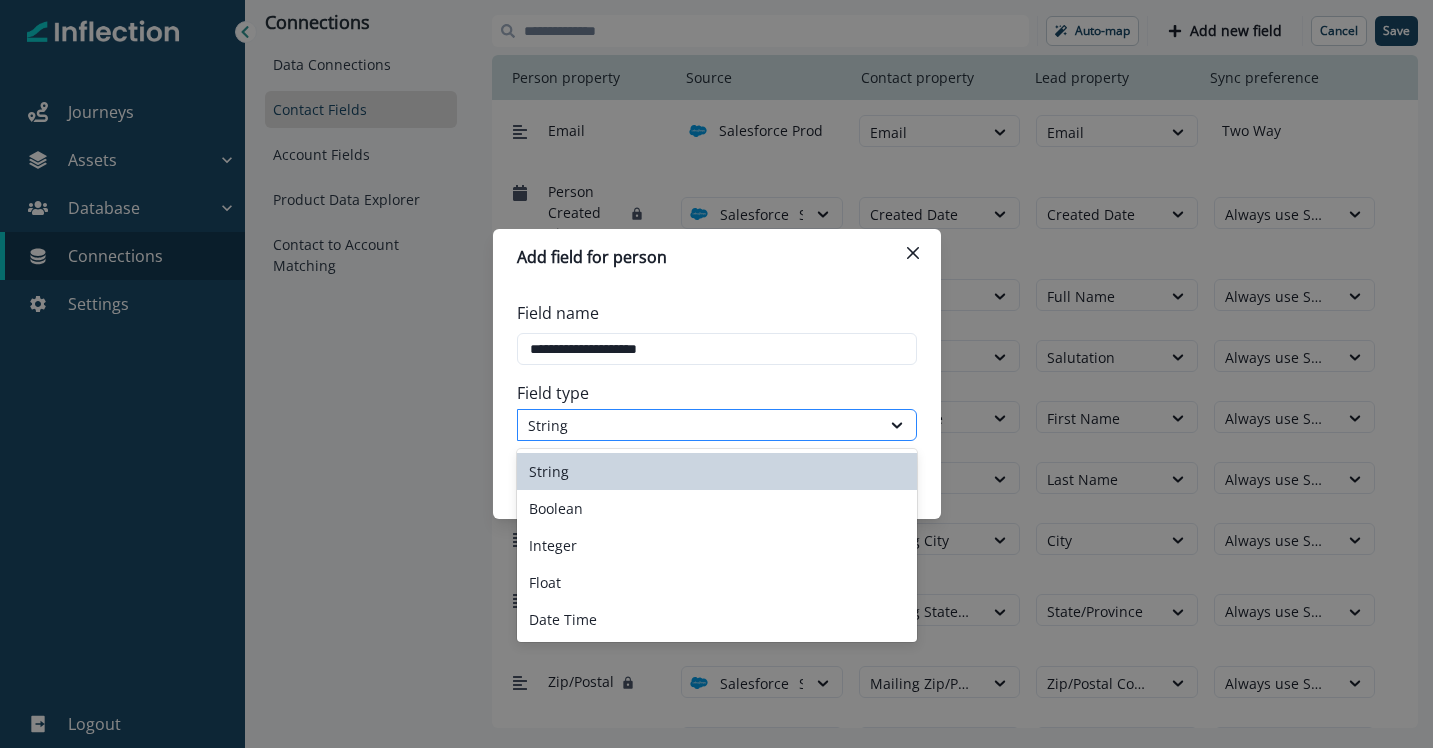 click on "String" at bounding box center [699, 425] 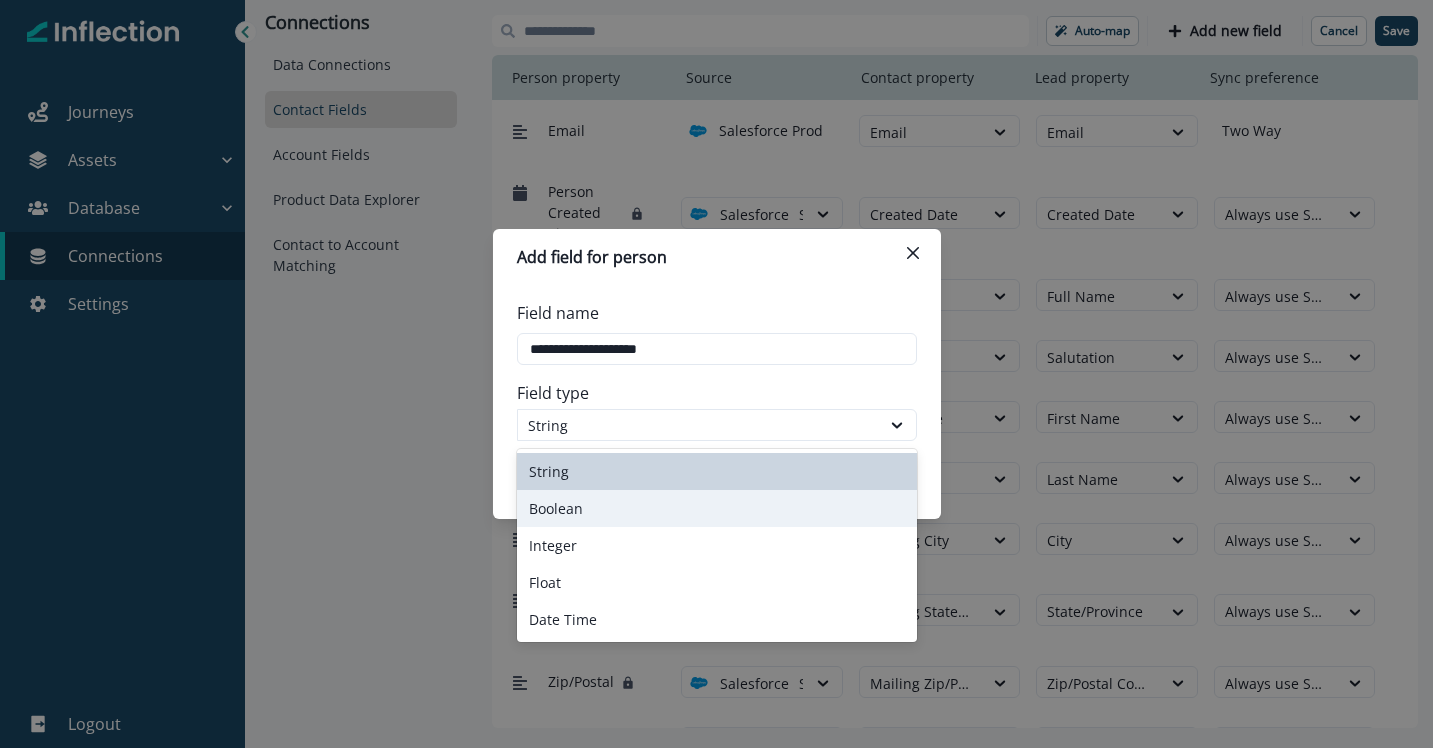 click on "Boolean" at bounding box center (717, 508) 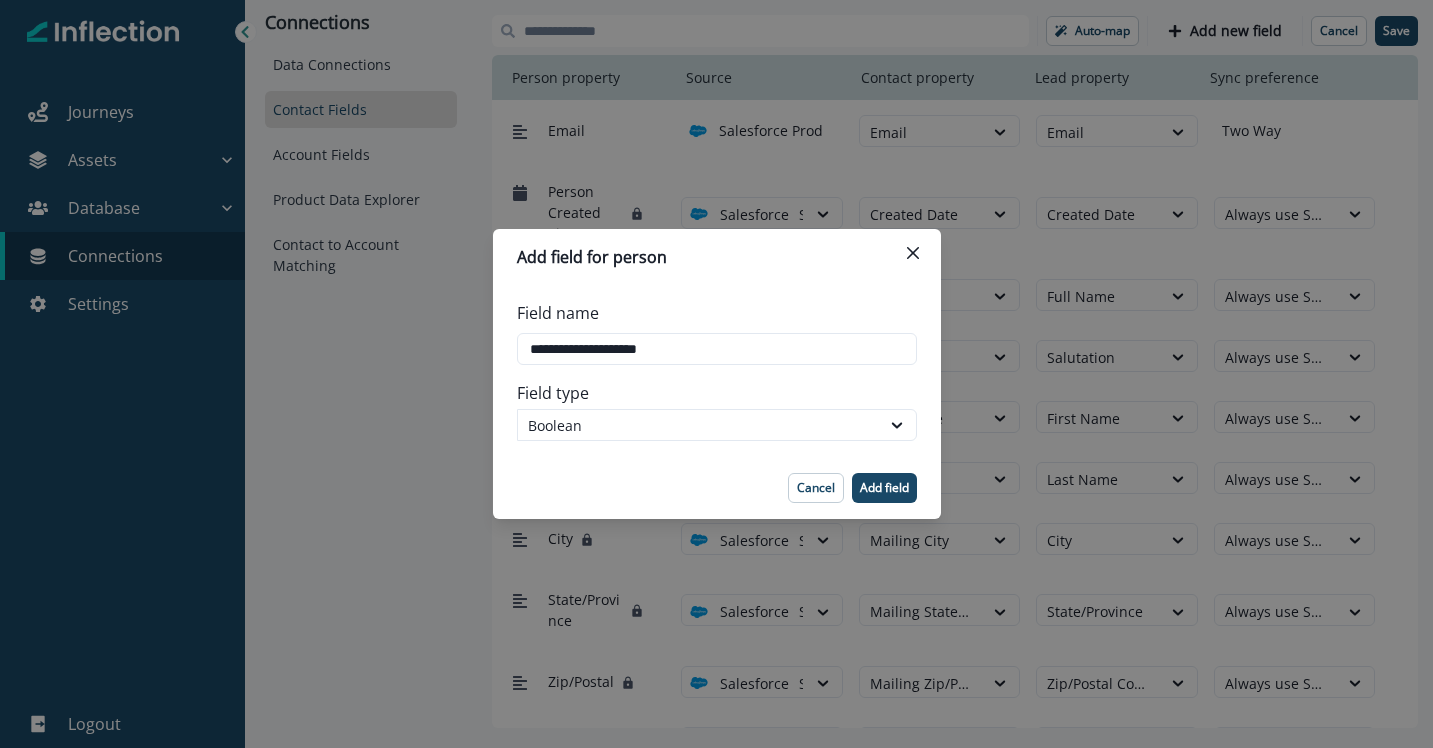click on "Cancel Add field" at bounding box center (717, 488) 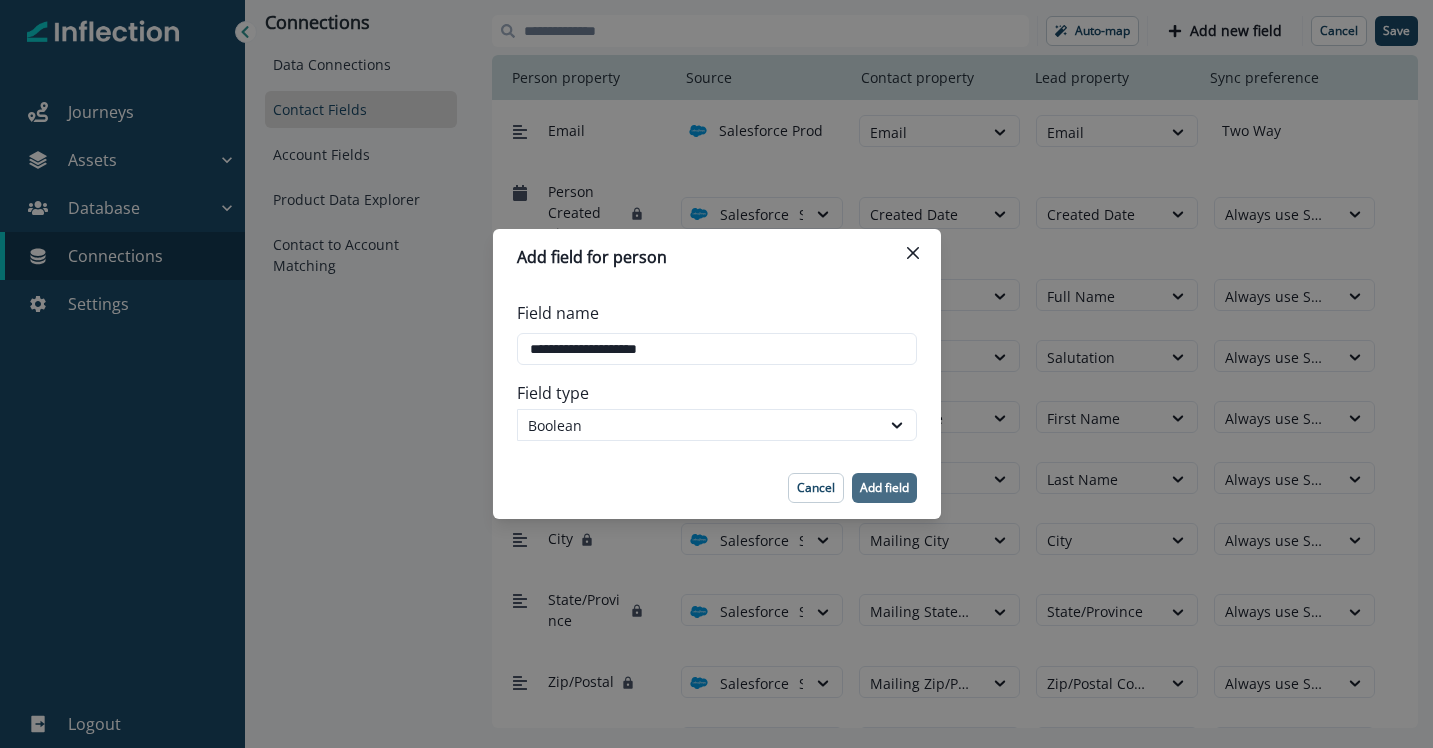 click on "Add field" at bounding box center [884, 488] 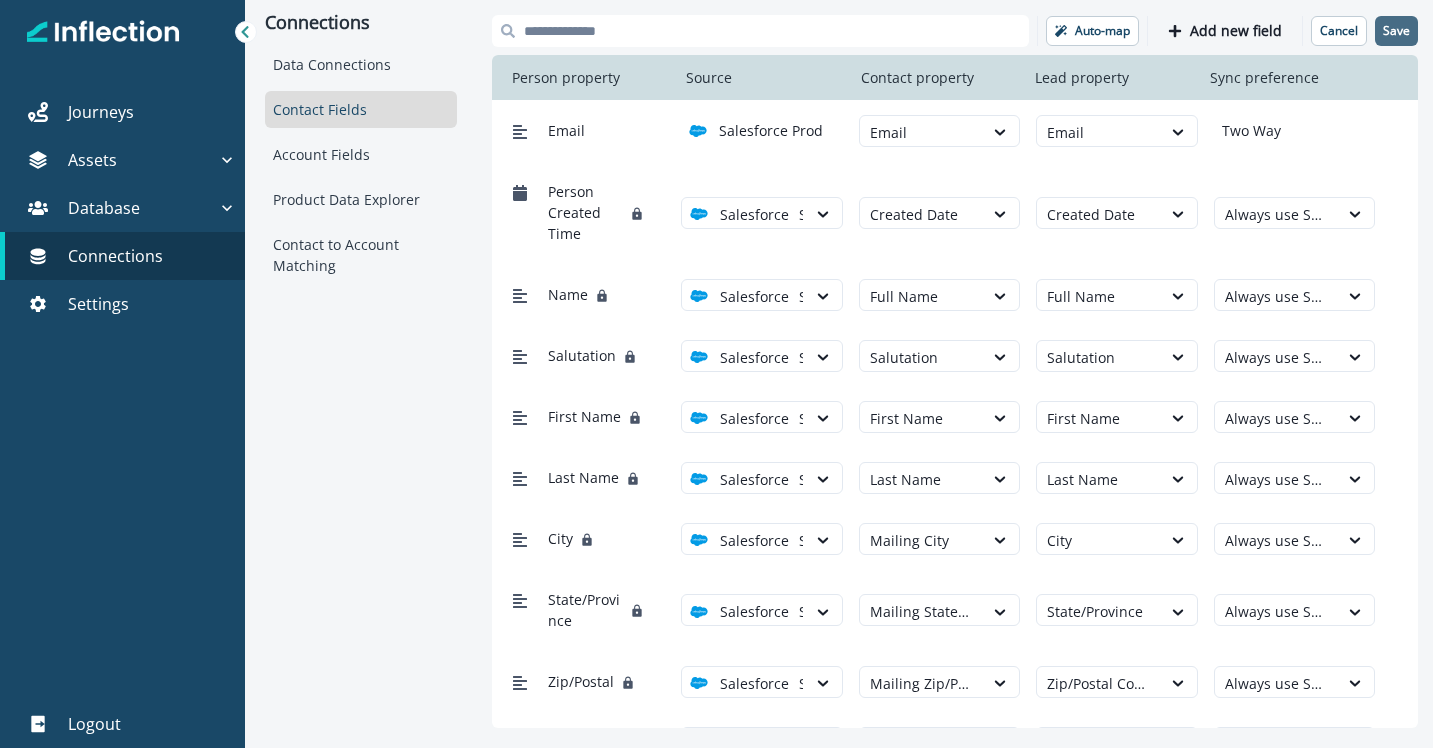 click on "Save" at bounding box center (1396, 31) 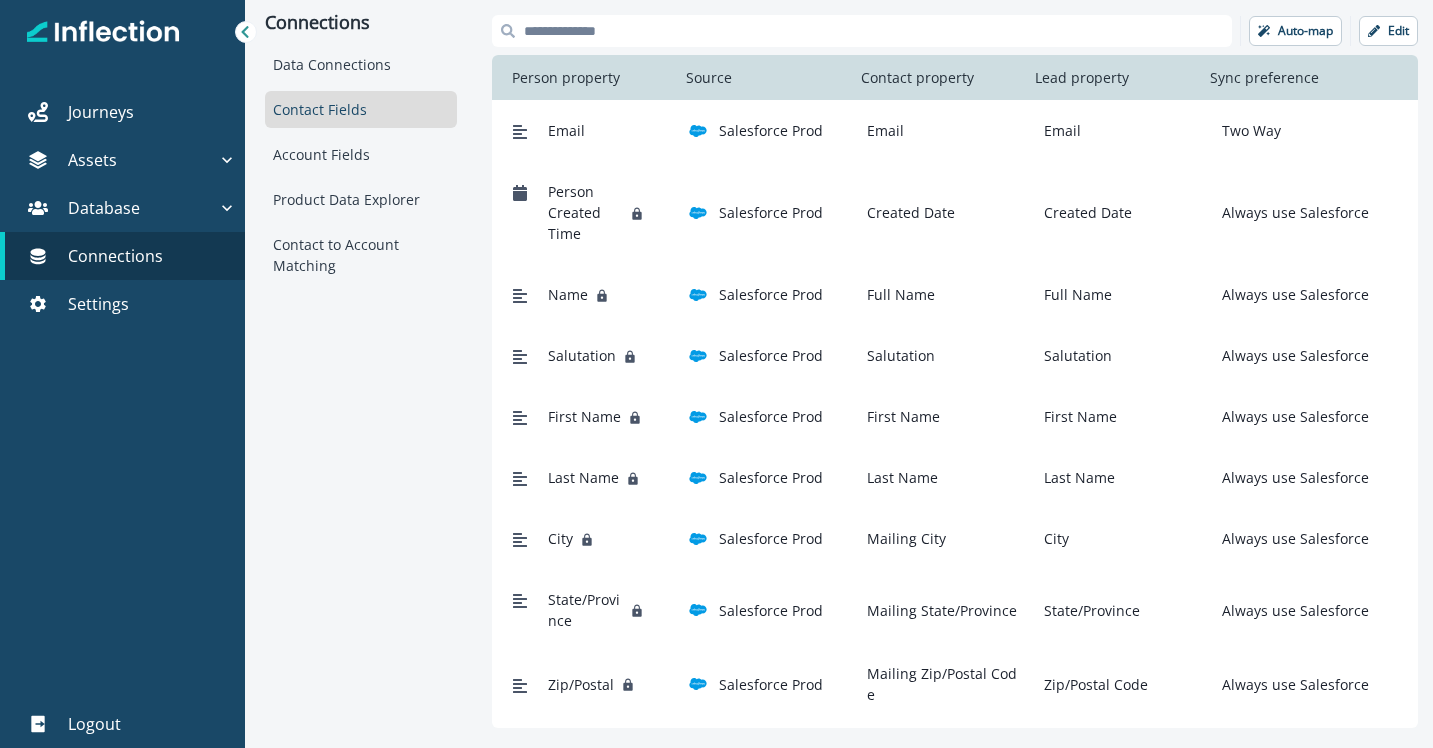 click at bounding box center [862, 31] 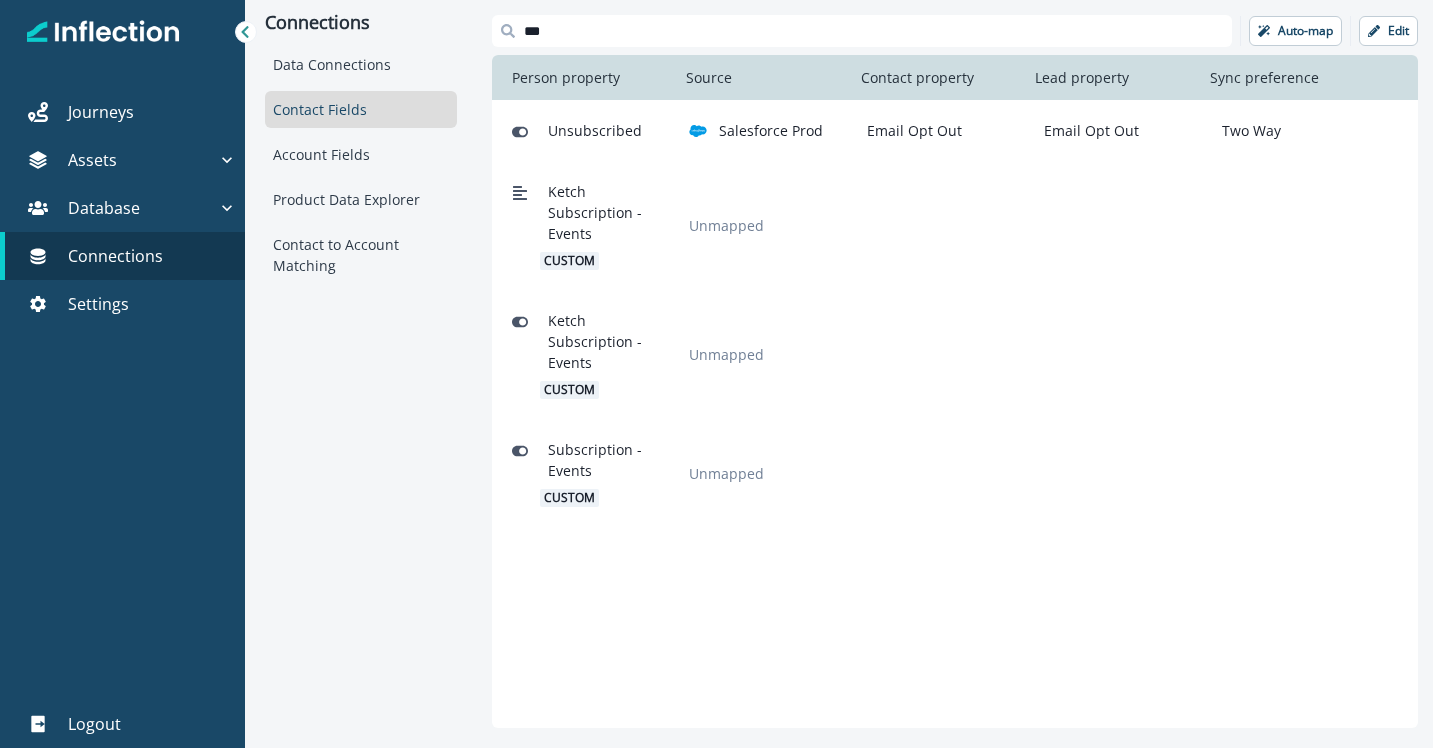 type on "***" 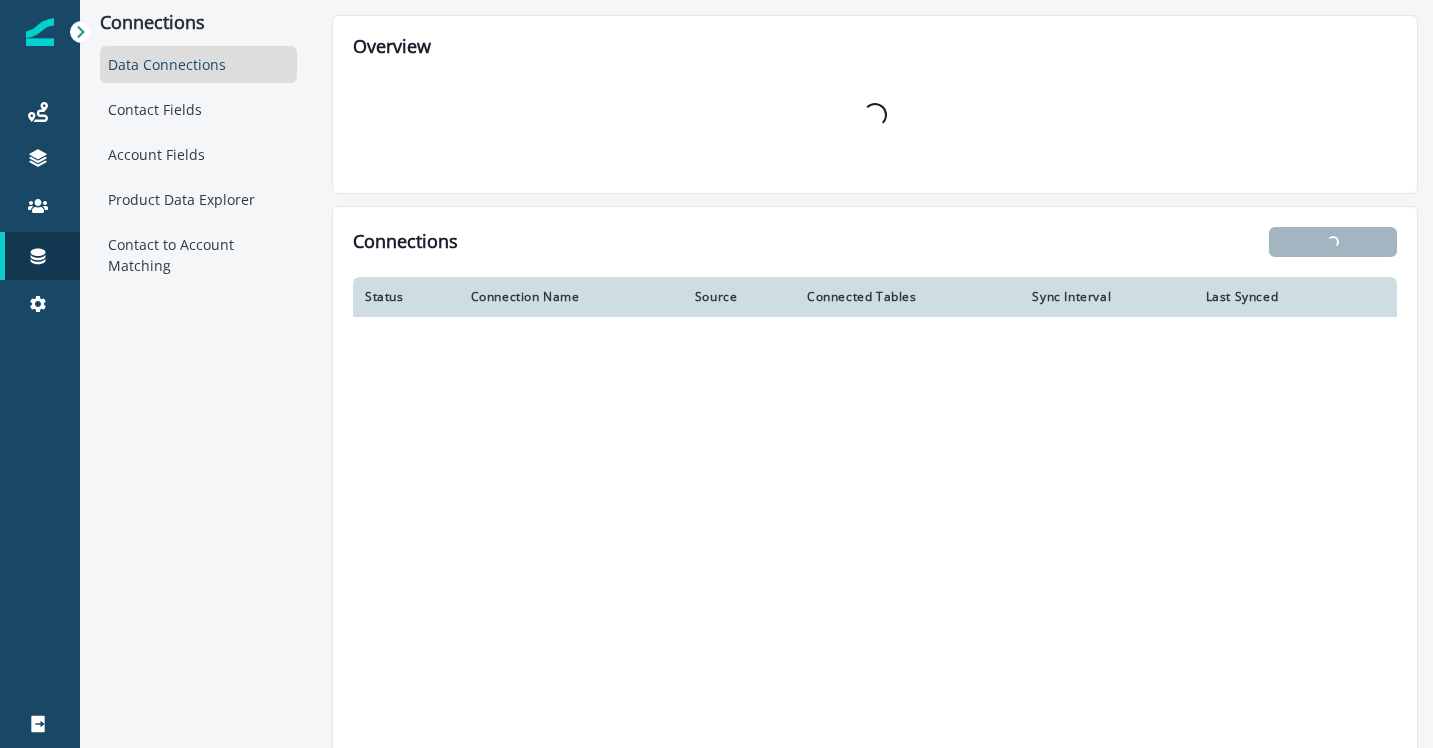 scroll, scrollTop: 0, scrollLeft: 0, axis: both 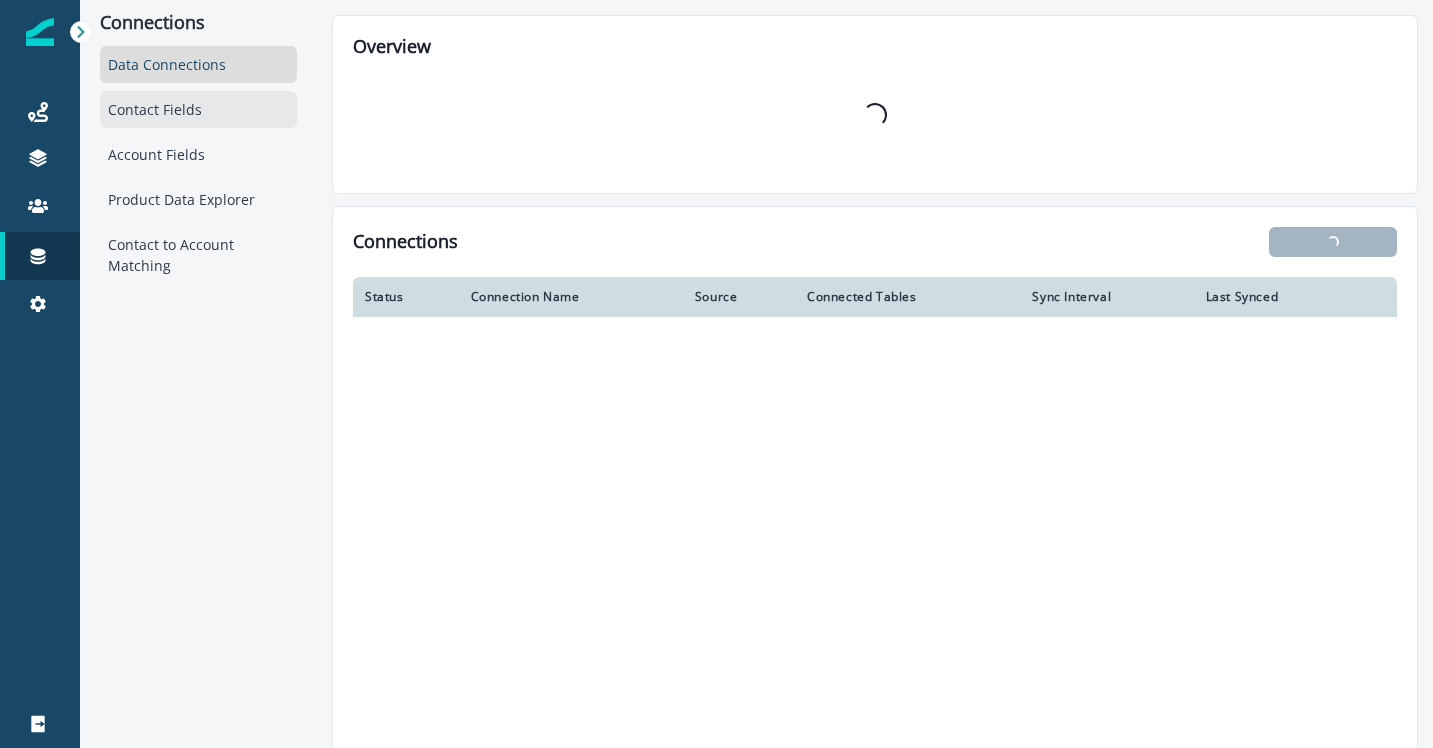 click on "Contact Fields" at bounding box center [198, 109] 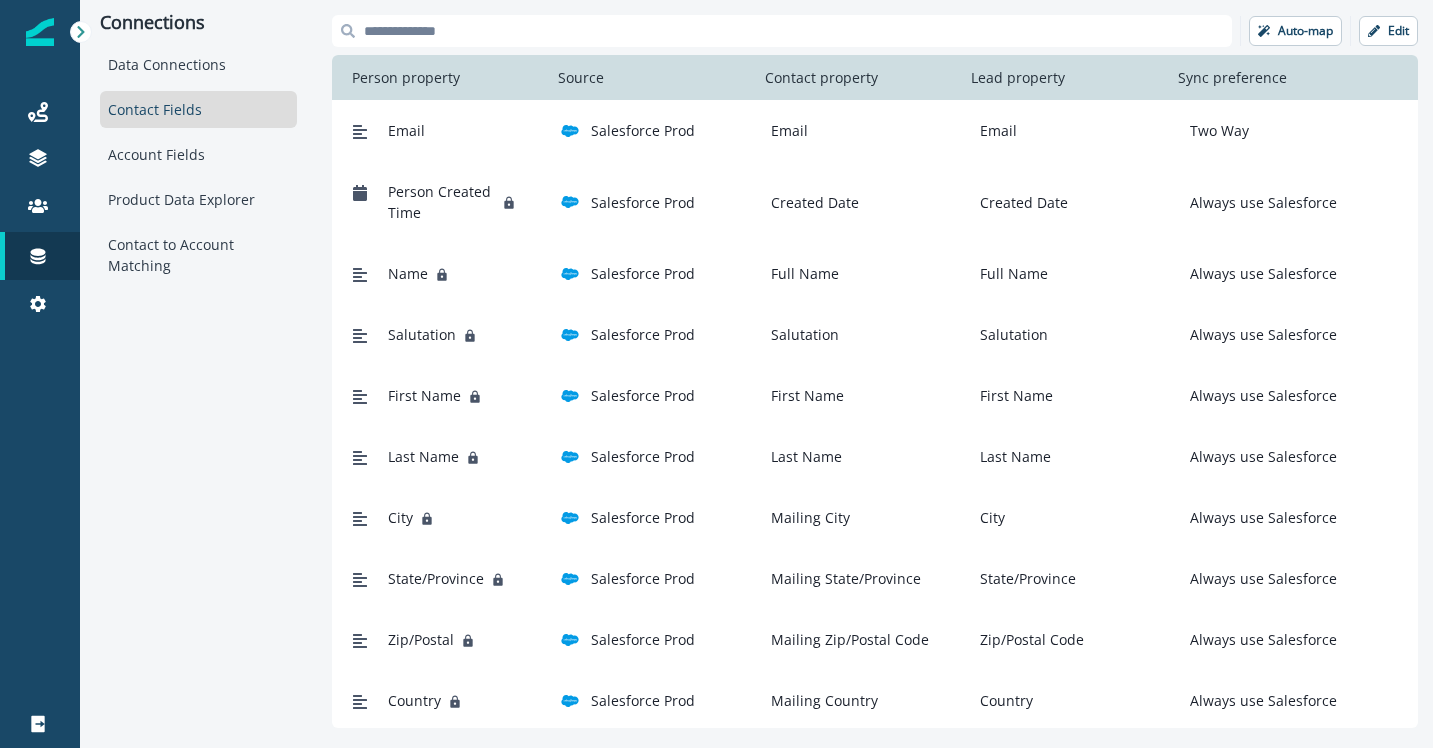 click at bounding box center (782, 31) 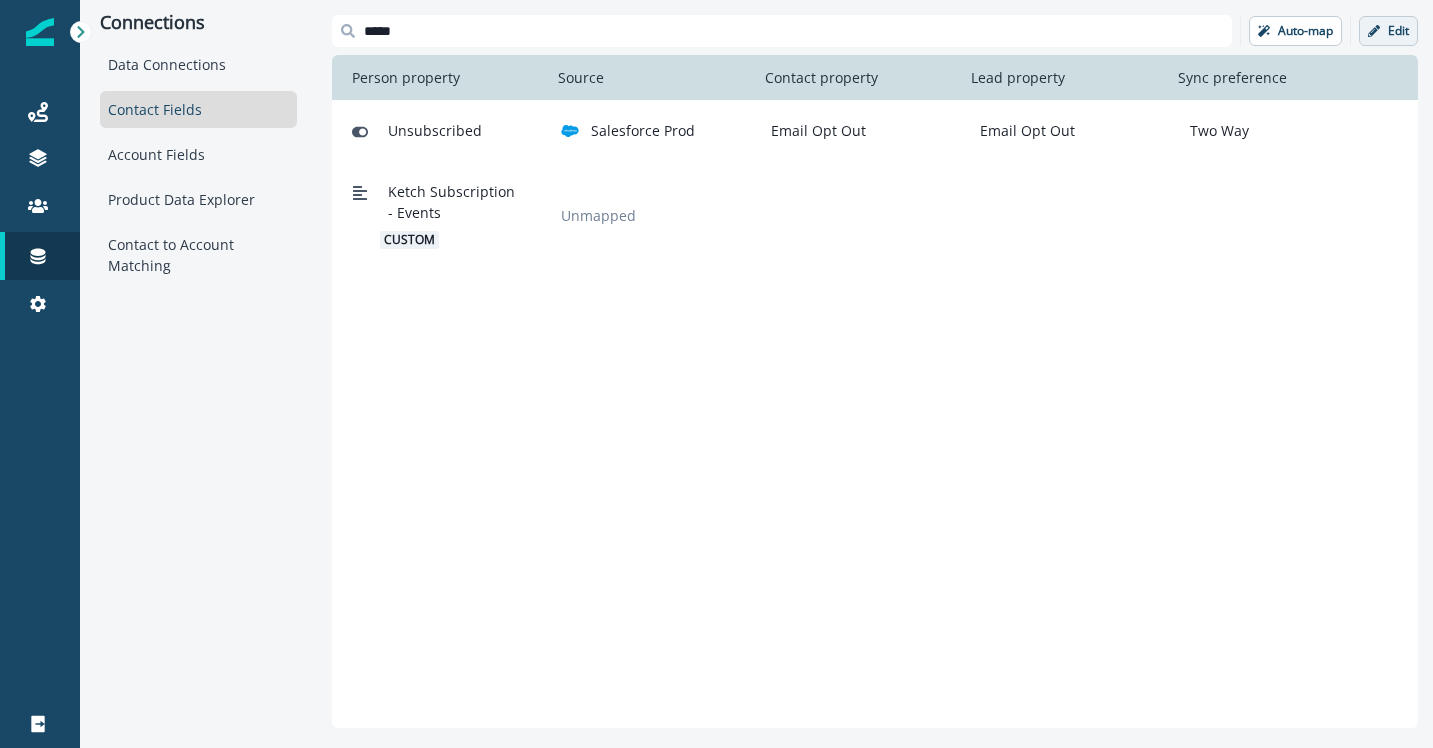 type on "*****" 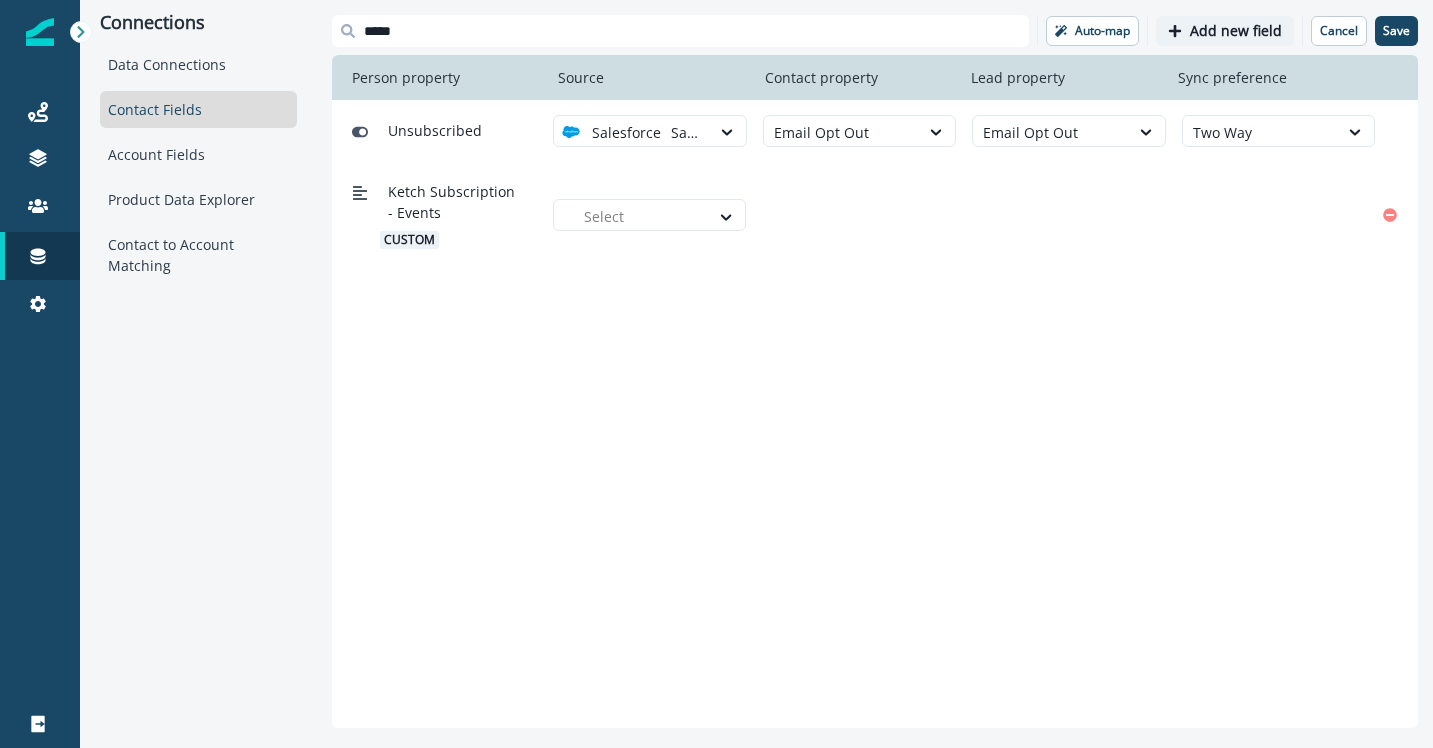 click on "Add new field" at bounding box center (1236, 31) 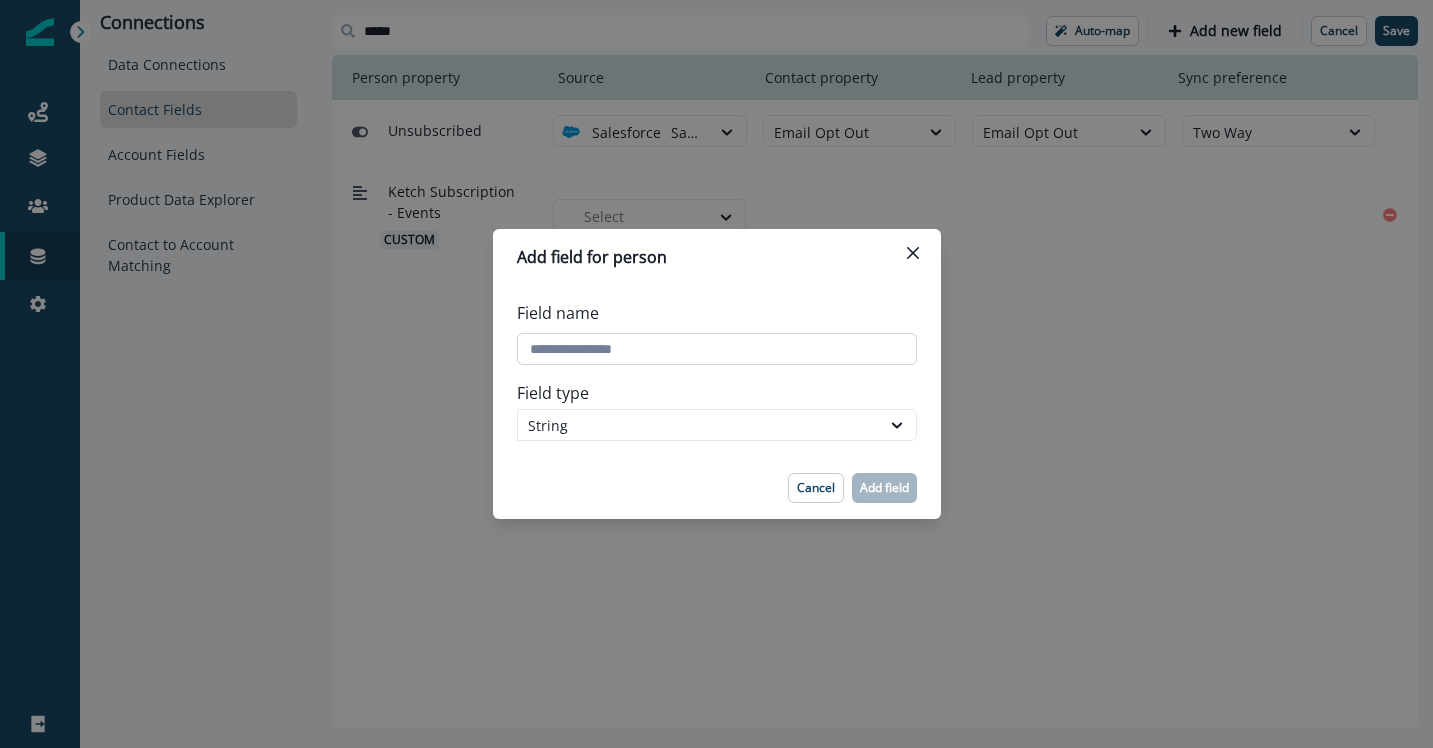 click on "Field name" at bounding box center (717, 349) 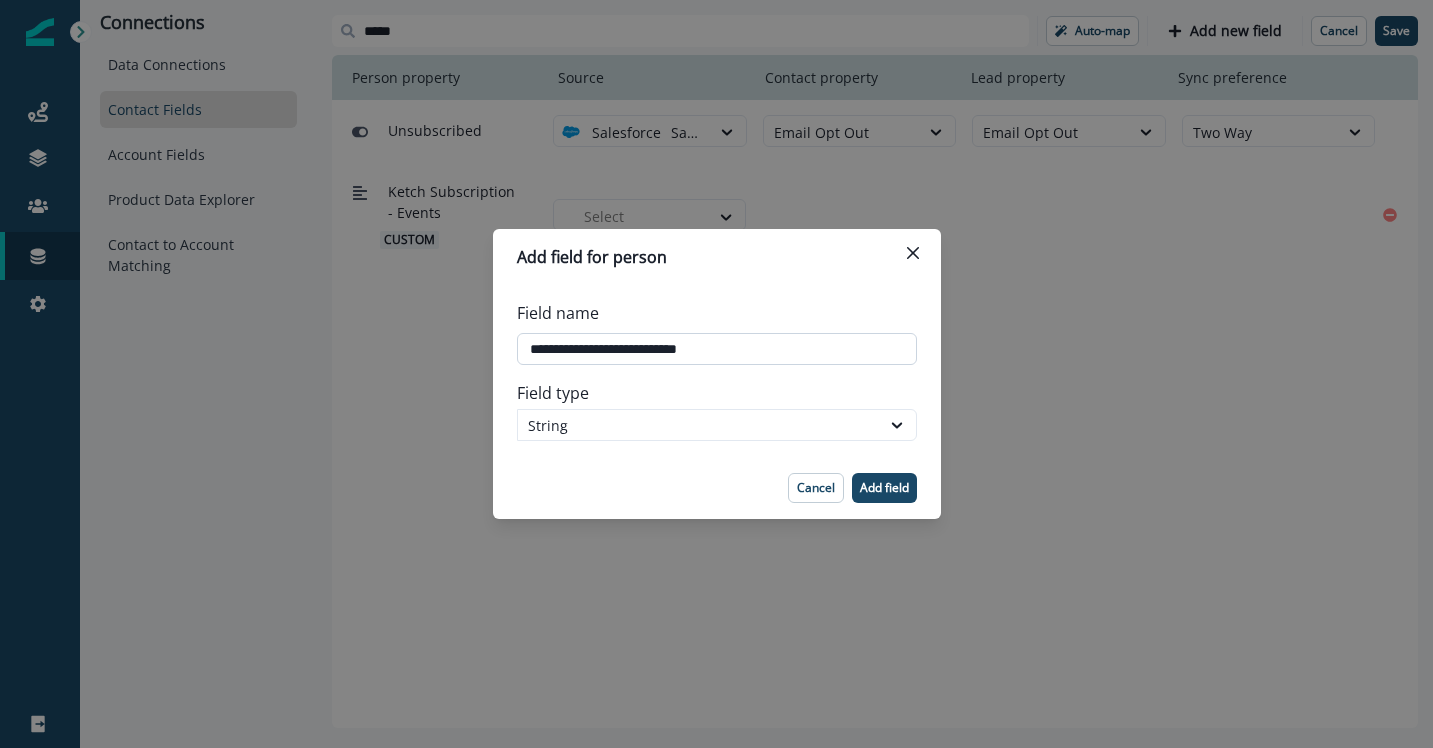 click on "Field name" at bounding box center [717, 349] 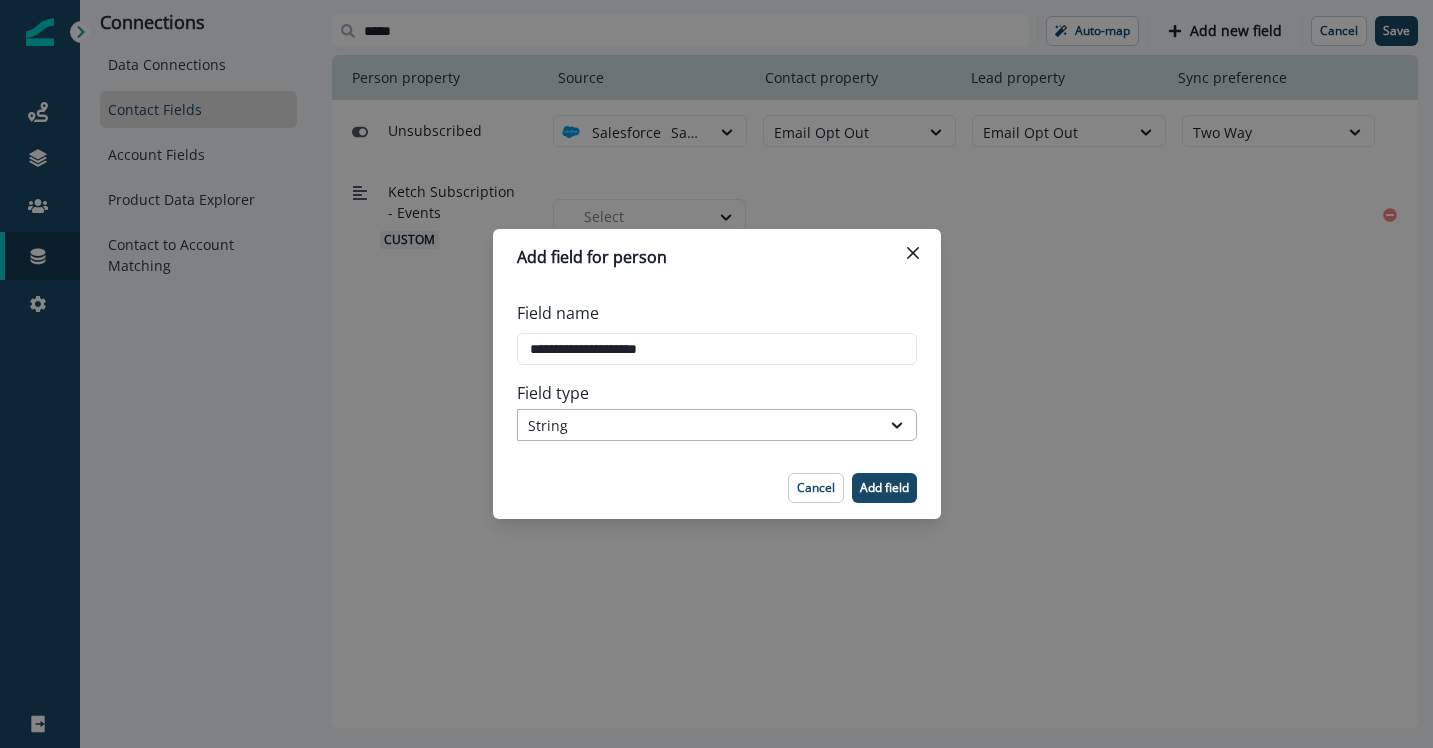 type on "**********" 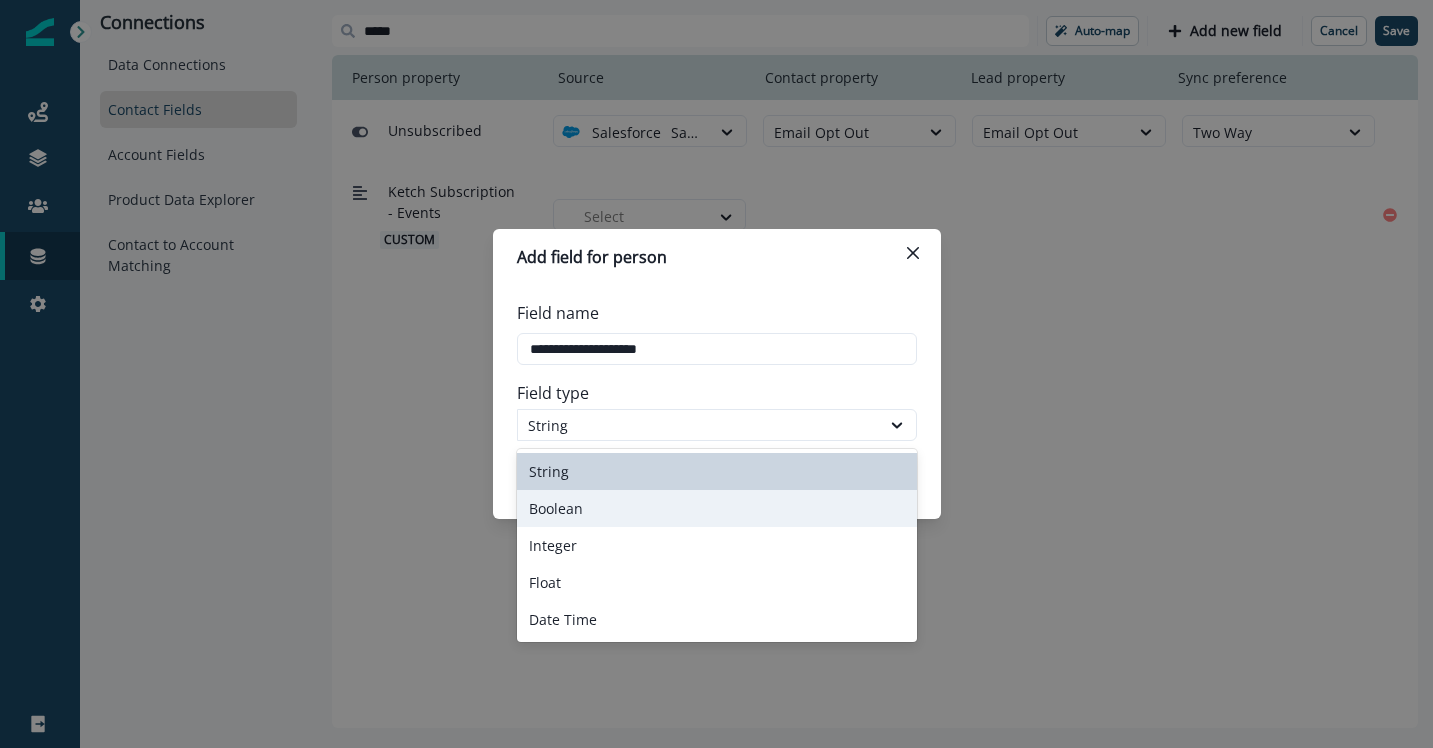 click on "Boolean" at bounding box center (717, 508) 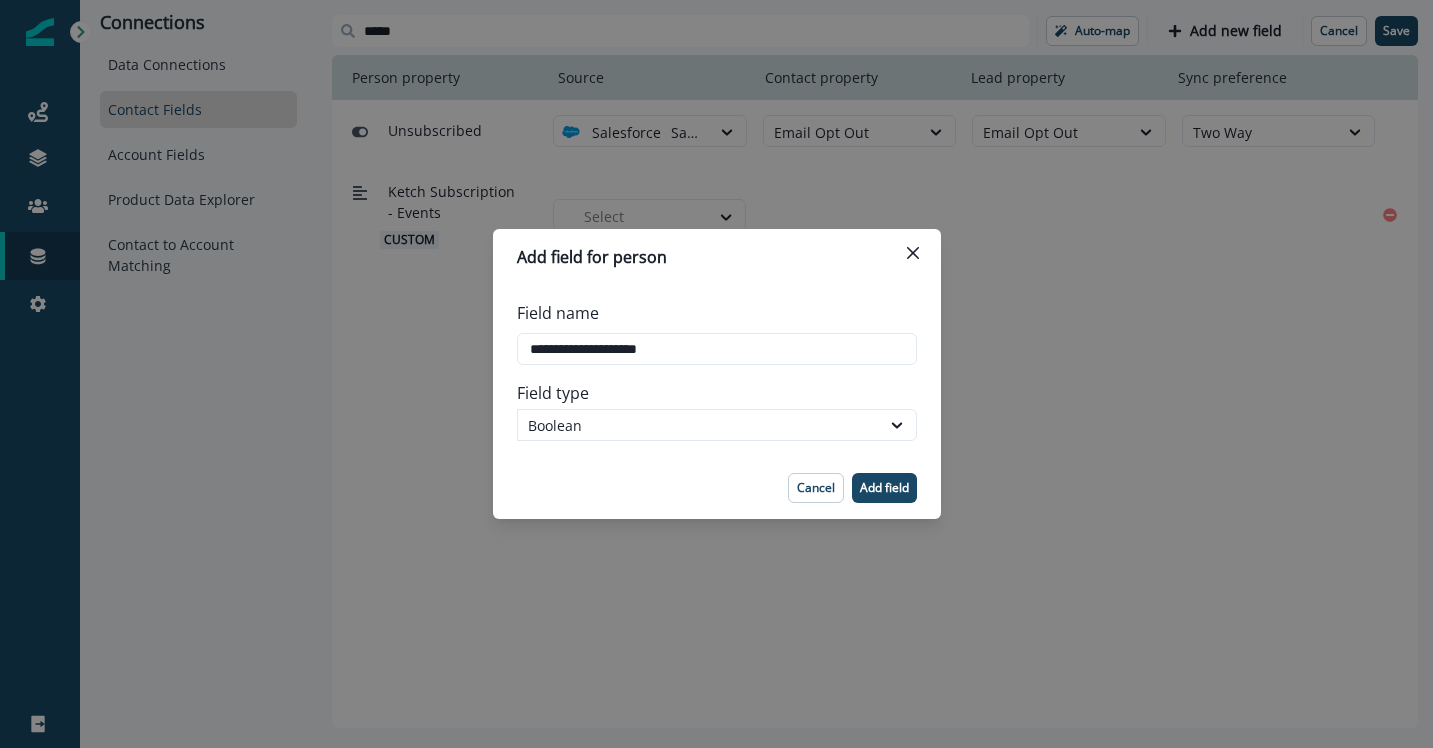 click on "Cancel Add field" at bounding box center (717, 488) 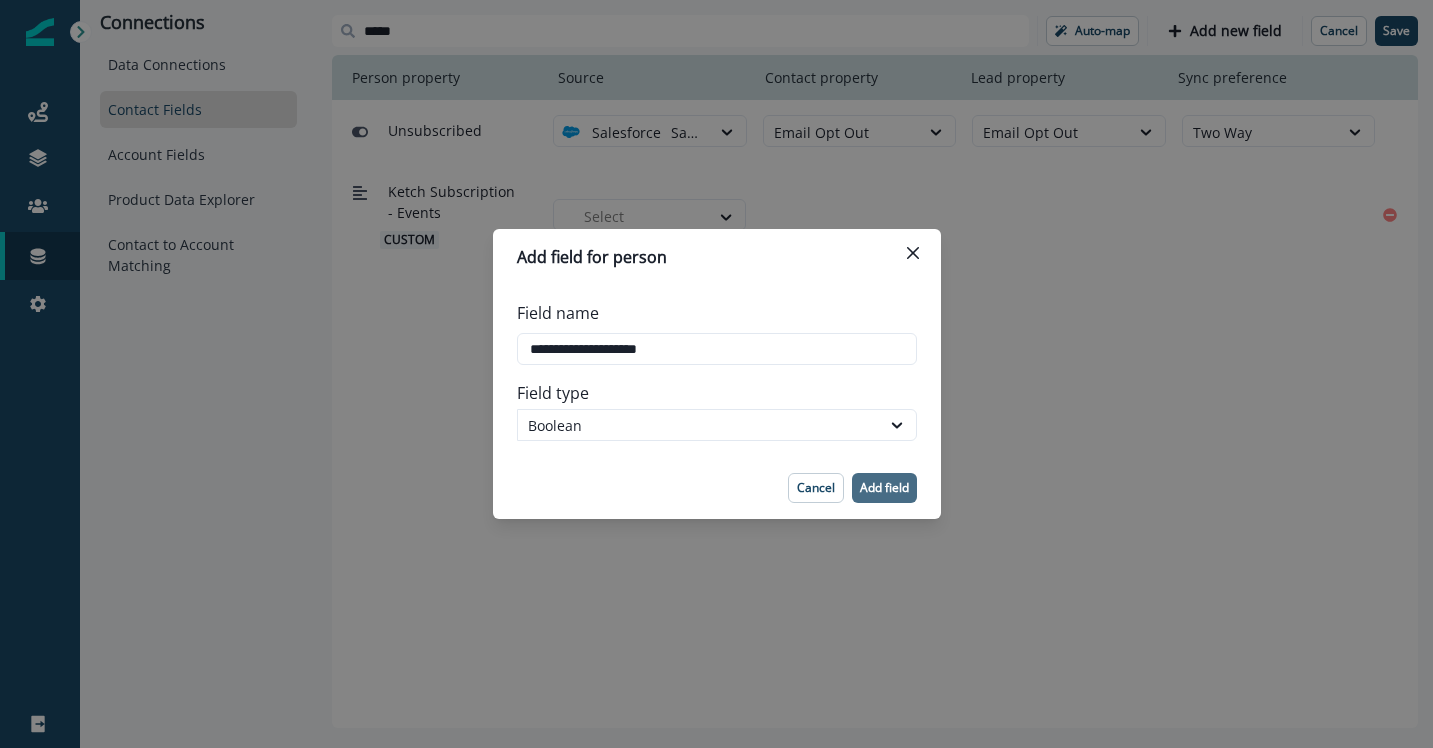 click on "Add field" at bounding box center [884, 488] 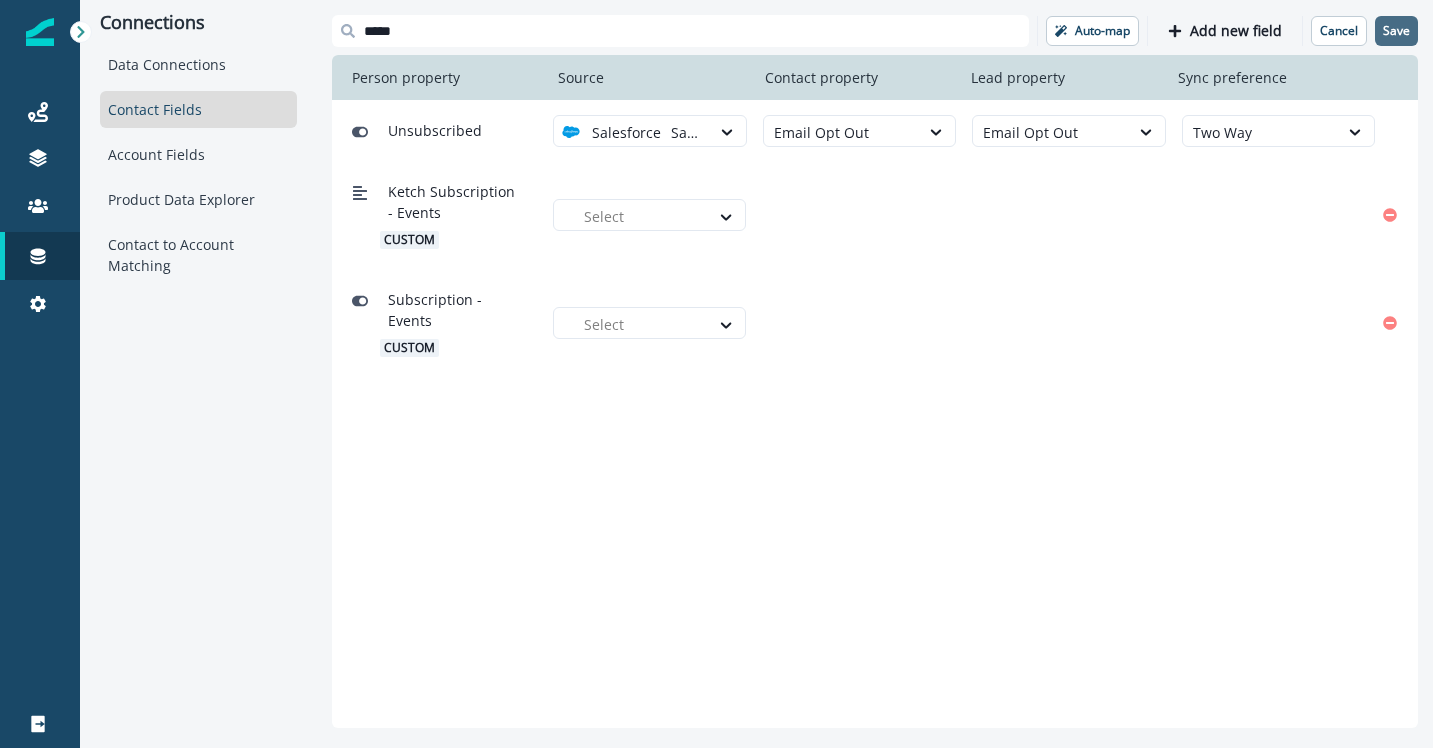 click on "Save" at bounding box center (1396, 31) 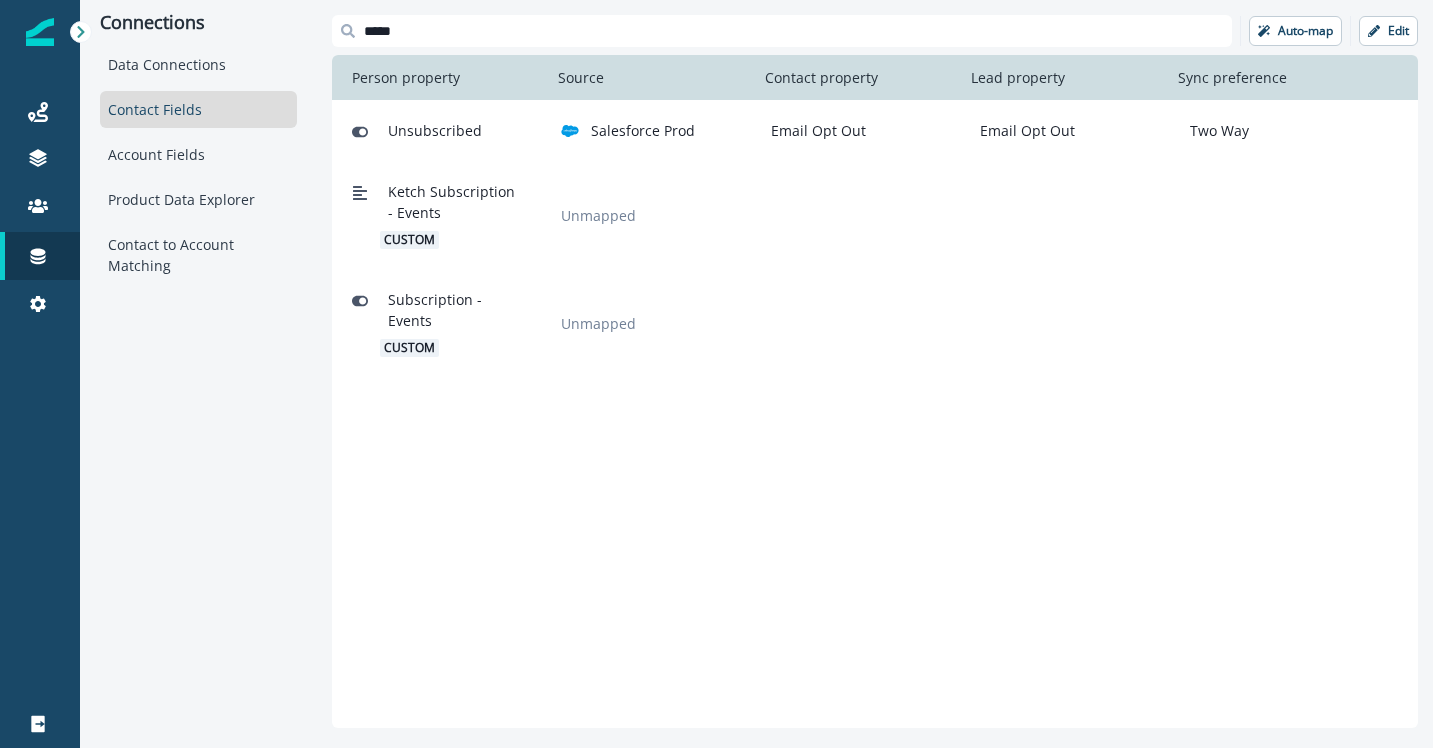 click on "*****" at bounding box center (782, 31) 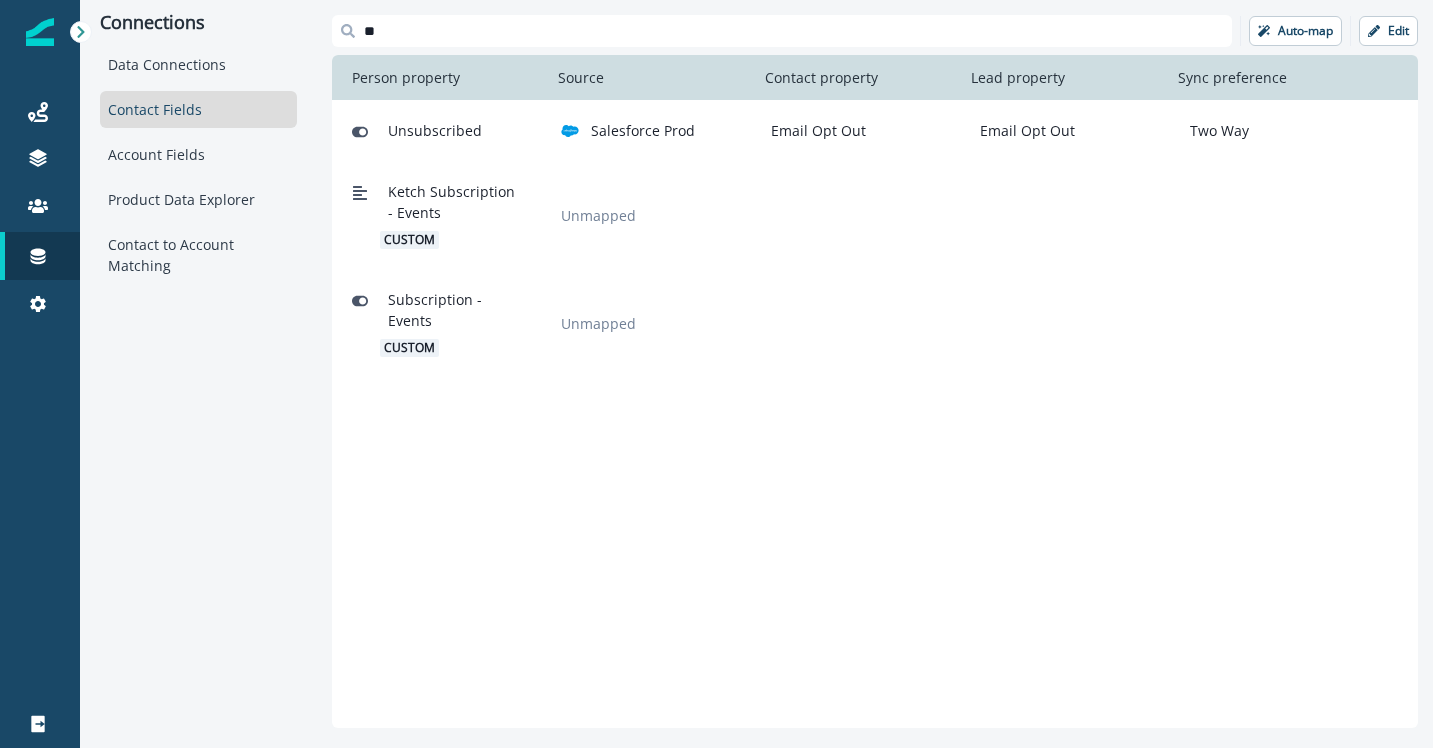 type on "*" 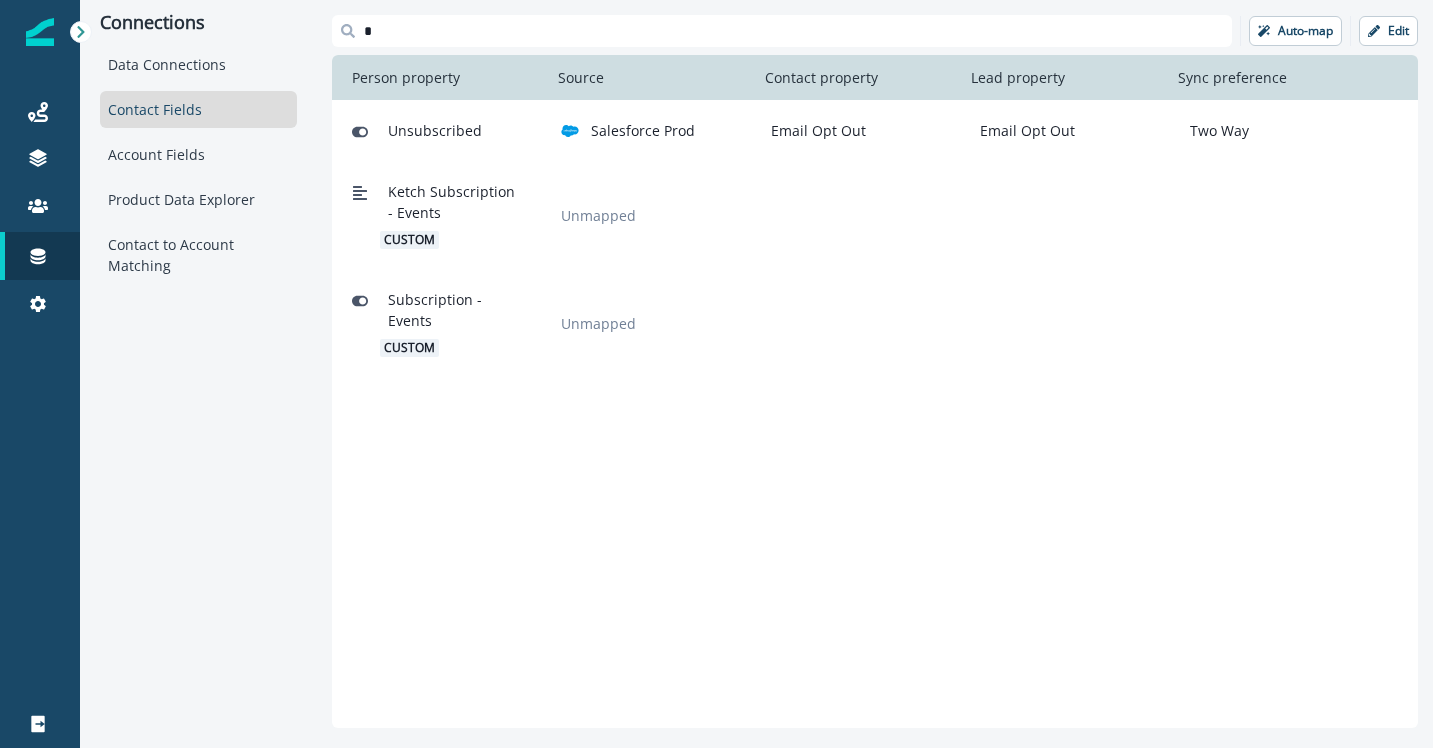type 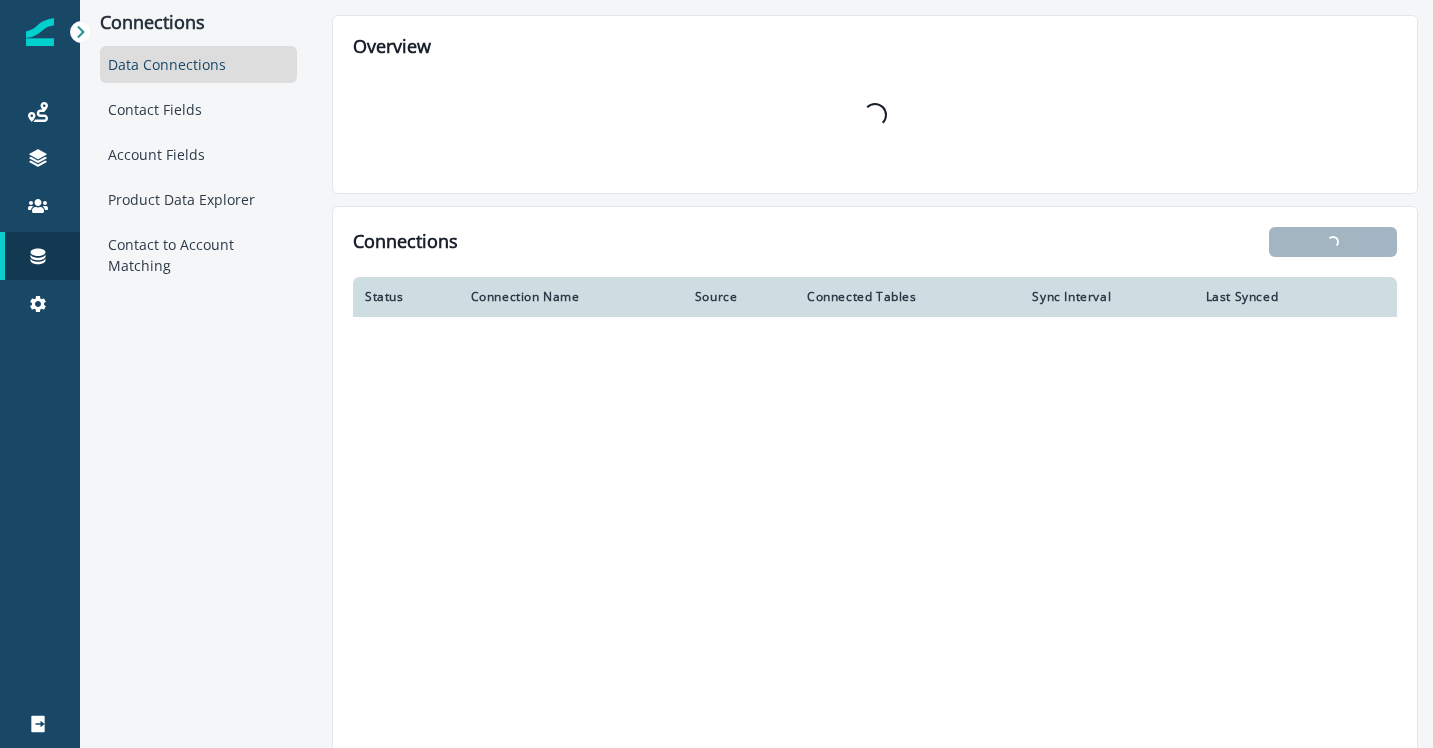 scroll, scrollTop: 0, scrollLeft: 0, axis: both 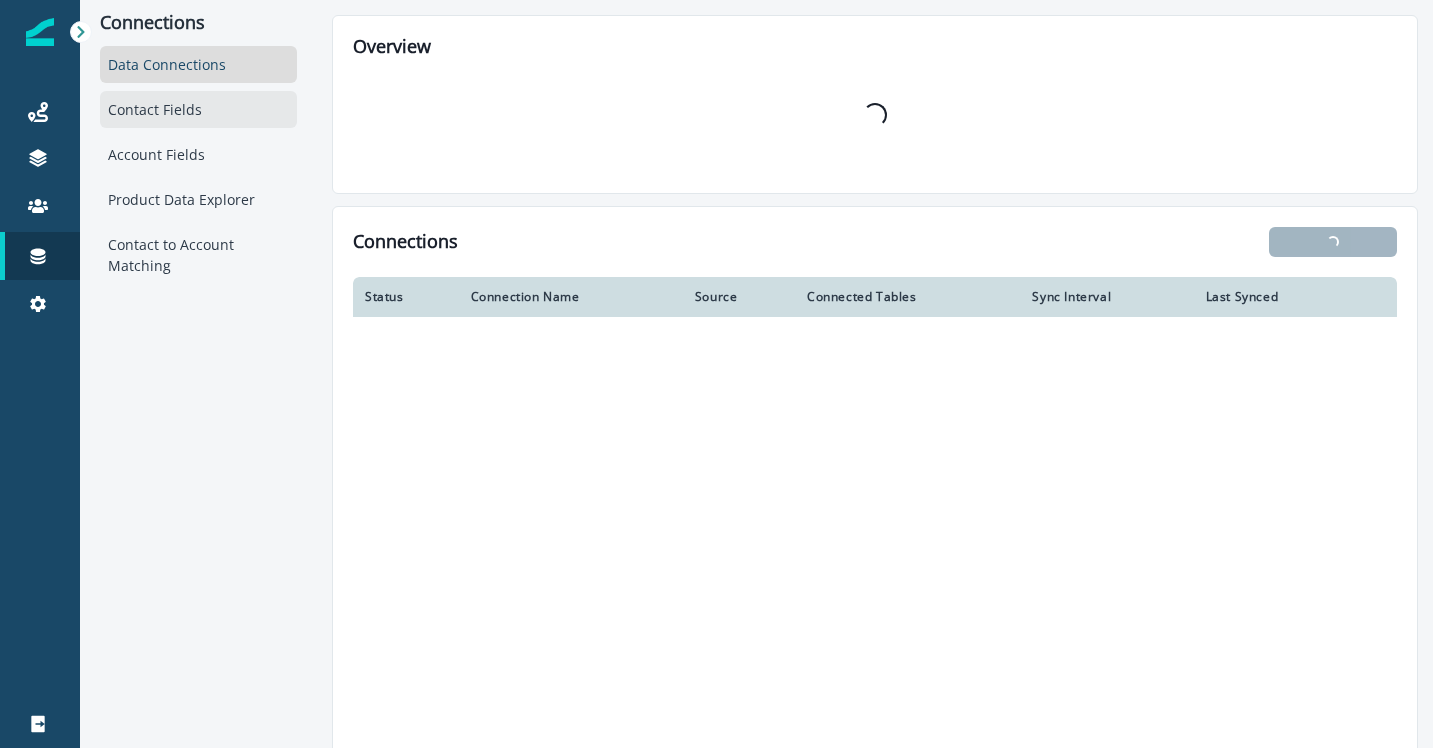 click on "Contact Fields" at bounding box center (198, 109) 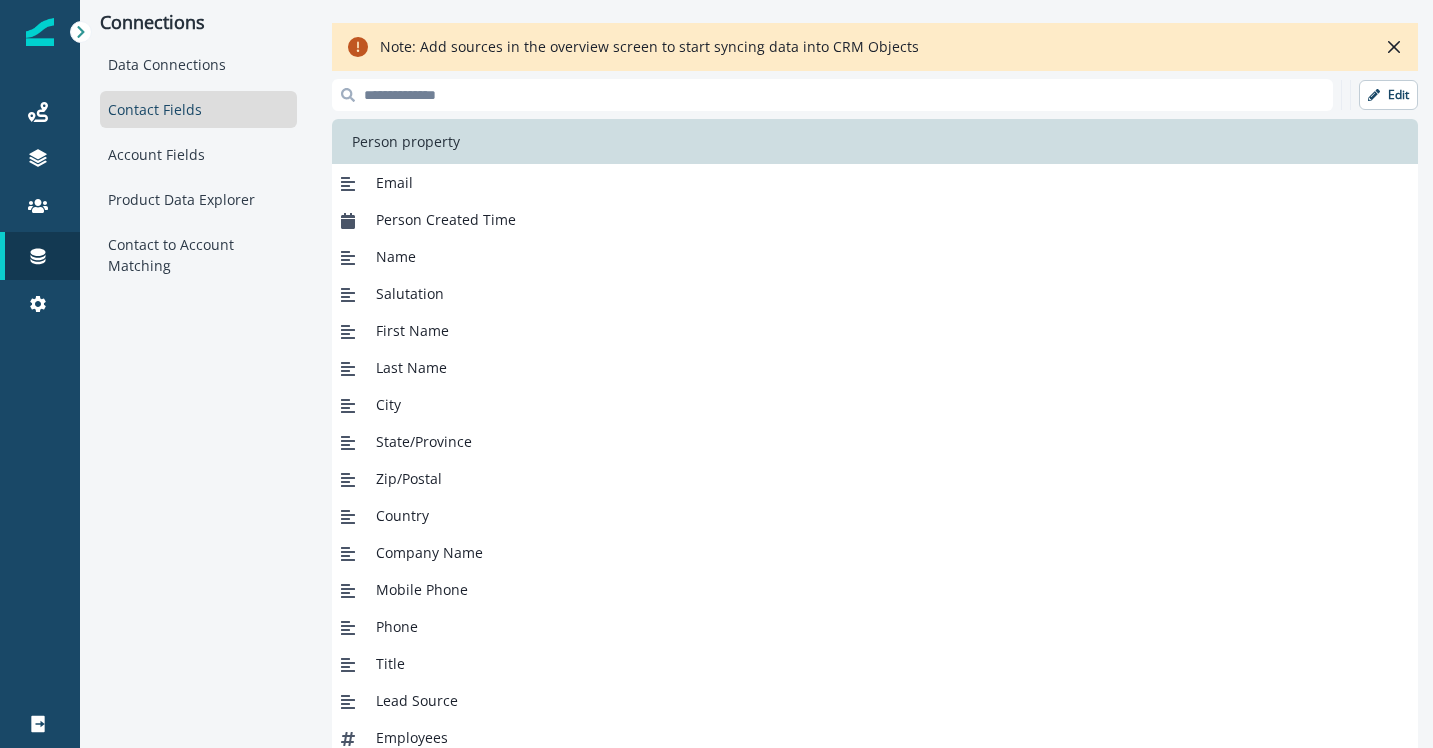 click at bounding box center (832, 95) 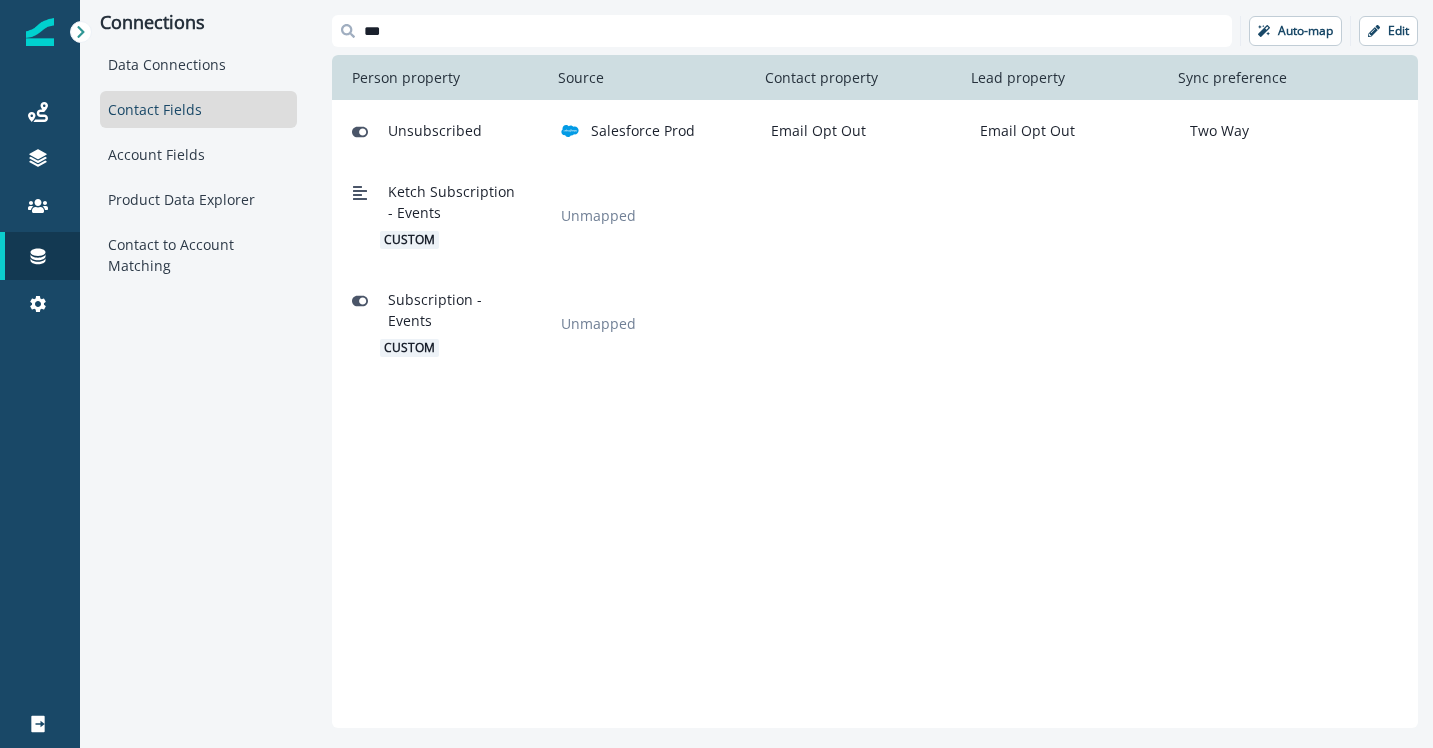 type on "***" 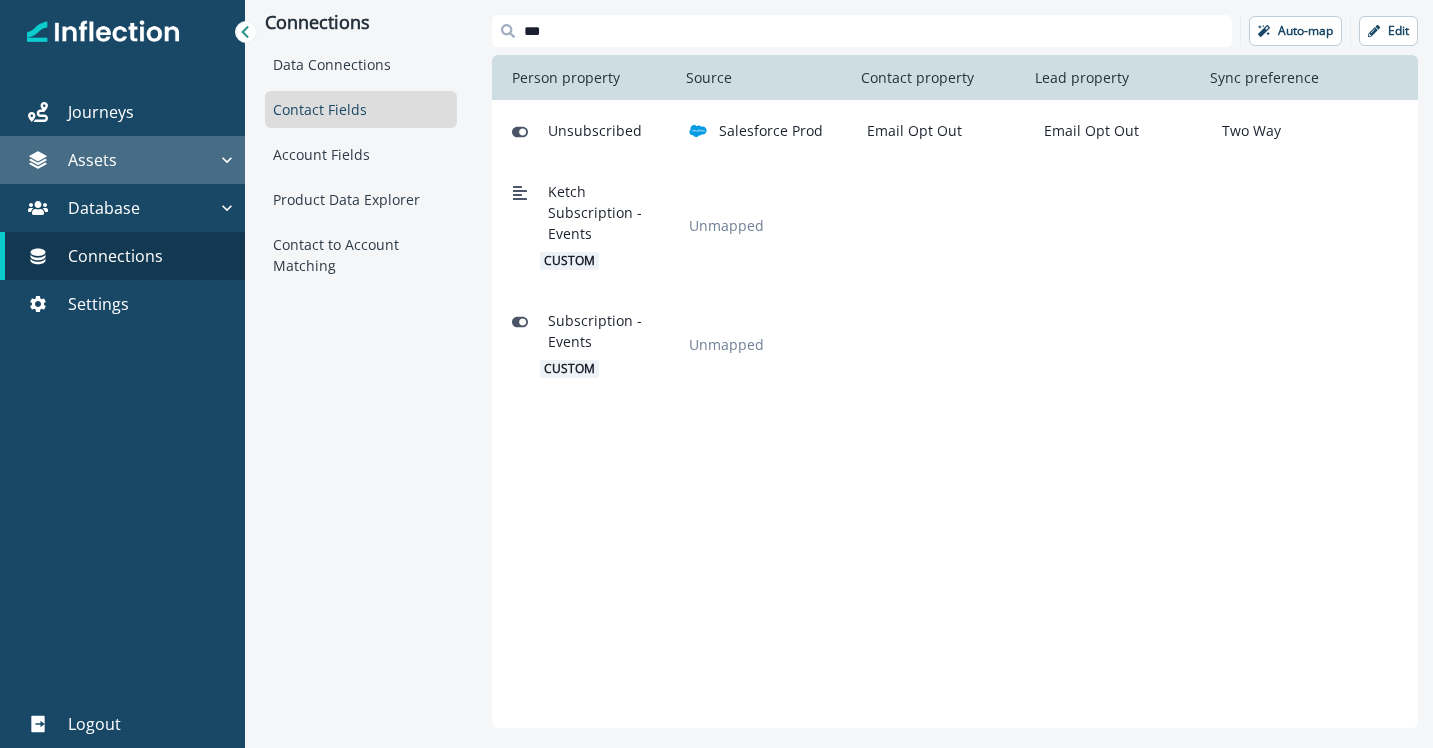 click on "Assets" at bounding box center [112, 160] 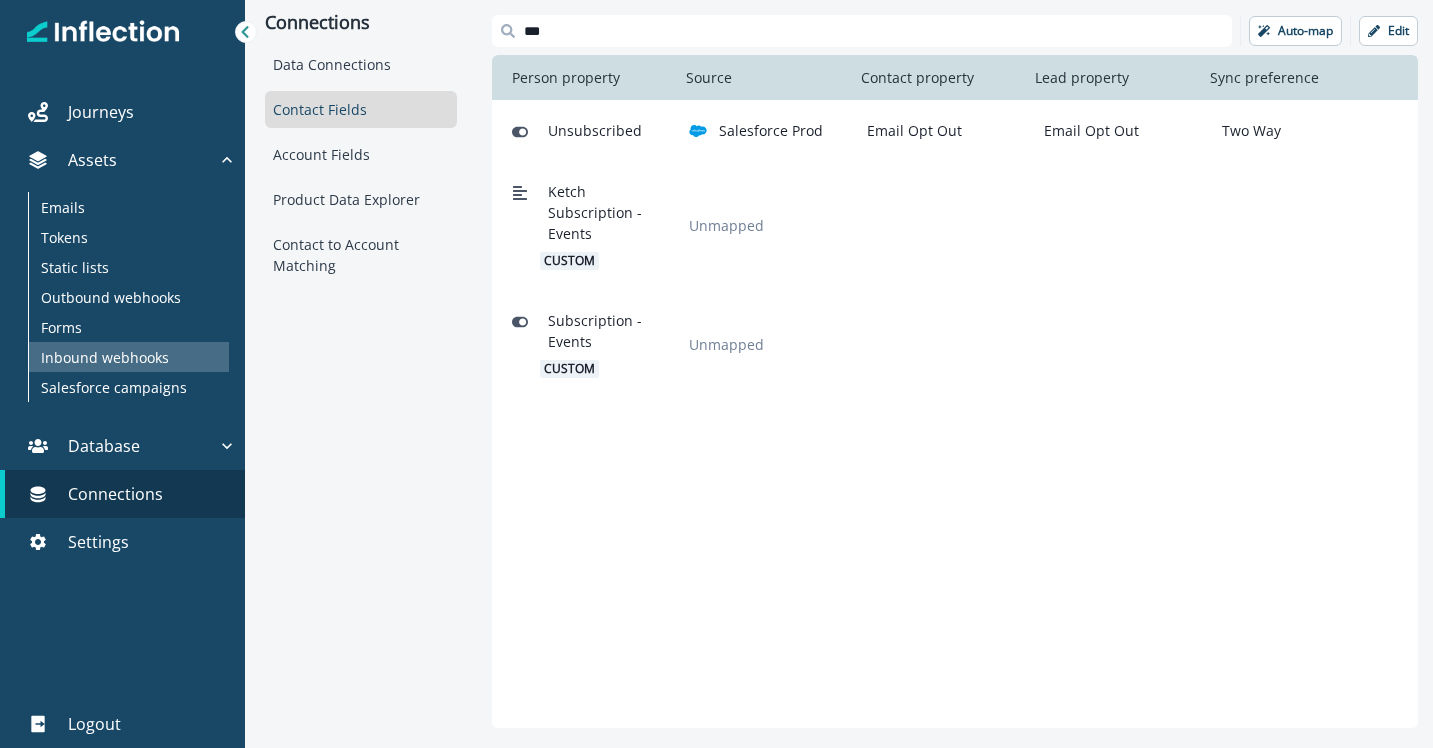 click on "Inbound webhooks" at bounding box center (105, 357) 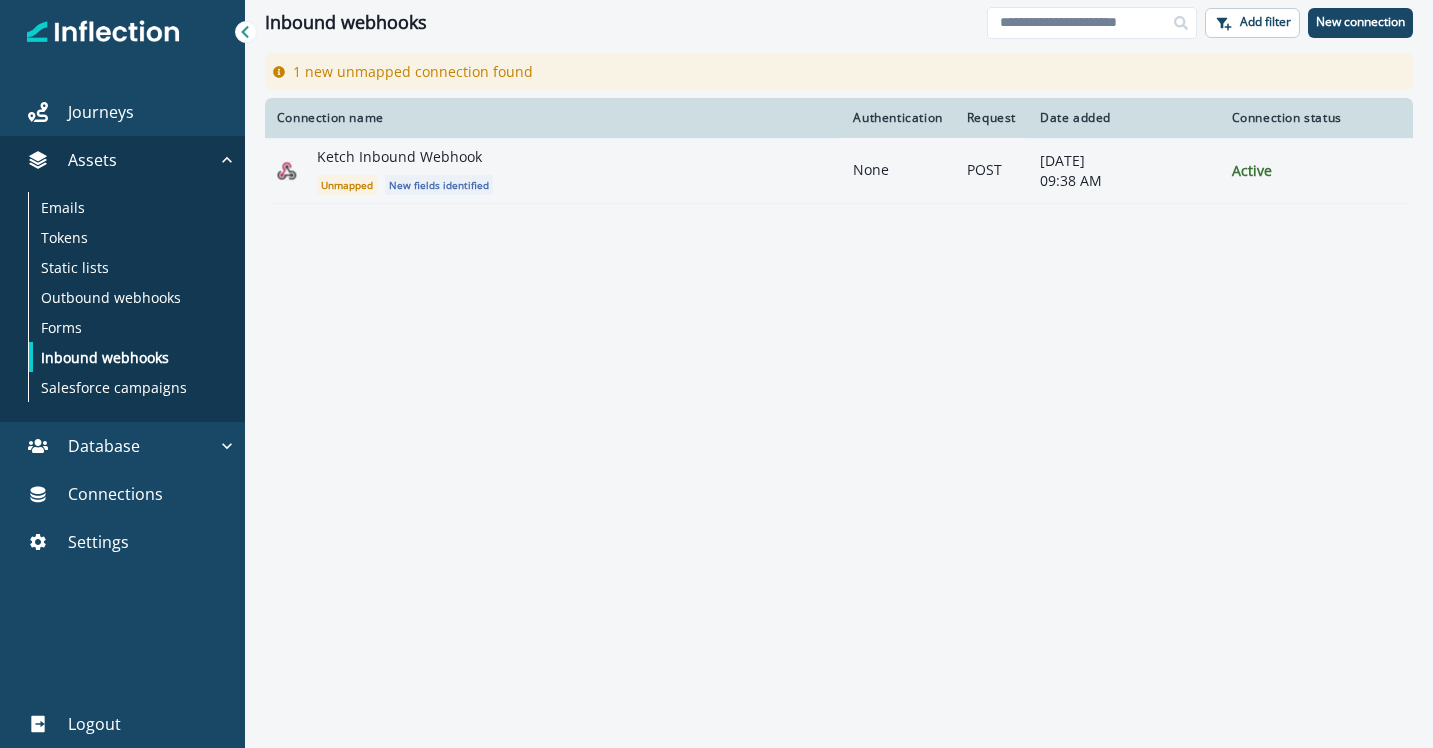 click on "Ketch Inbound Webhook Unmapped New fields identified" at bounding box center (573, 171) 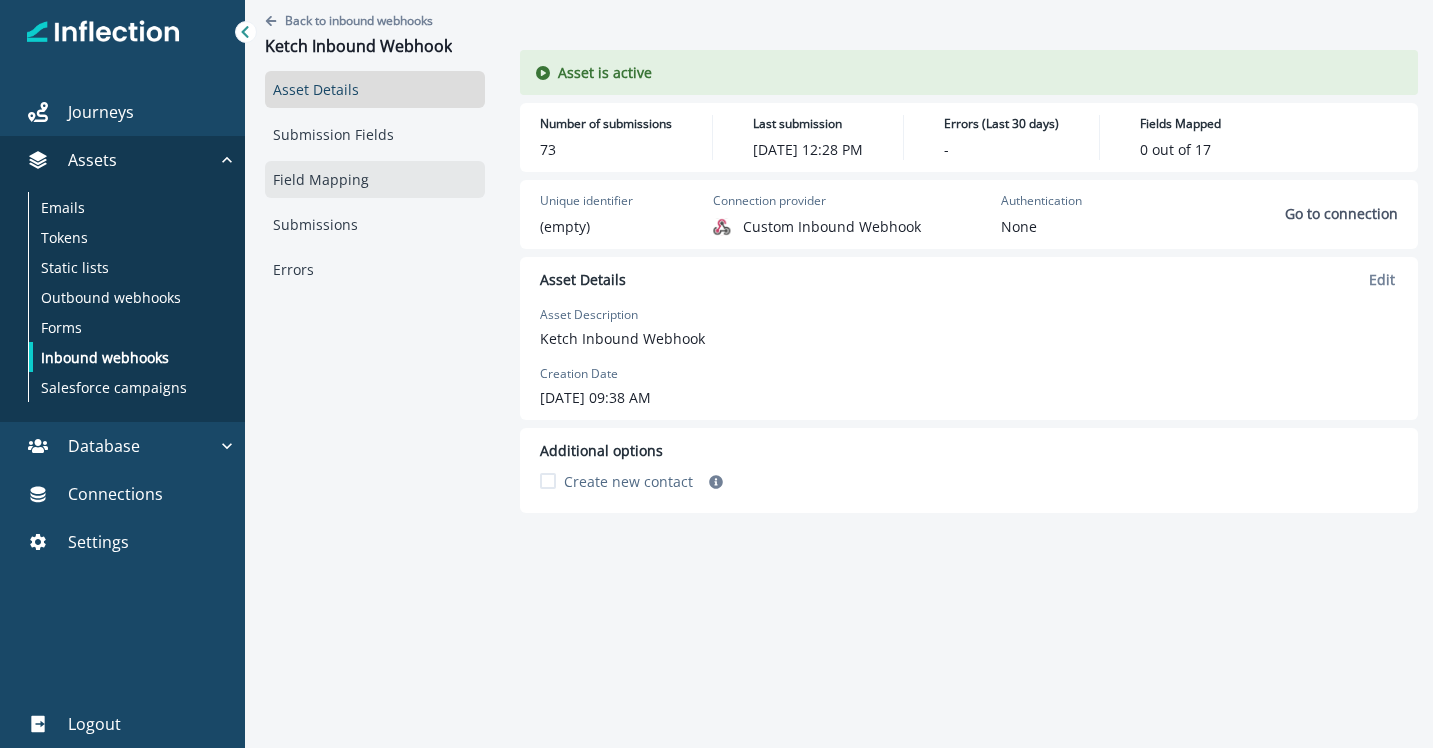 click on "Field Mapping" at bounding box center (375, 179) 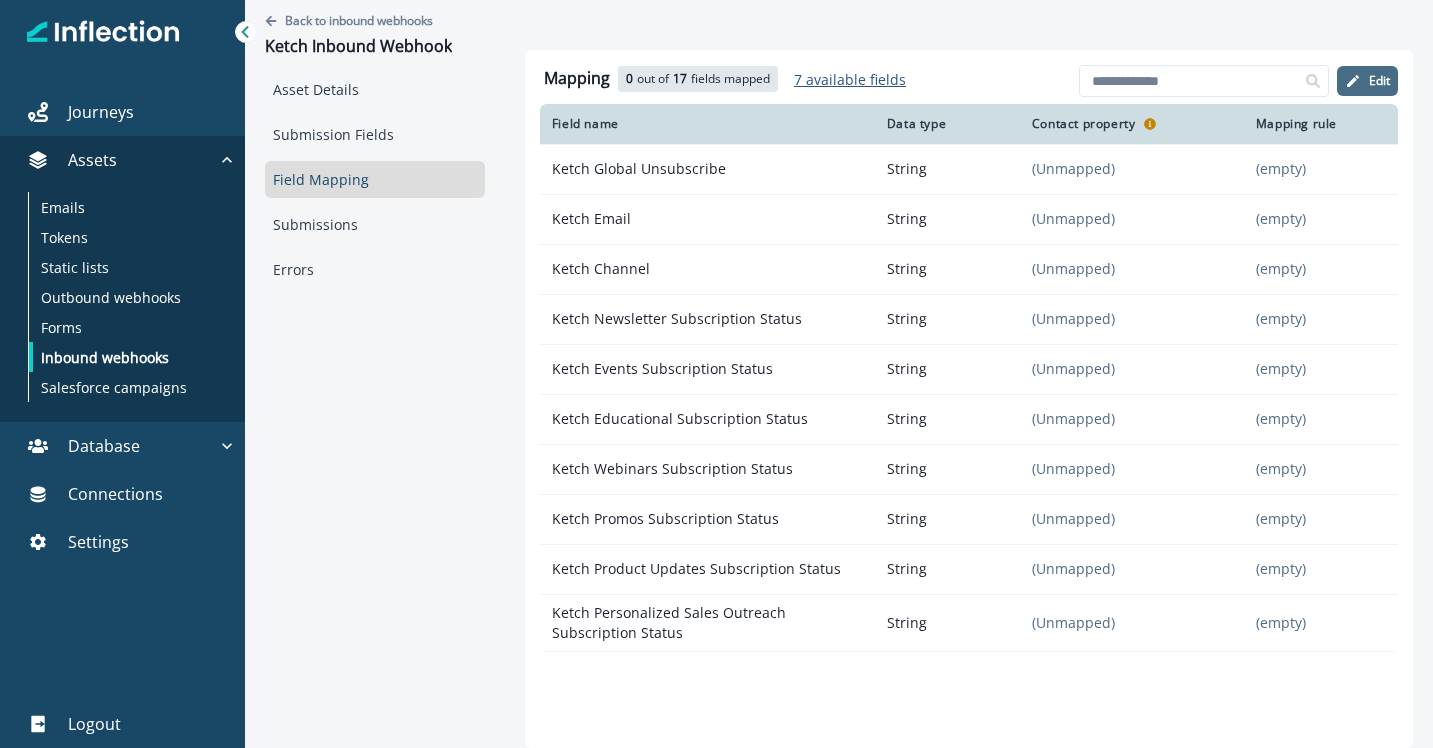 click on "Edit" at bounding box center [1379, 81] 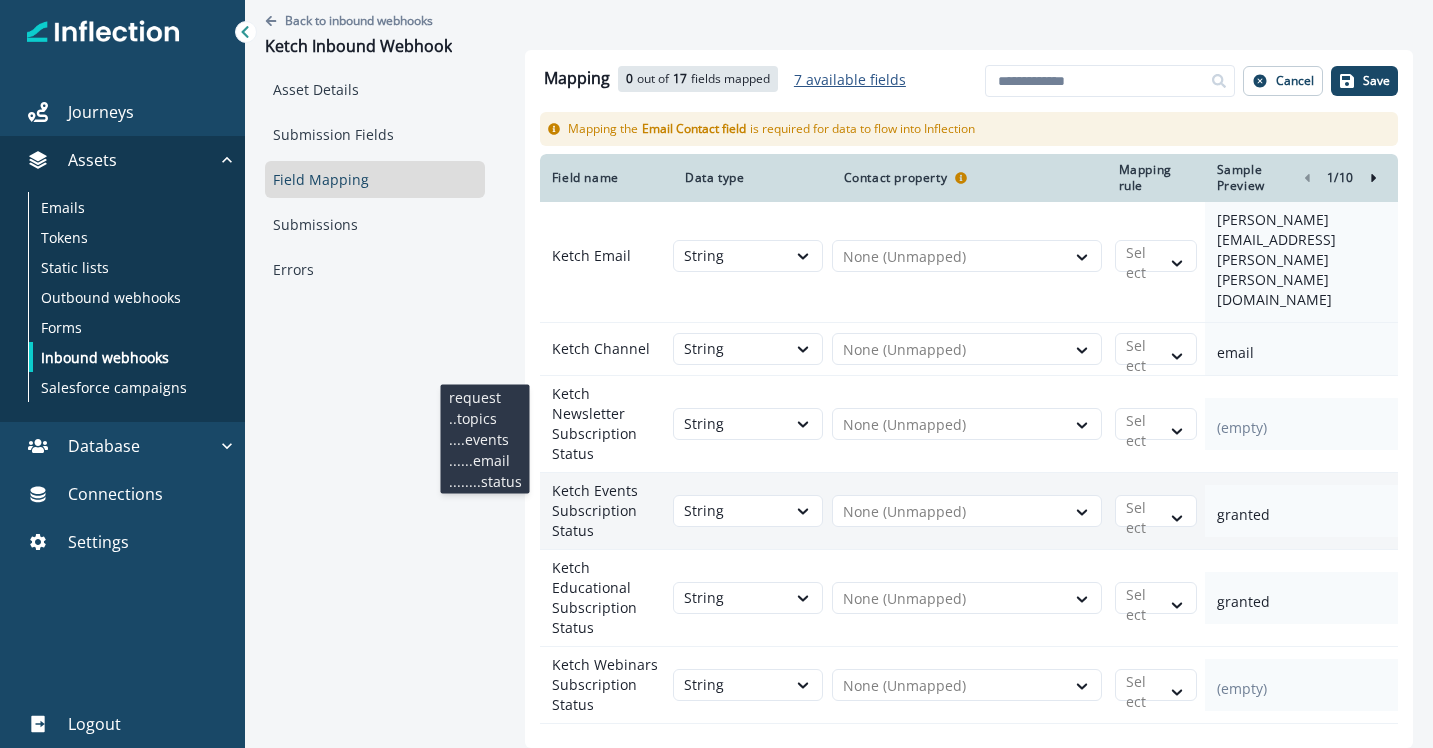scroll, scrollTop: 82, scrollLeft: 0, axis: vertical 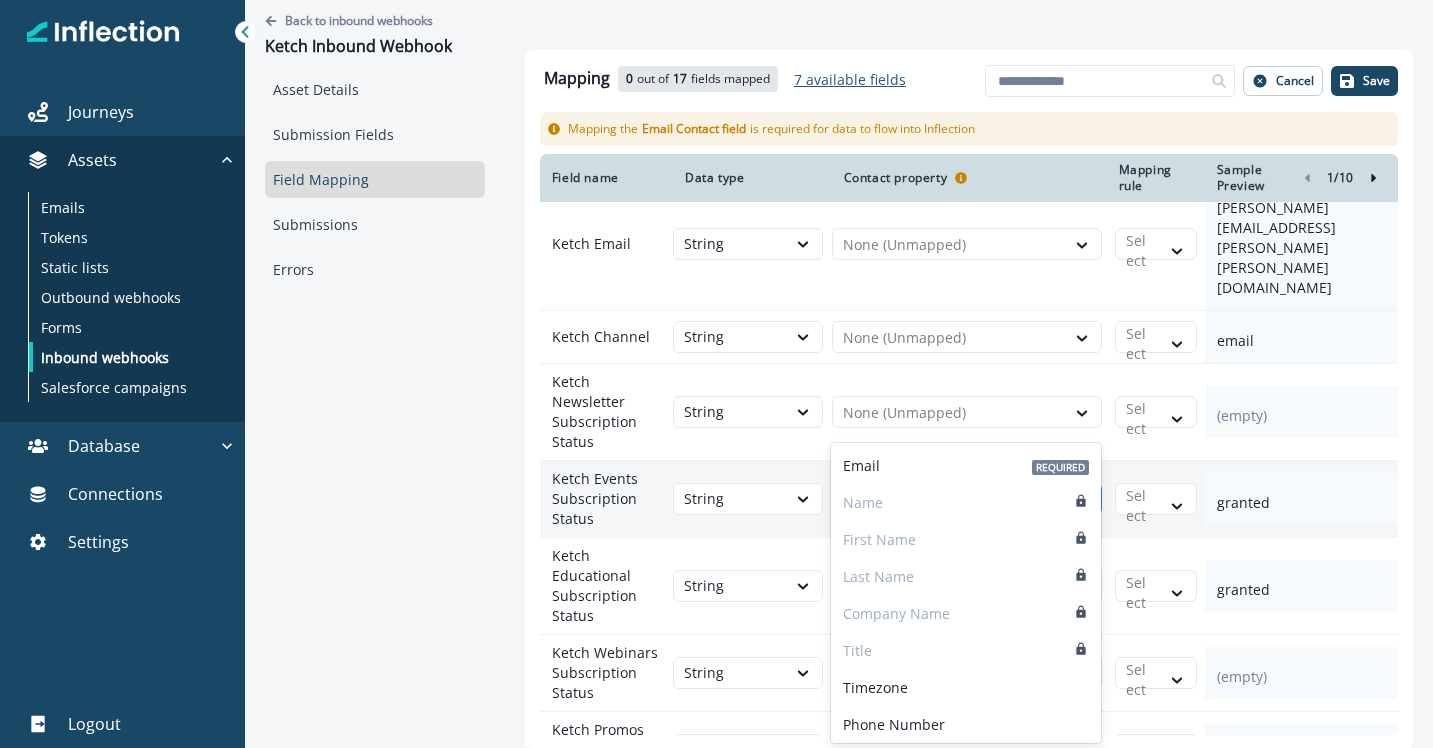 click at bounding box center (949, 500) 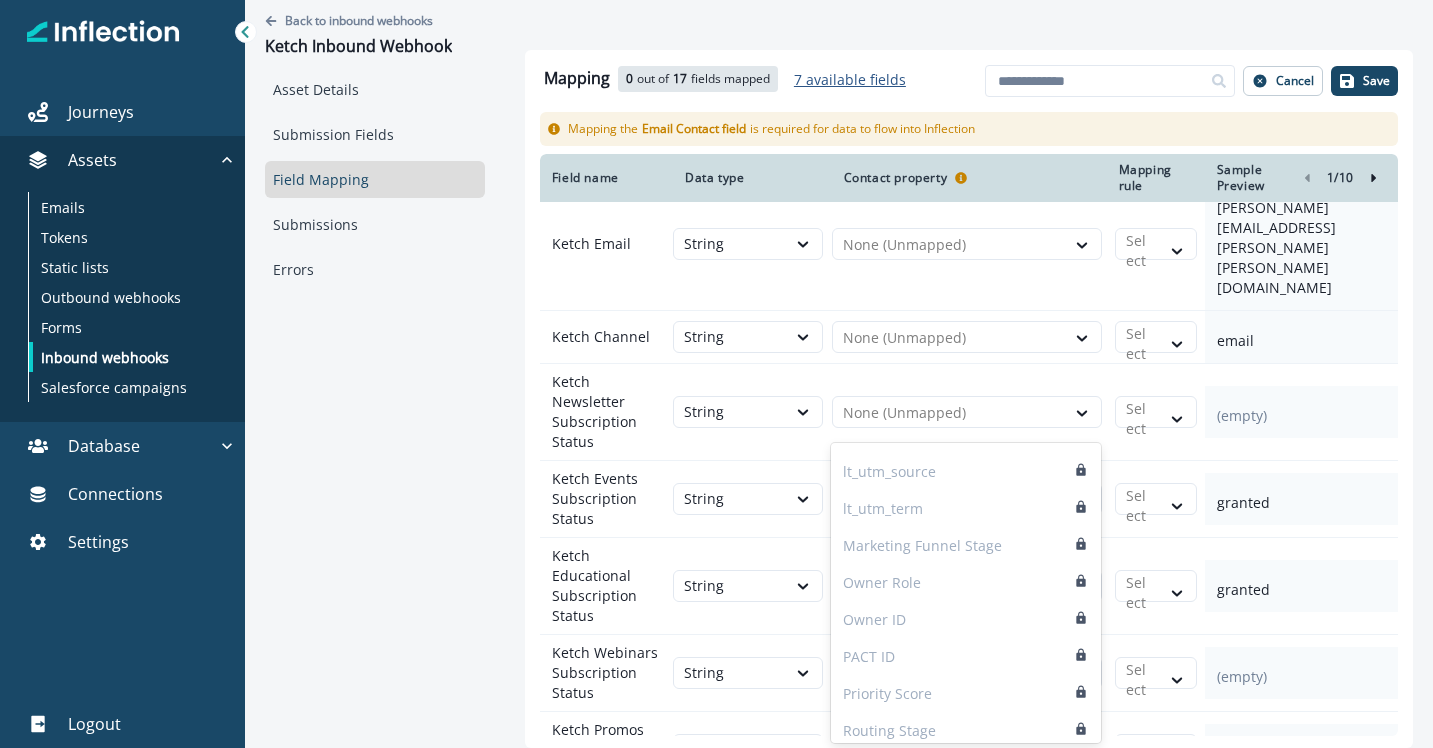 scroll, scrollTop: 2668, scrollLeft: 0, axis: vertical 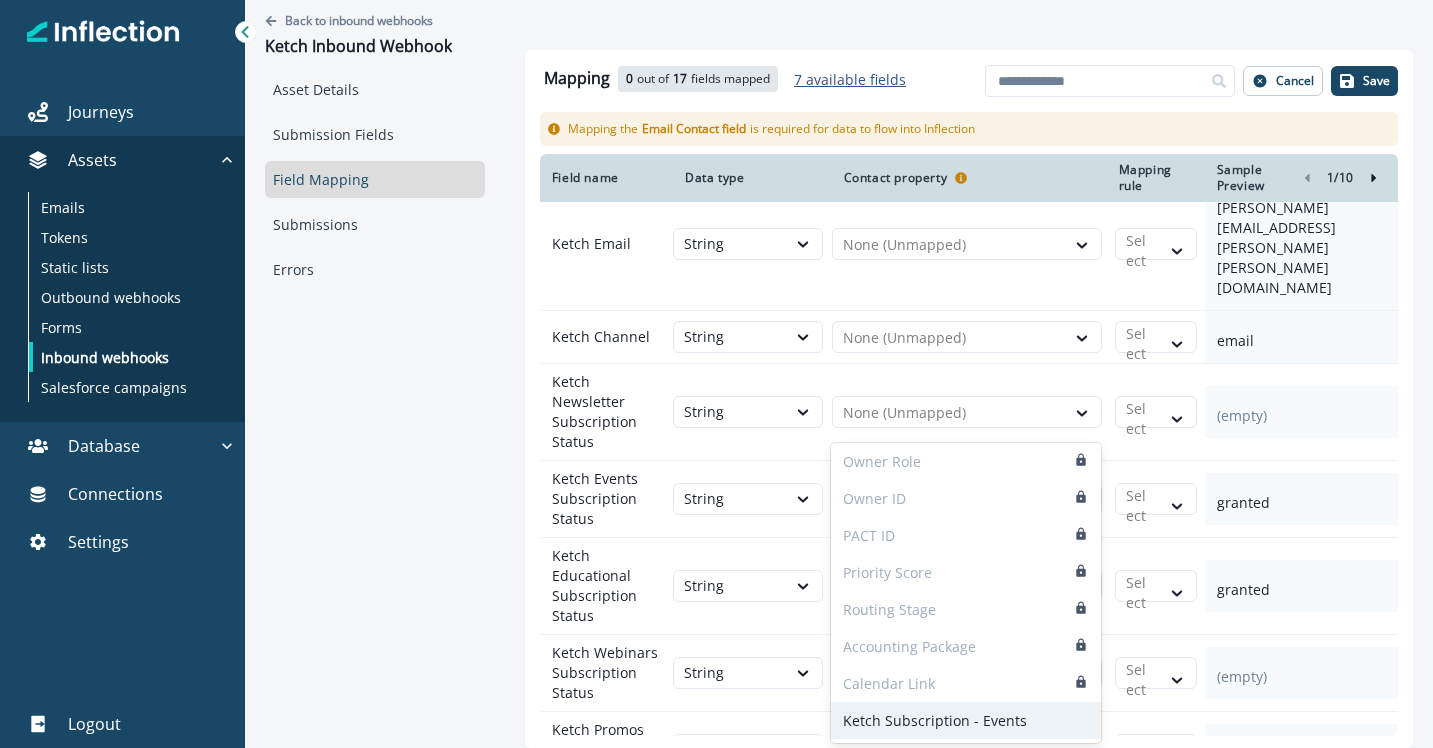 click on "Ketch Subscription - Events" at bounding box center [935, 720] 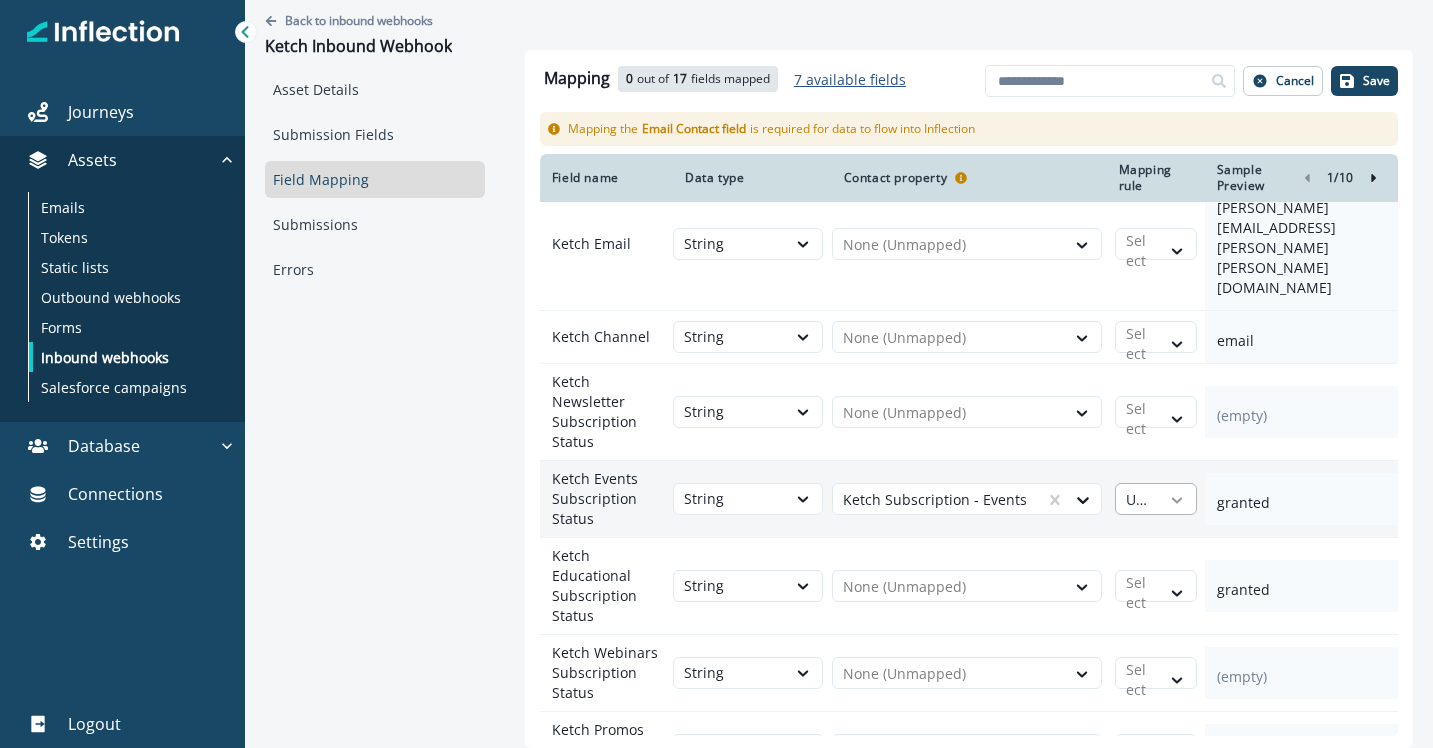click 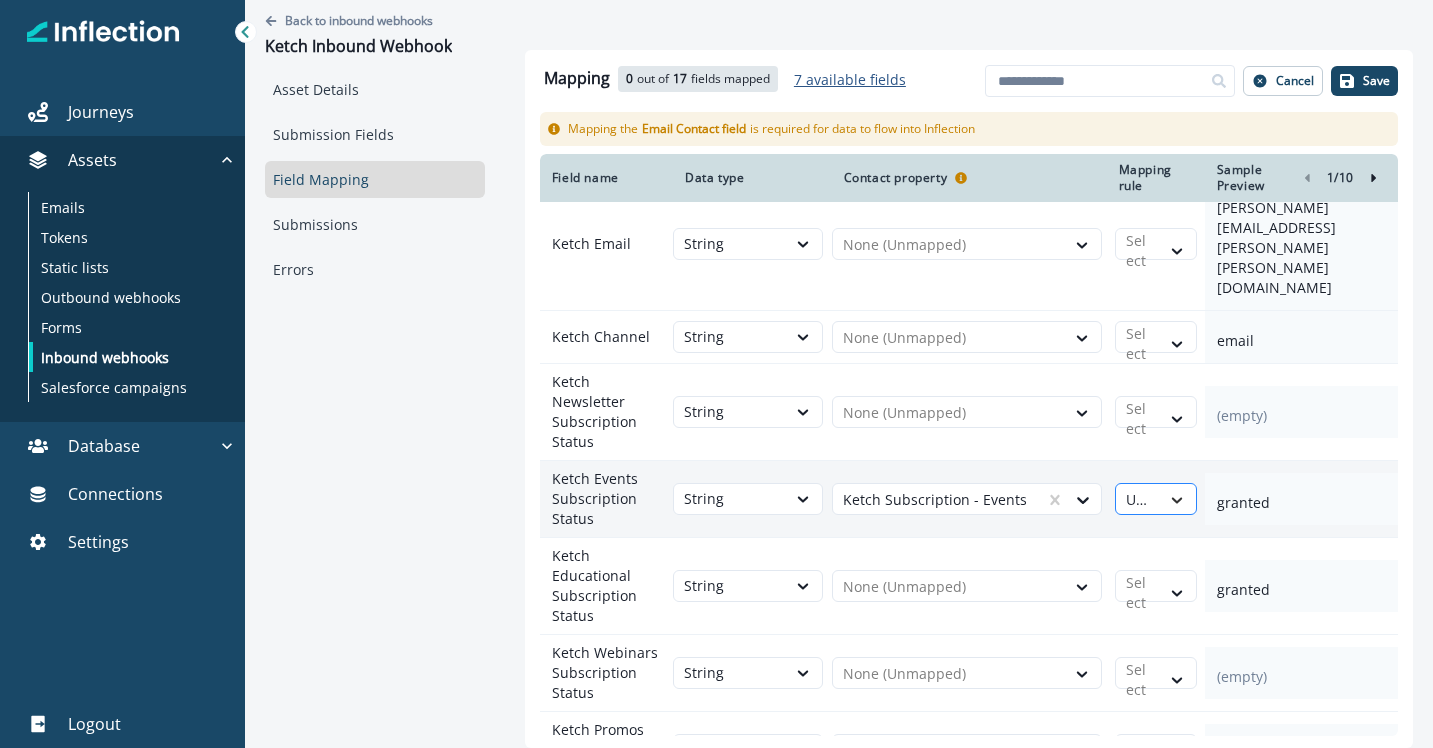 click 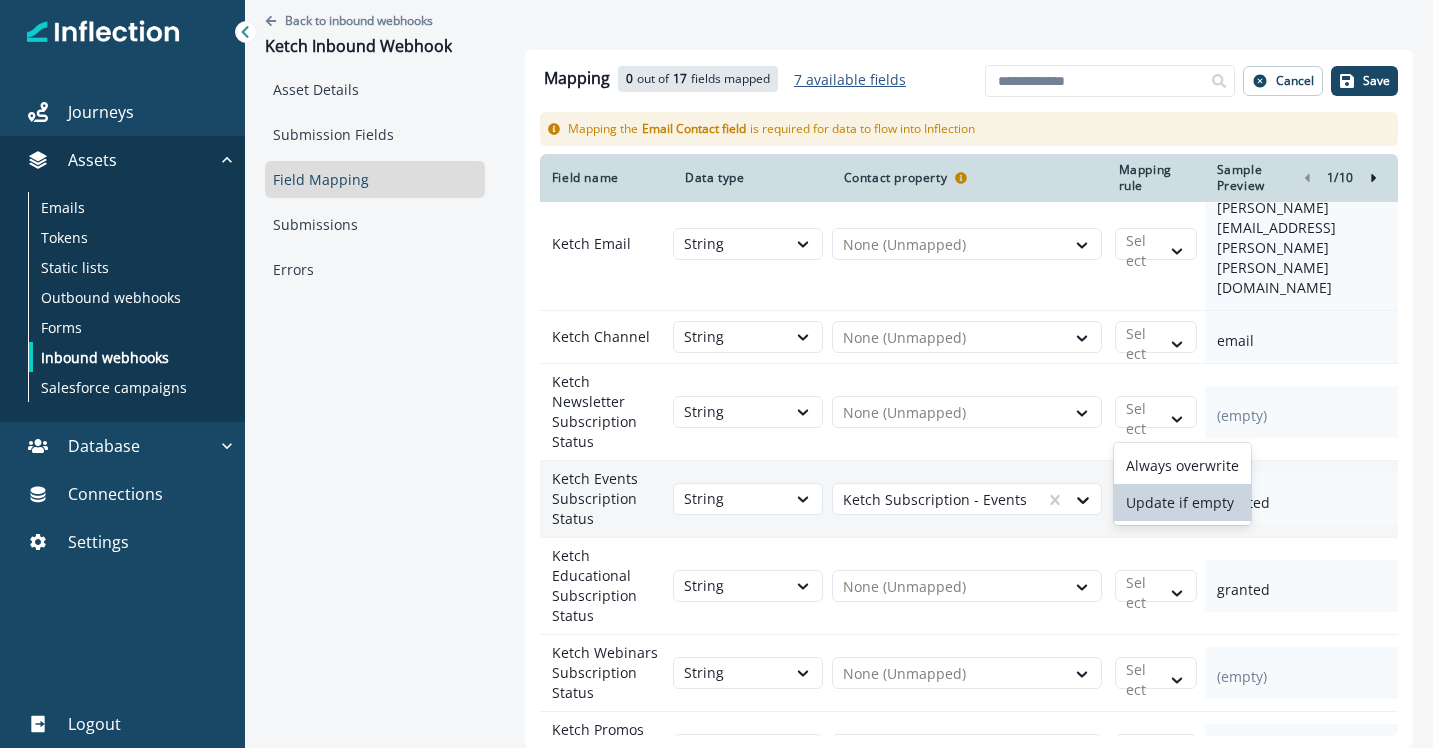 click 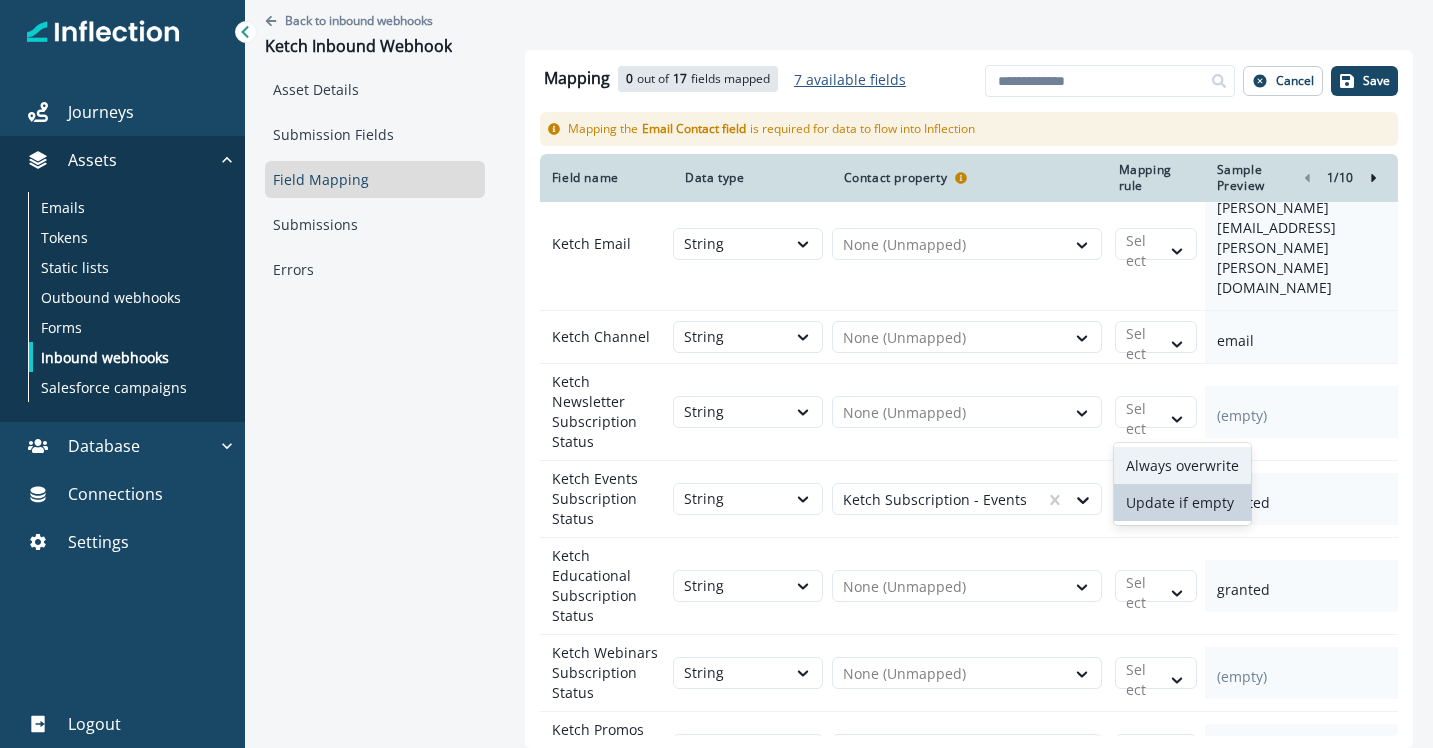 click on "Always overwrite" at bounding box center (1182, 465) 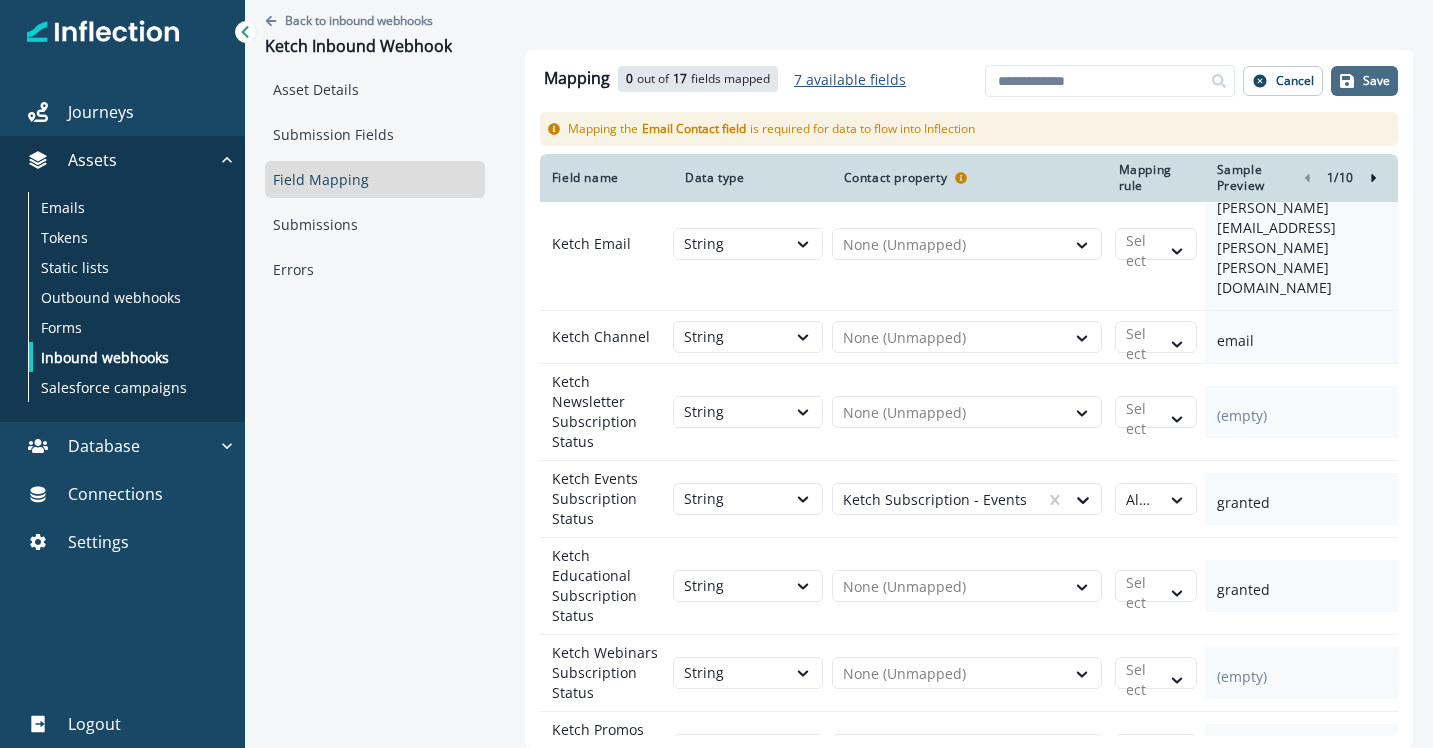 click on "Save" at bounding box center [1376, 81] 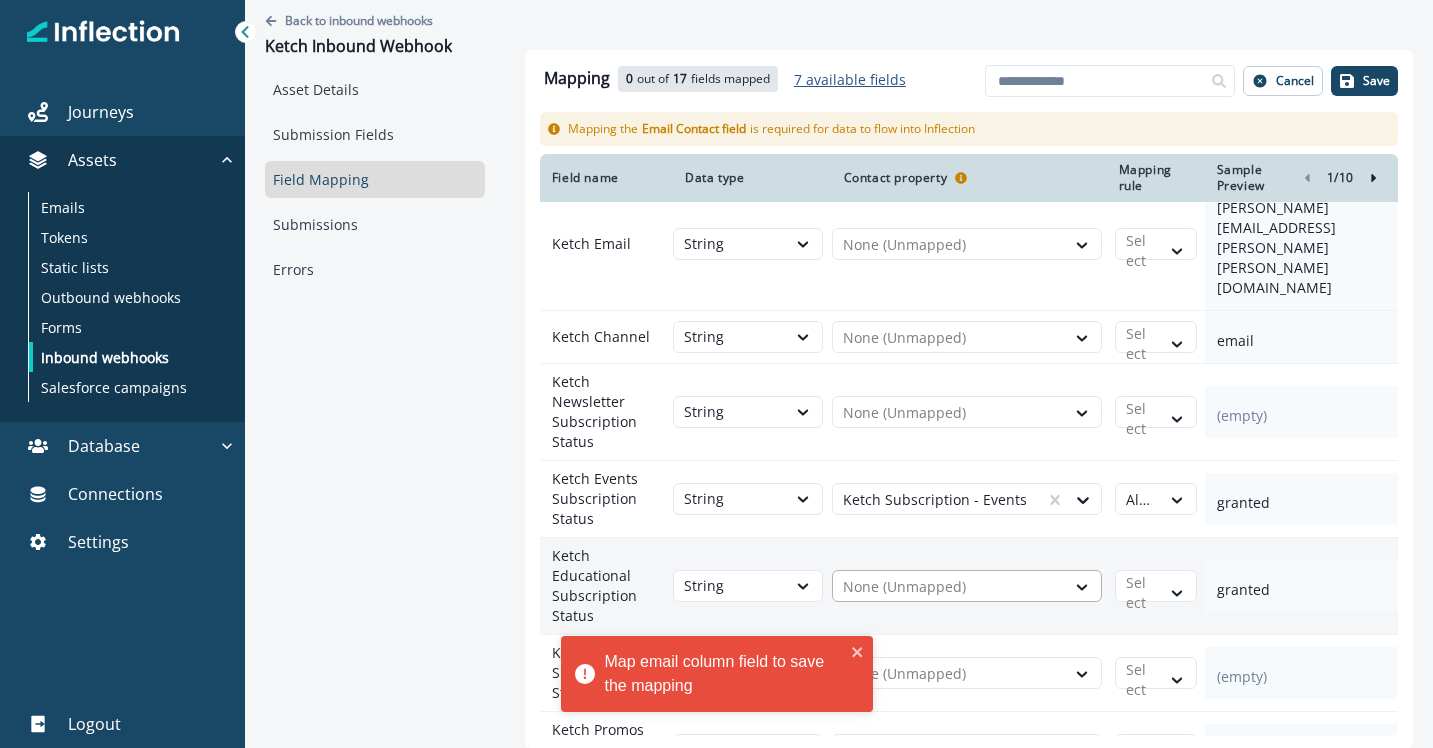 scroll, scrollTop: 0, scrollLeft: 0, axis: both 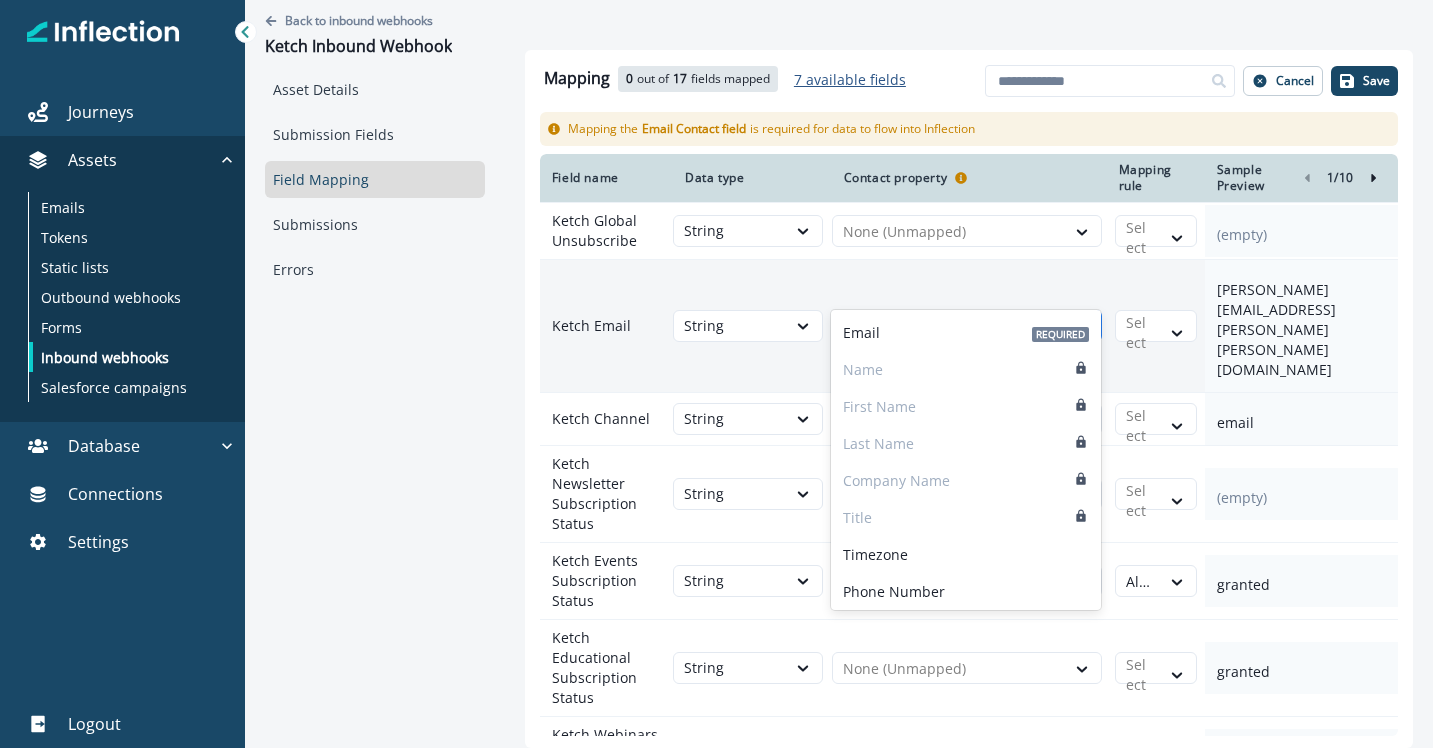 click at bounding box center (949, 327) 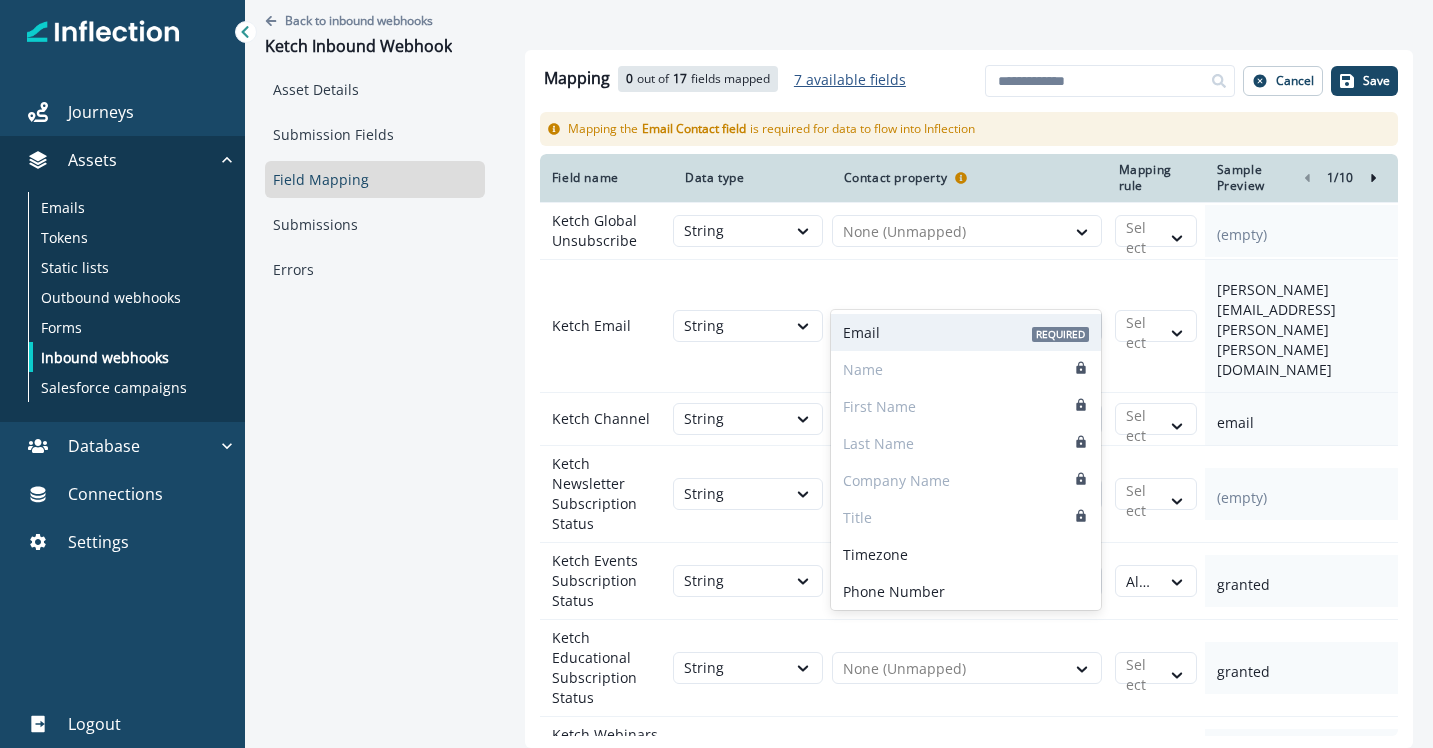 click on "Email Required" at bounding box center (966, 332) 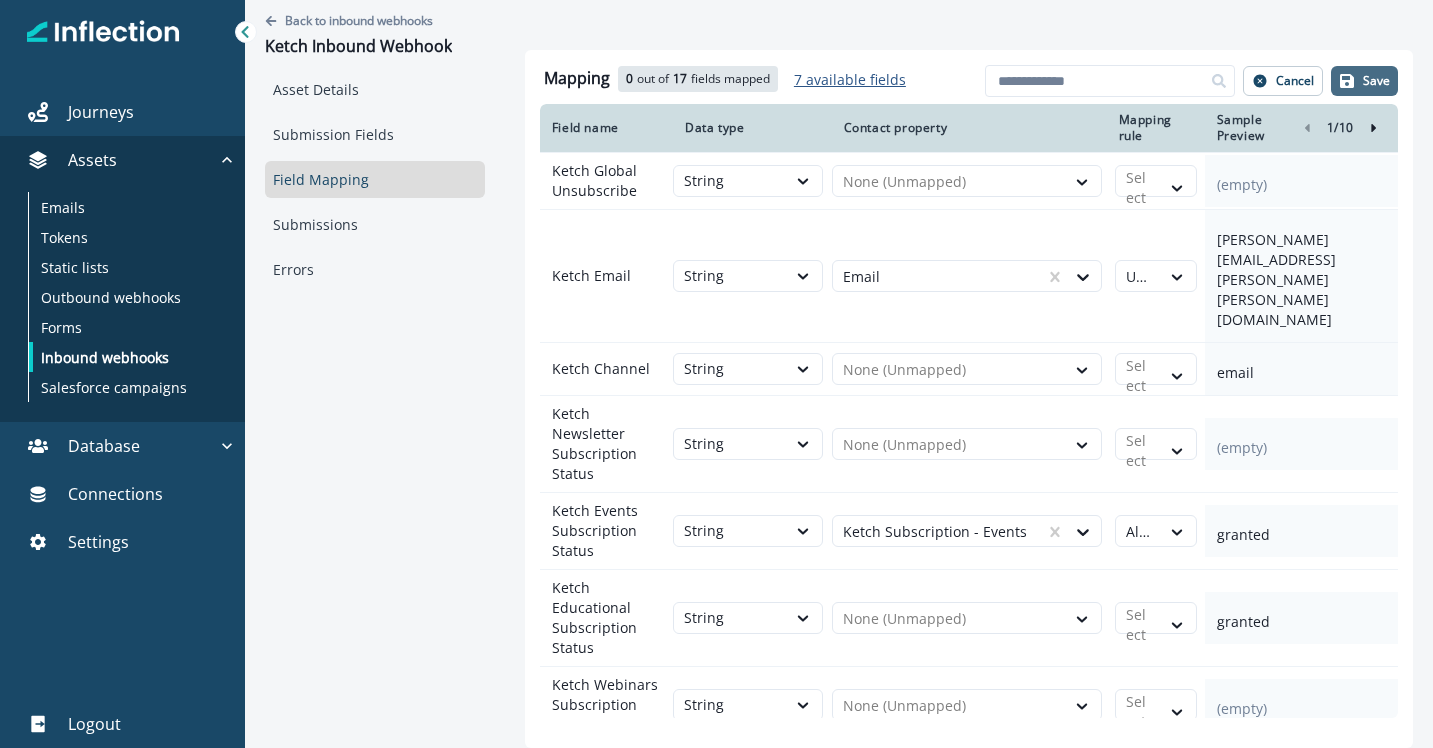 click on "Save" at bounding box center (1376, 81) 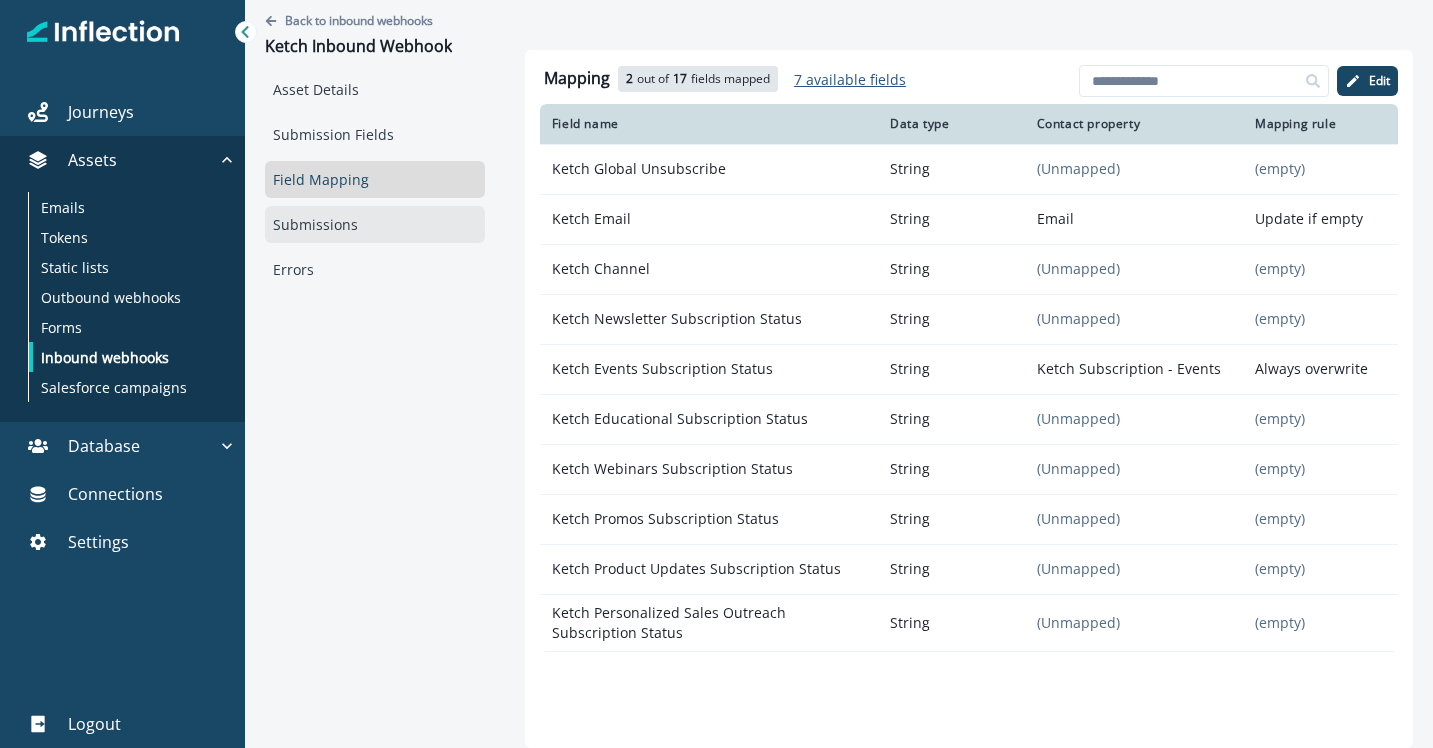 click on "Submissions" at bounding box center [375, 224] 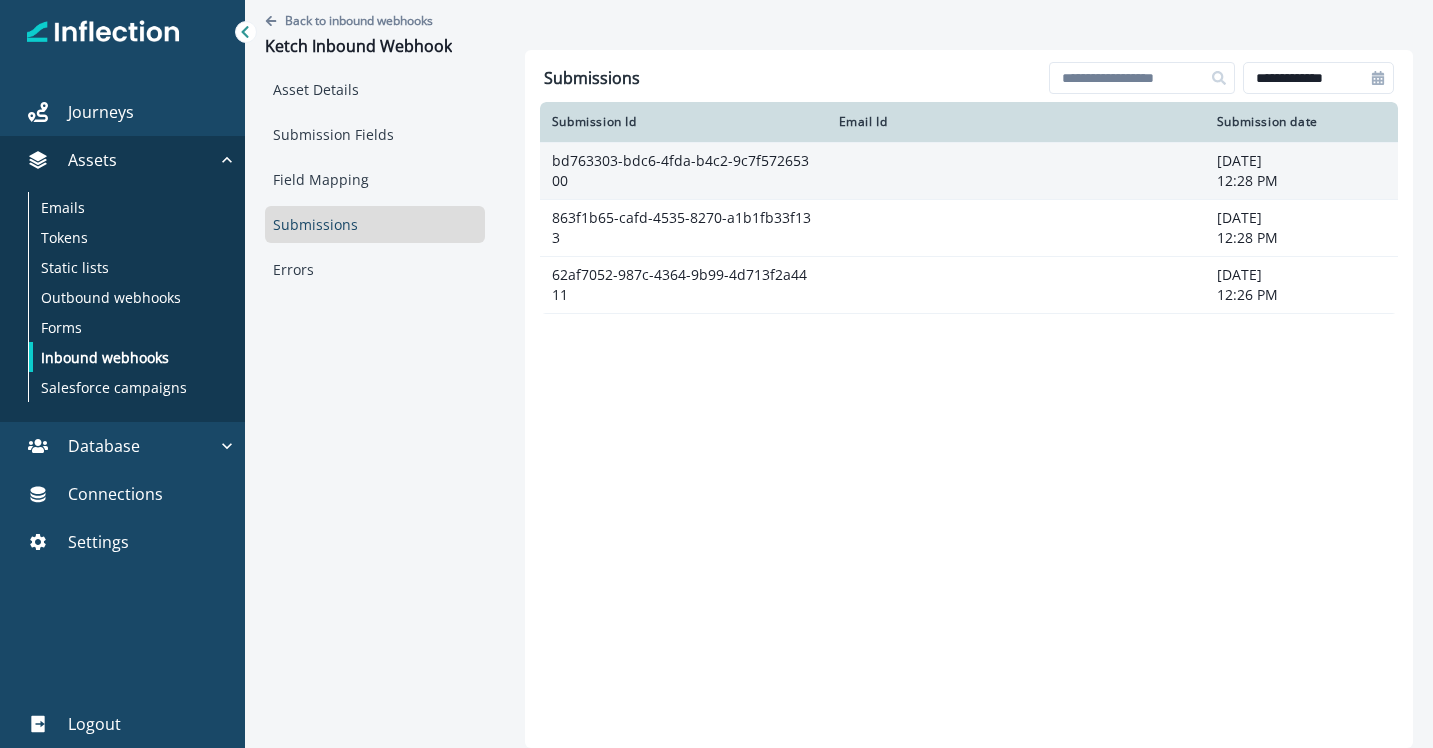 click at bounding box center [1016, 170] 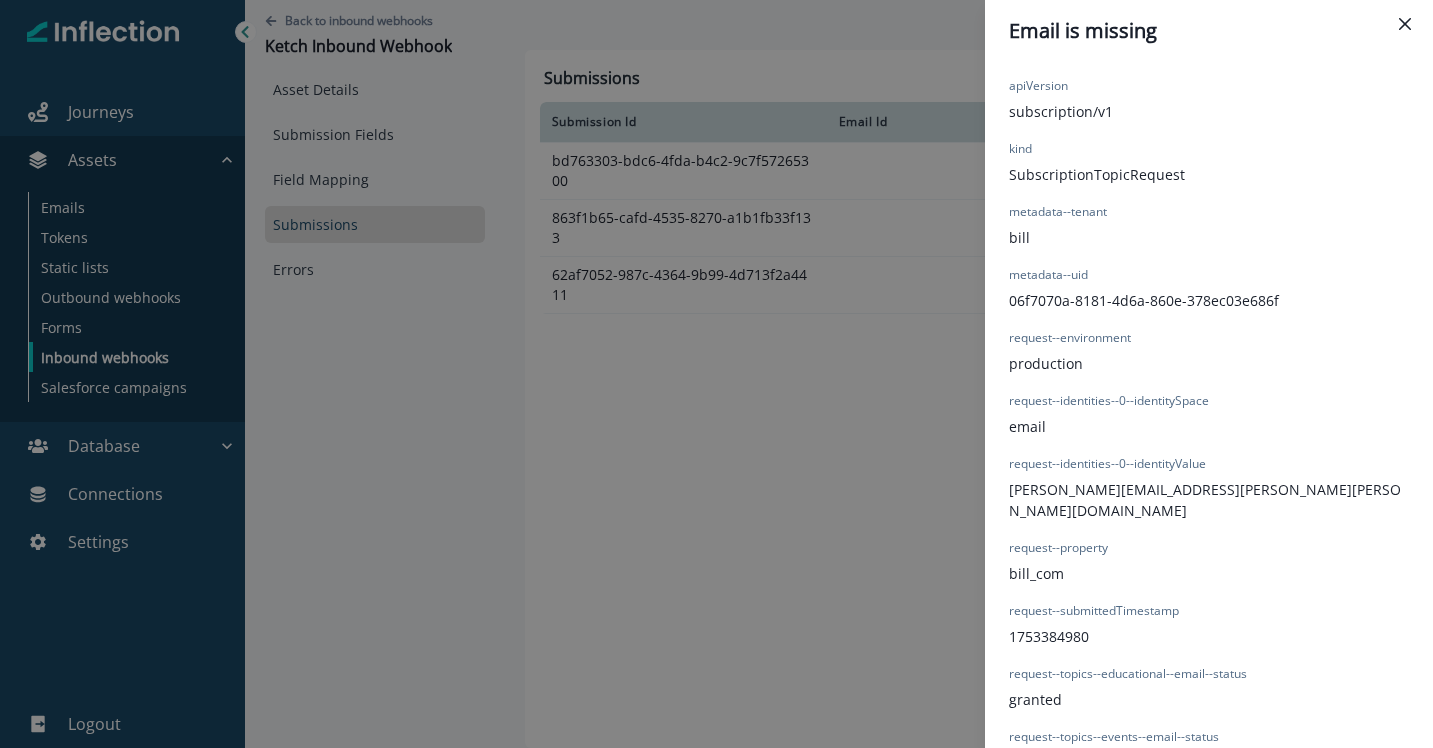 scroll, scrollTop: 207, scrollLeft: 0, axis: vertical 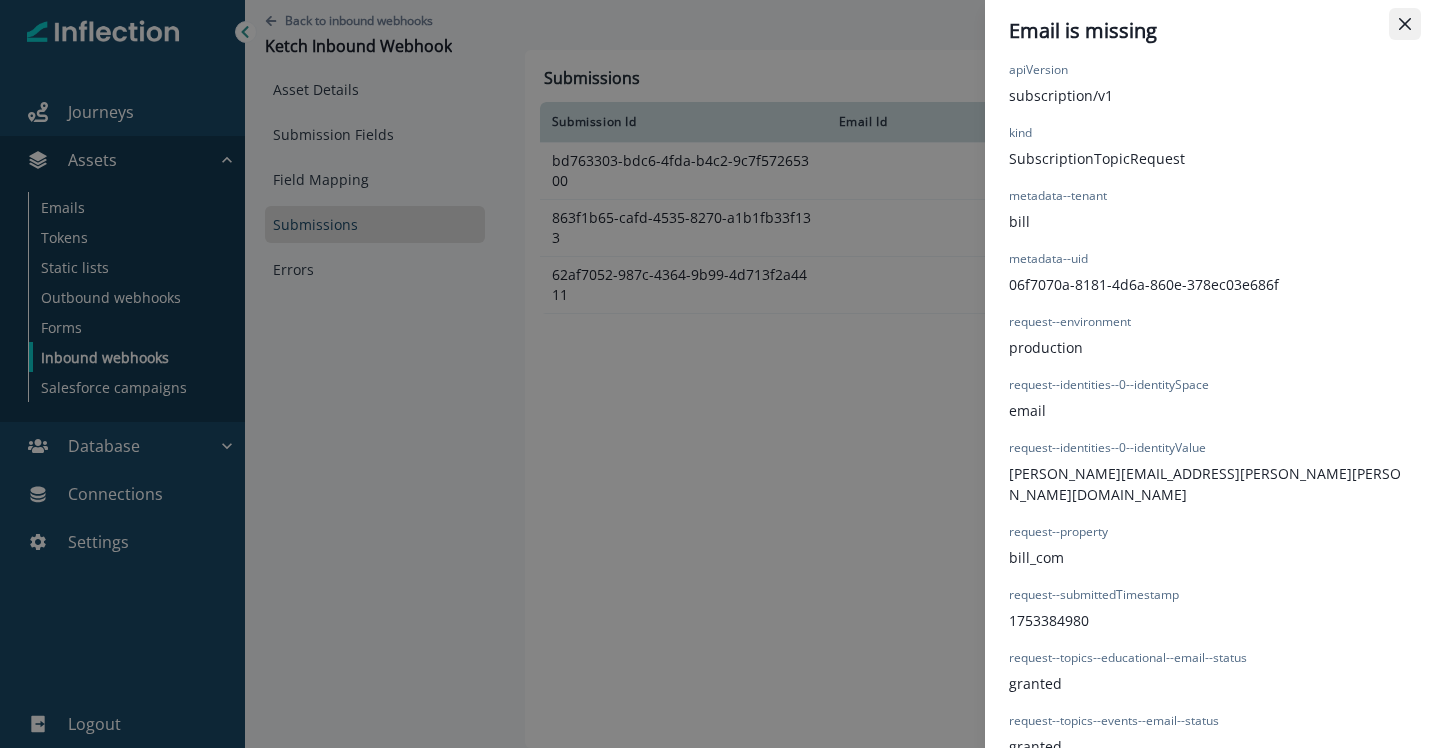 click 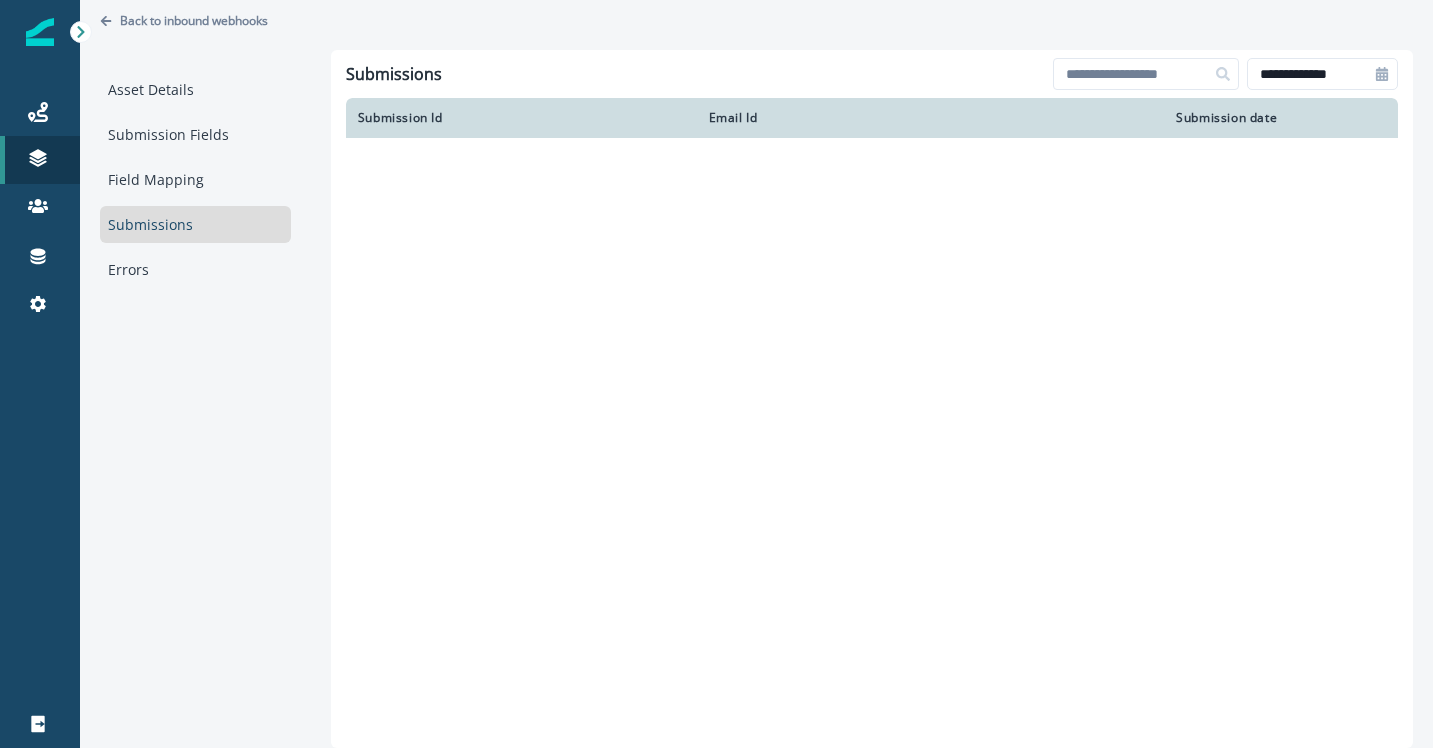 scroll, scrollTop: 0, scrollLeft: 0, axis: both 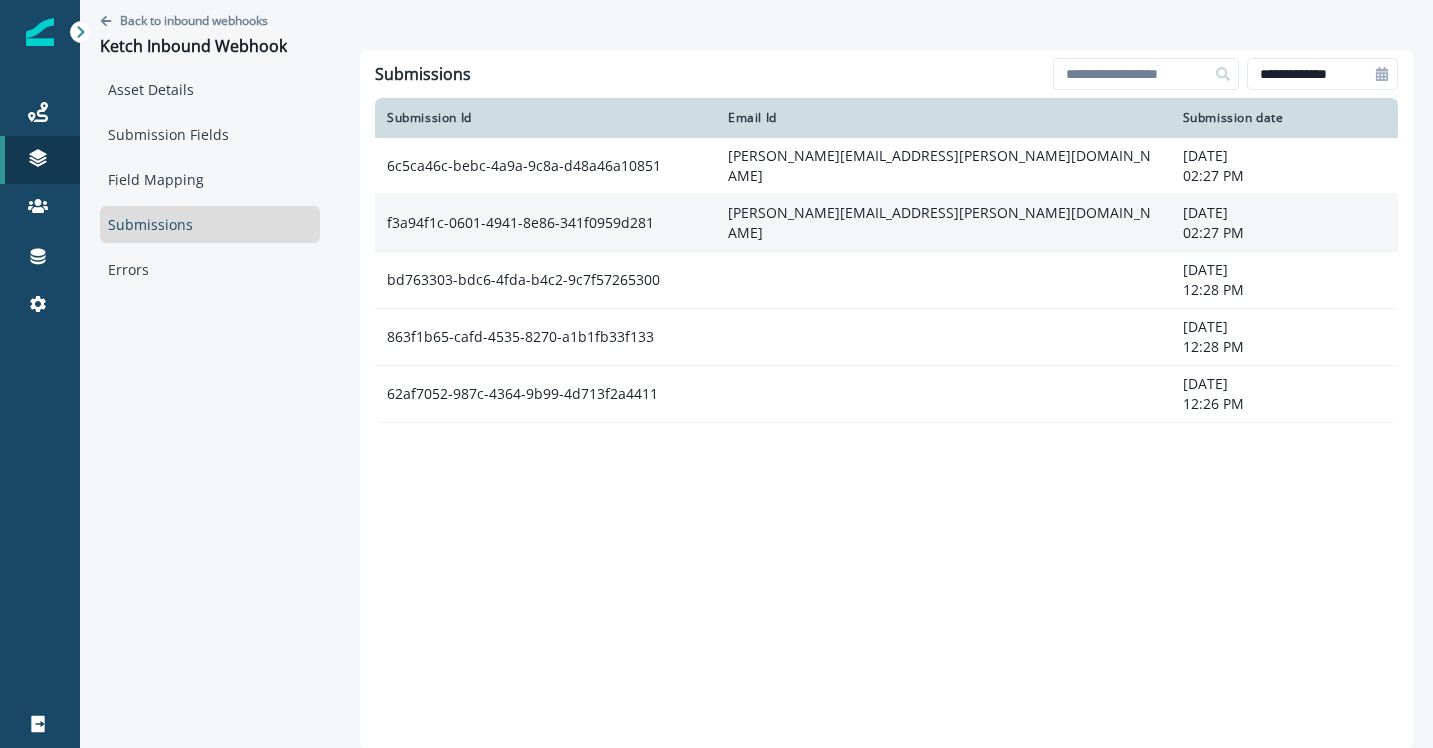 click on "eric.nguyen@hq.bill.com" at bounding box center [943, 223] 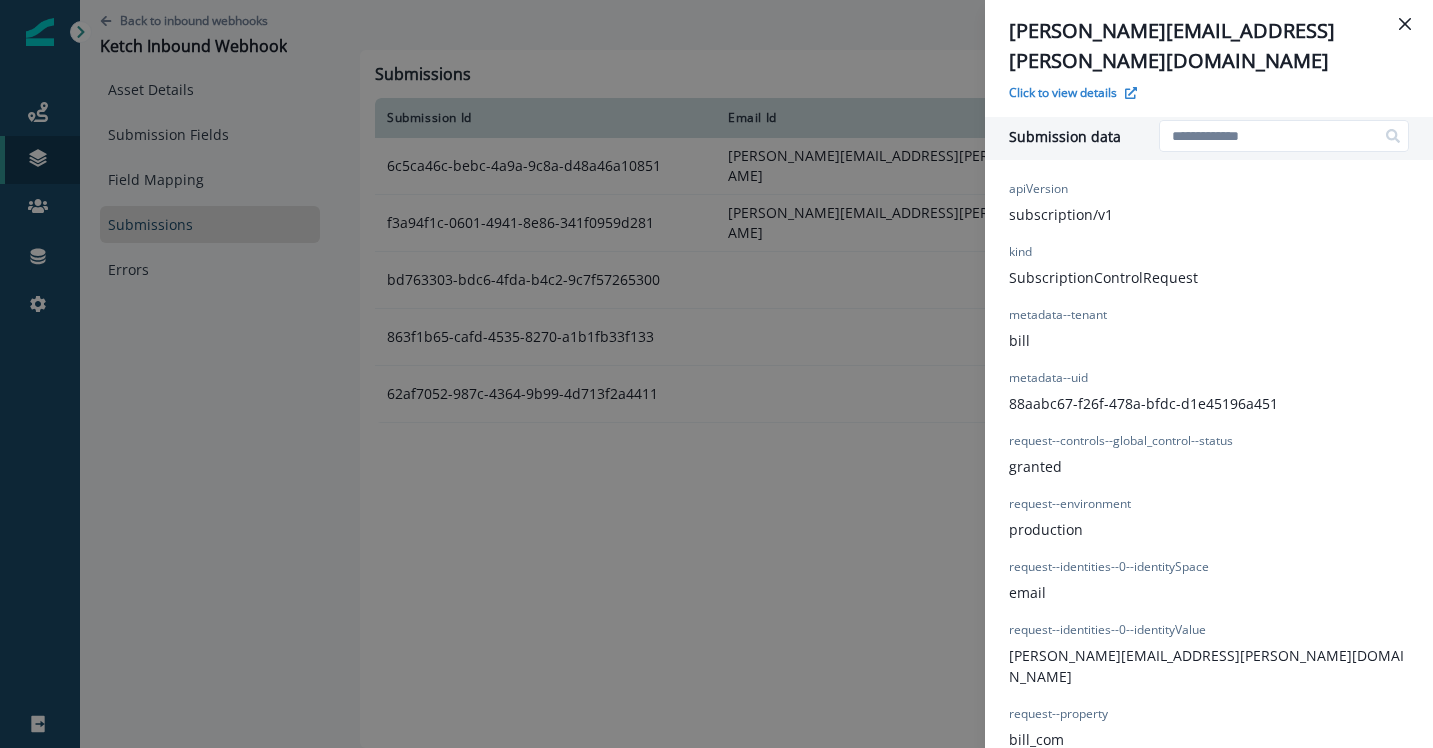 scroll, scrollTop: 168, scrollLeft: 0, axis: vertical 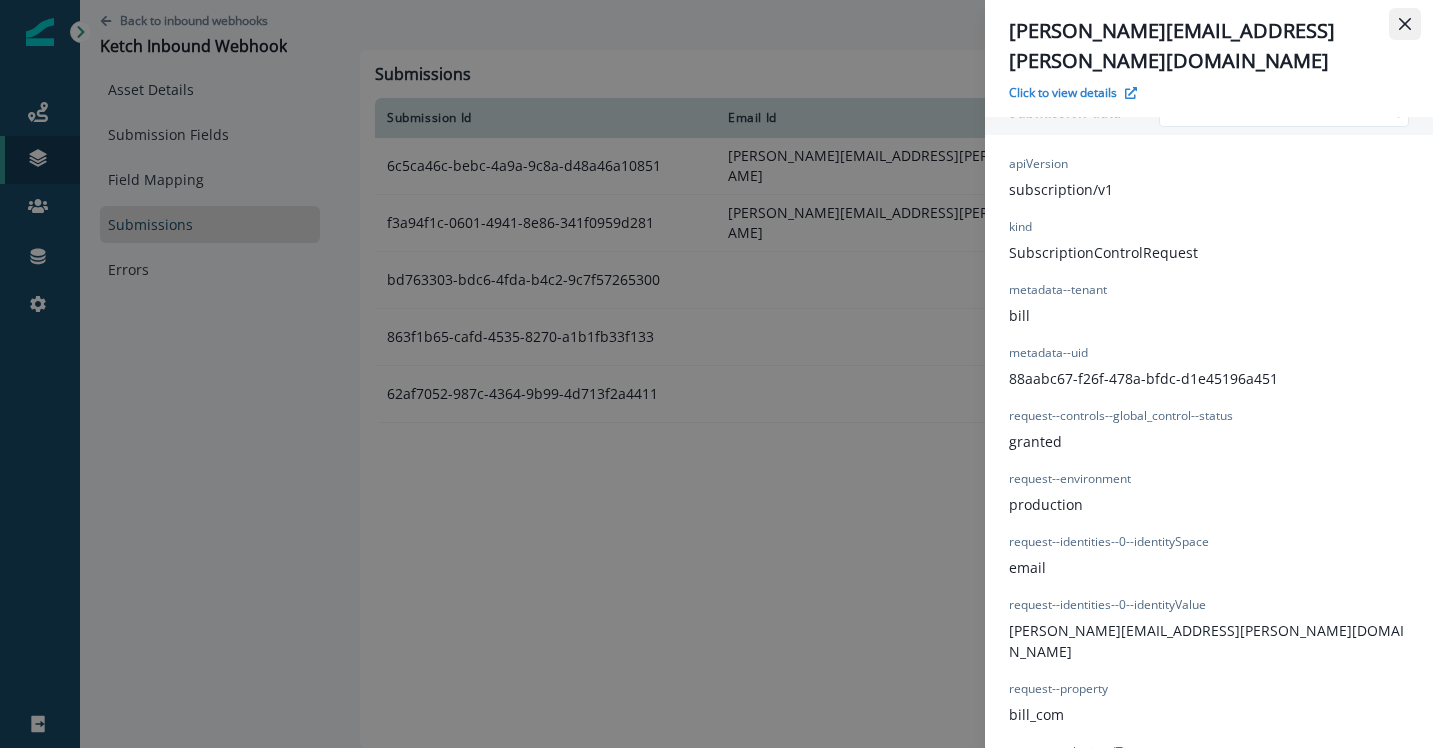 click 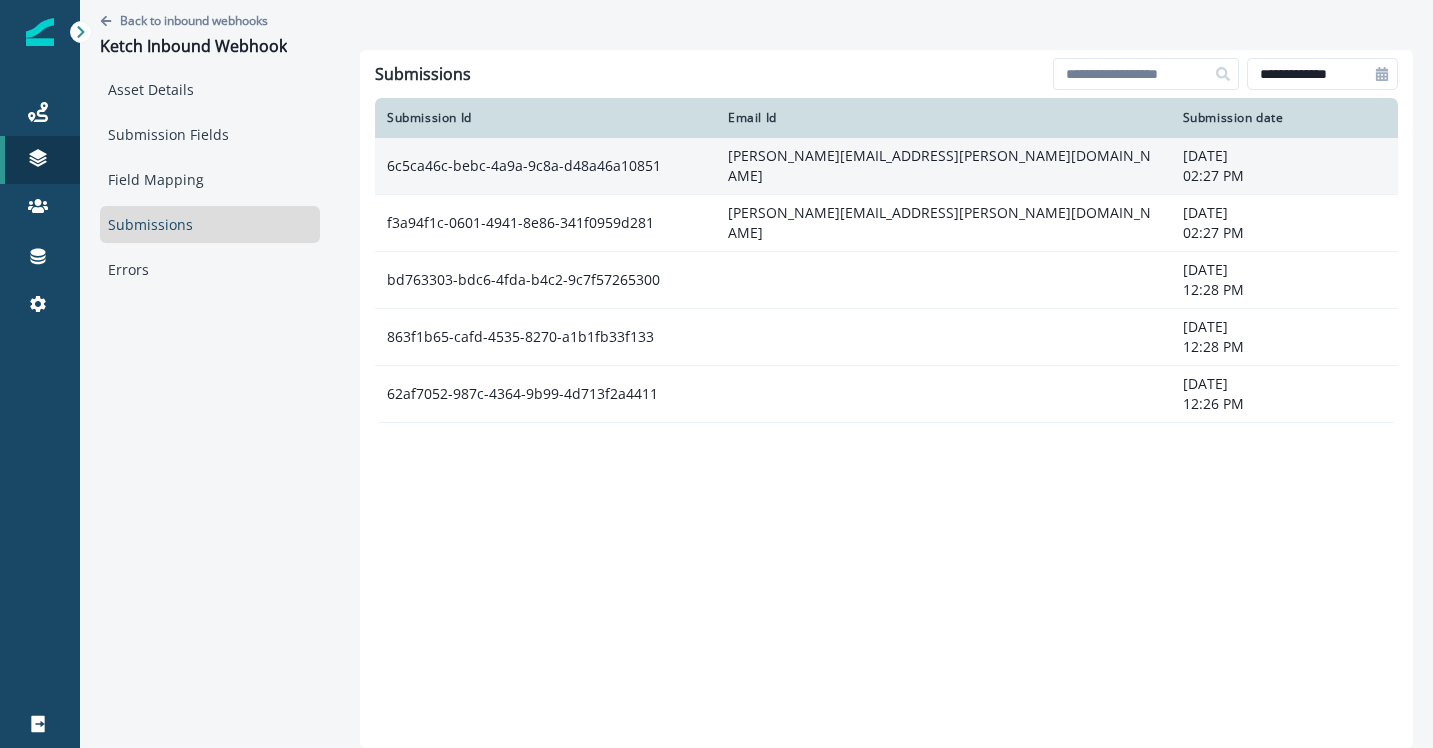 click on "eric.nguyen@hq.bill.com" at bounding box center [943, 166] 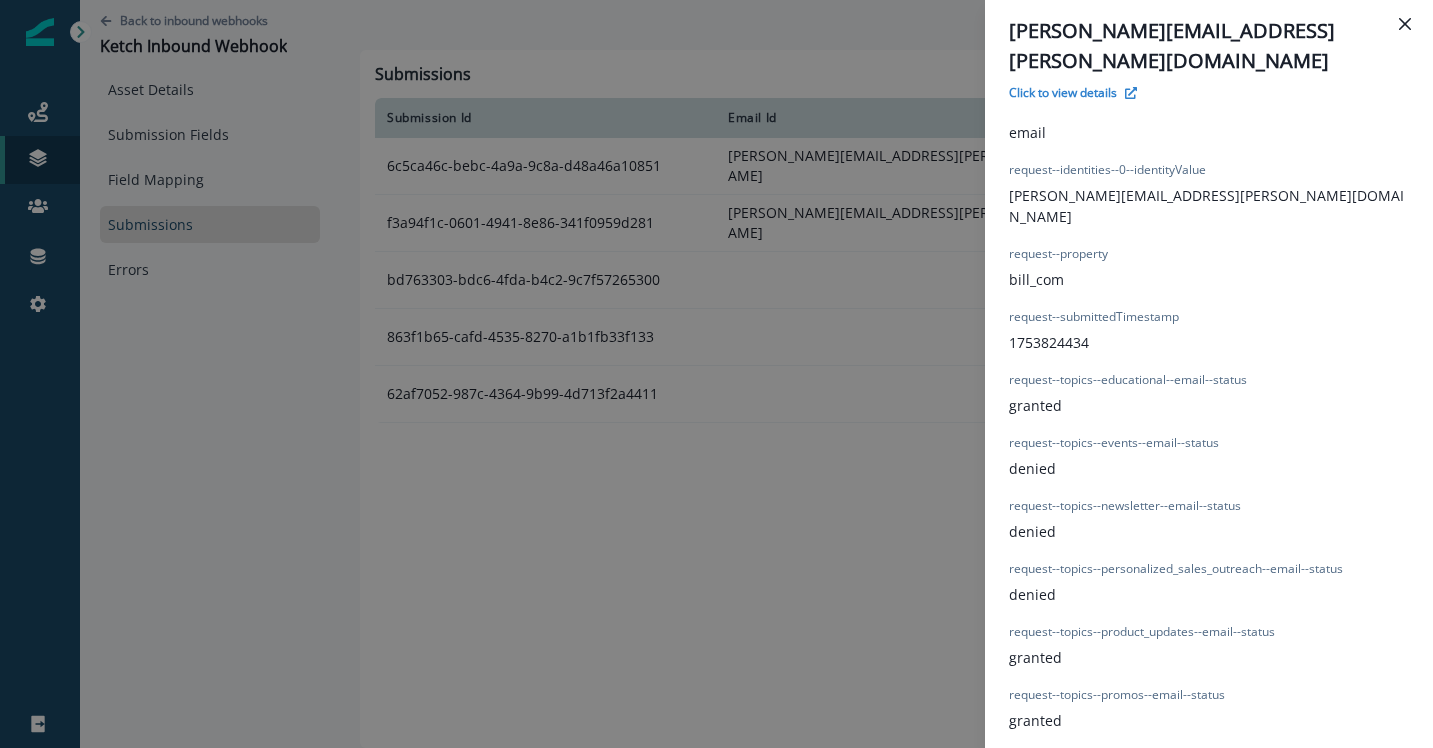 scroll, scrollTop: 546, scrollLeft: 0, axis: vertical 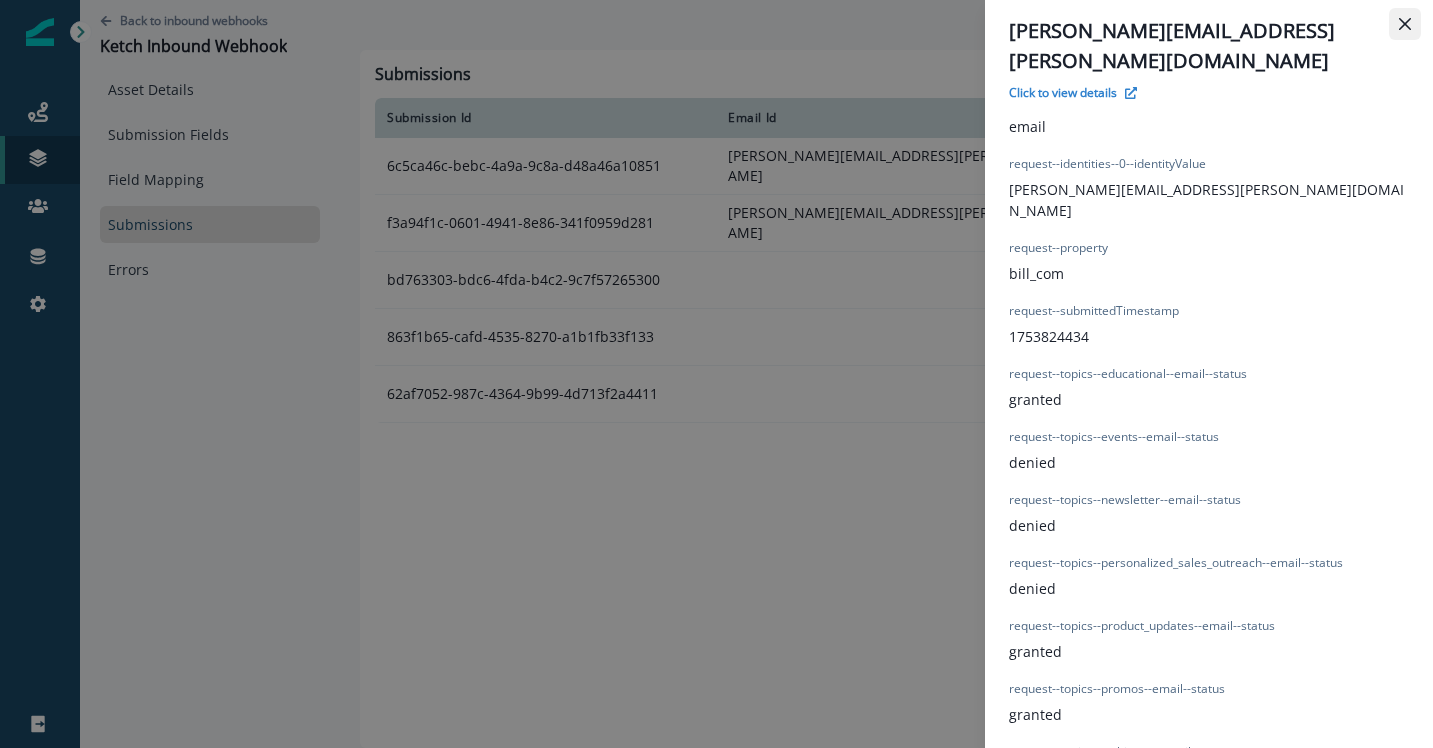click 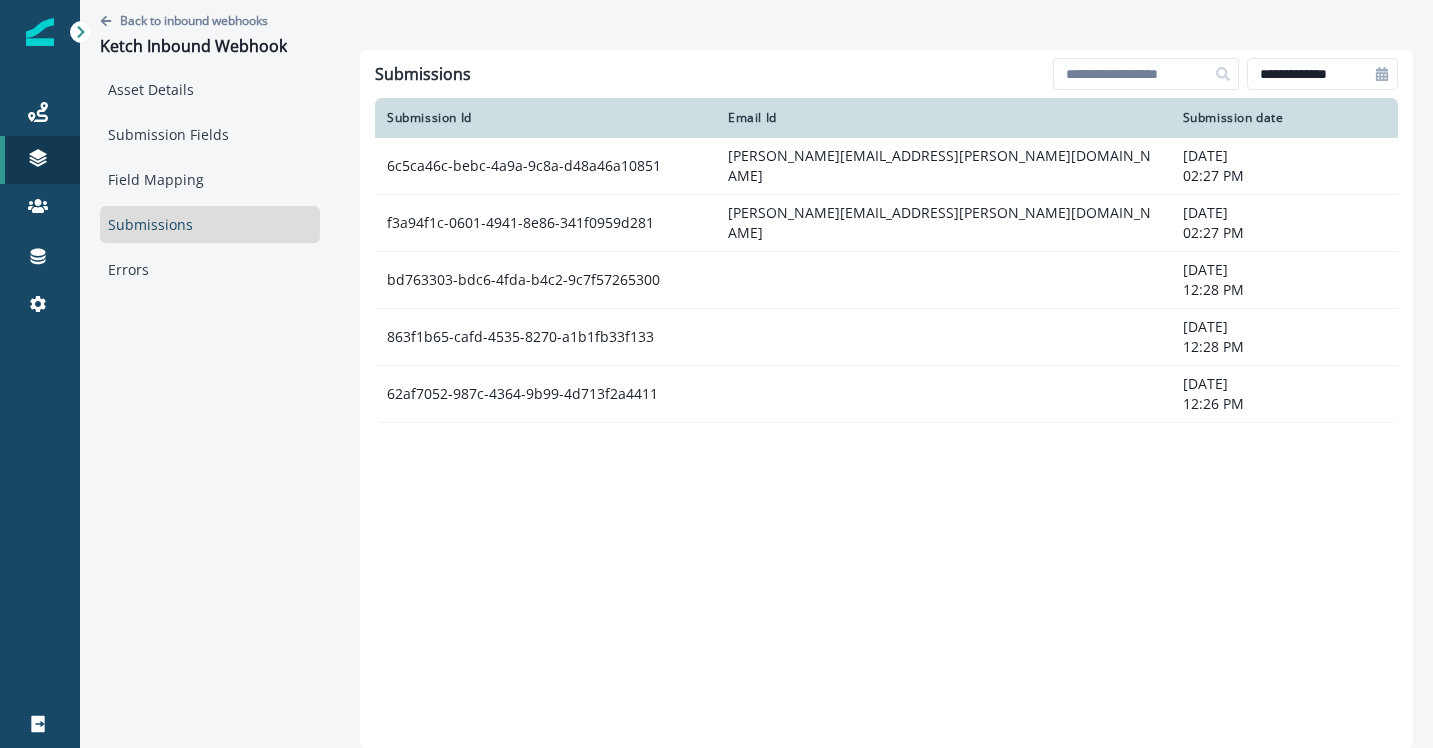click 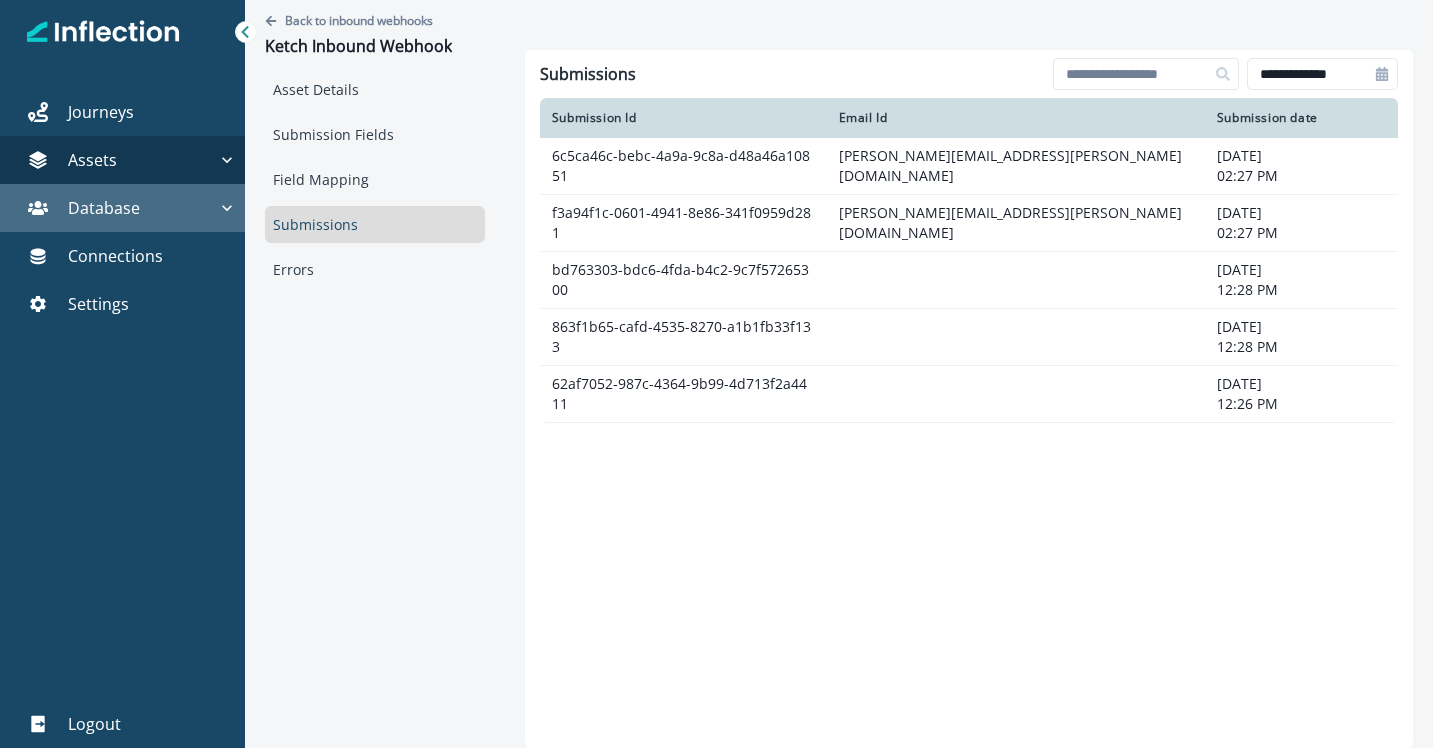 click on "Database" at bounding box center (112, 208) 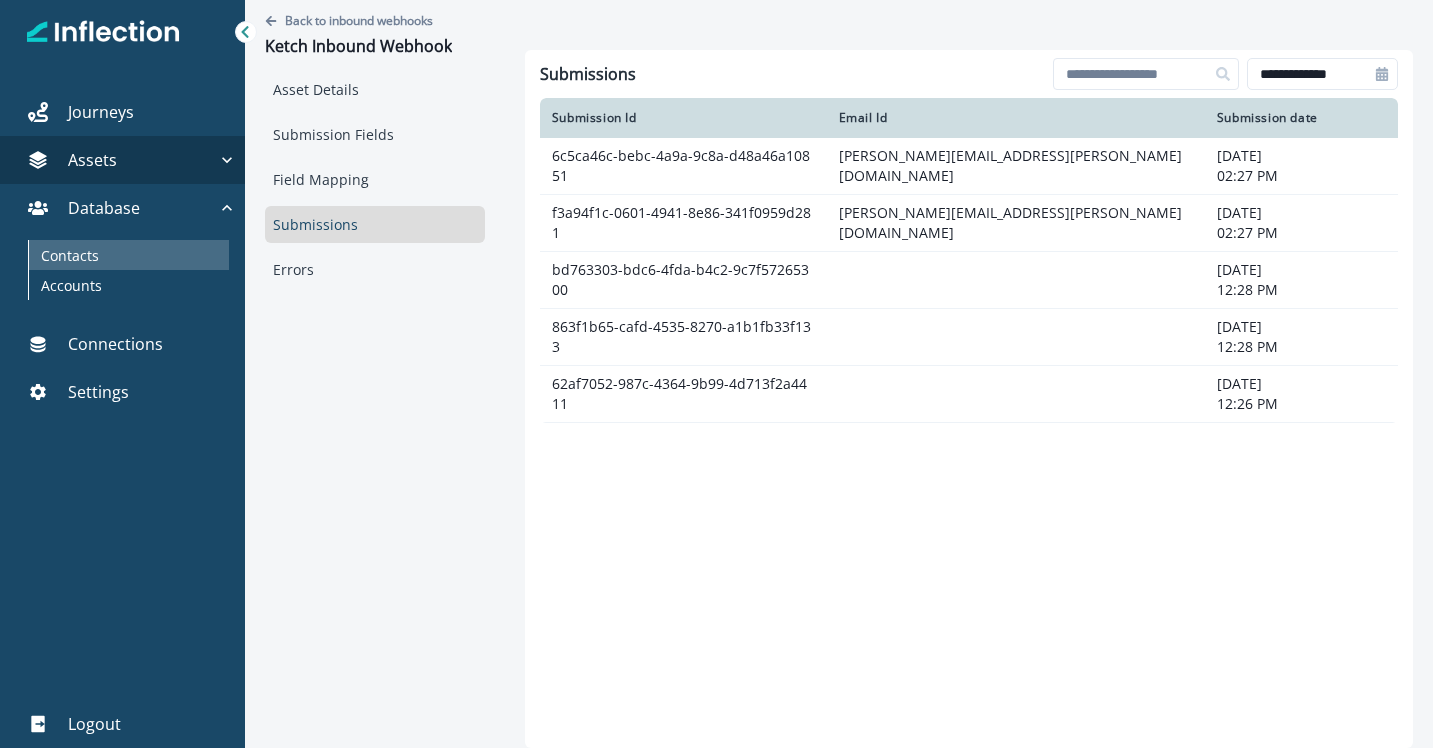 click on "Contacts" at bounding box center (70, 255) 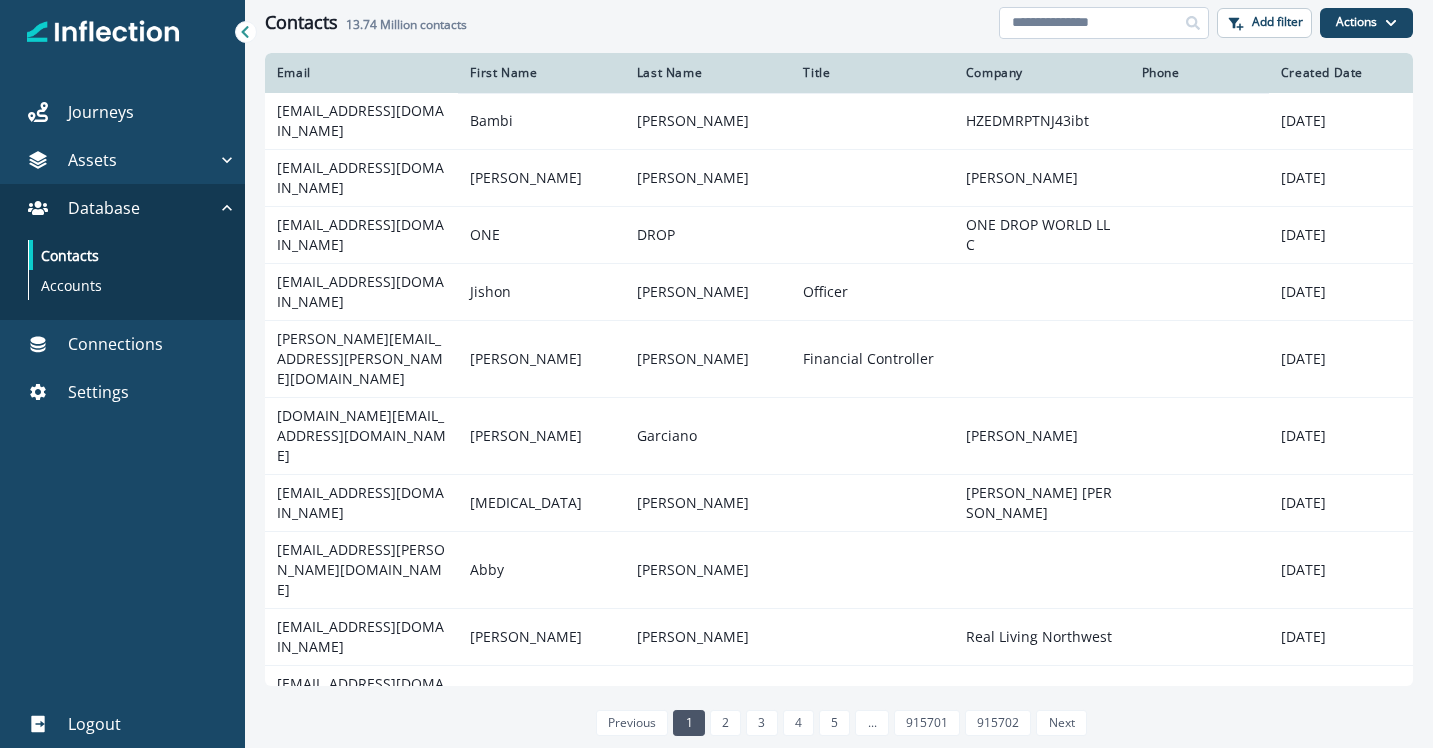 click at bounding box center [1104, 23] 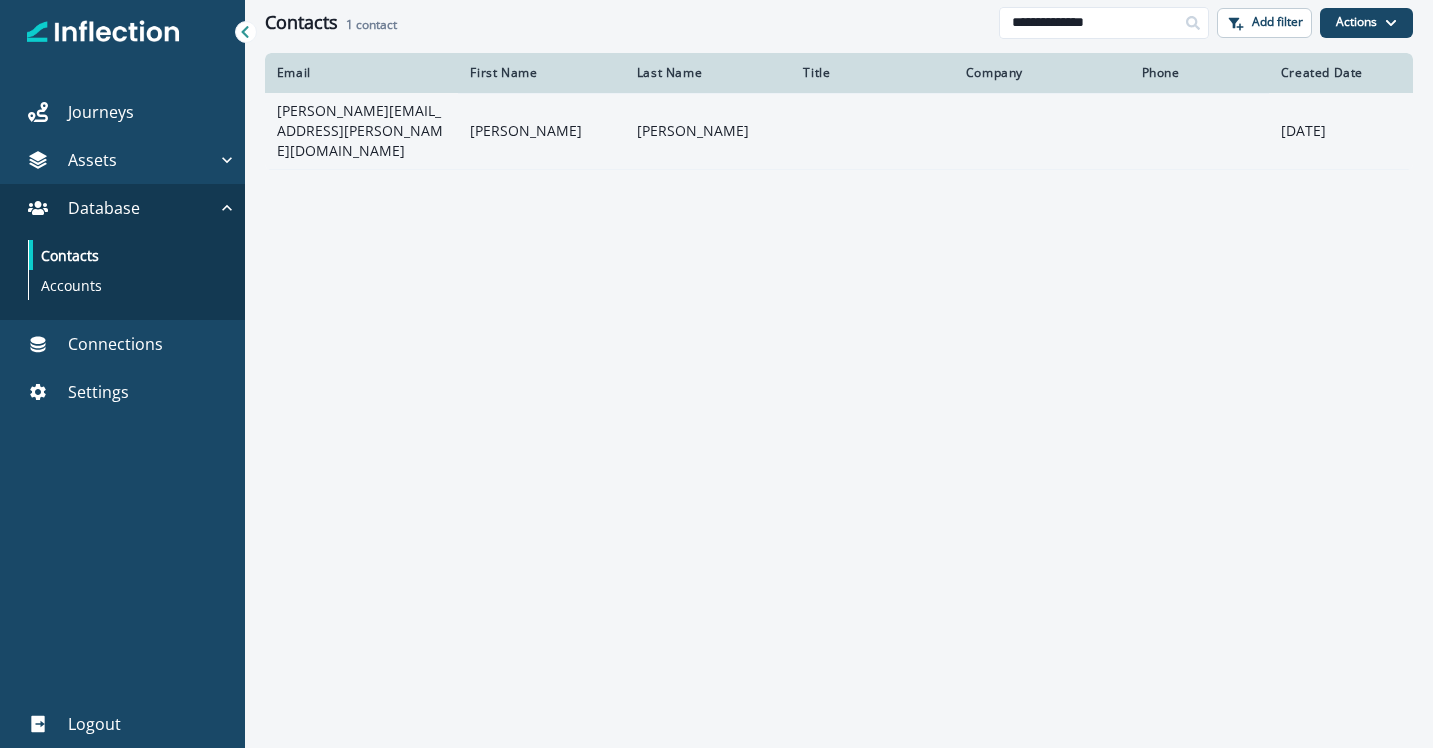 type on "**********" 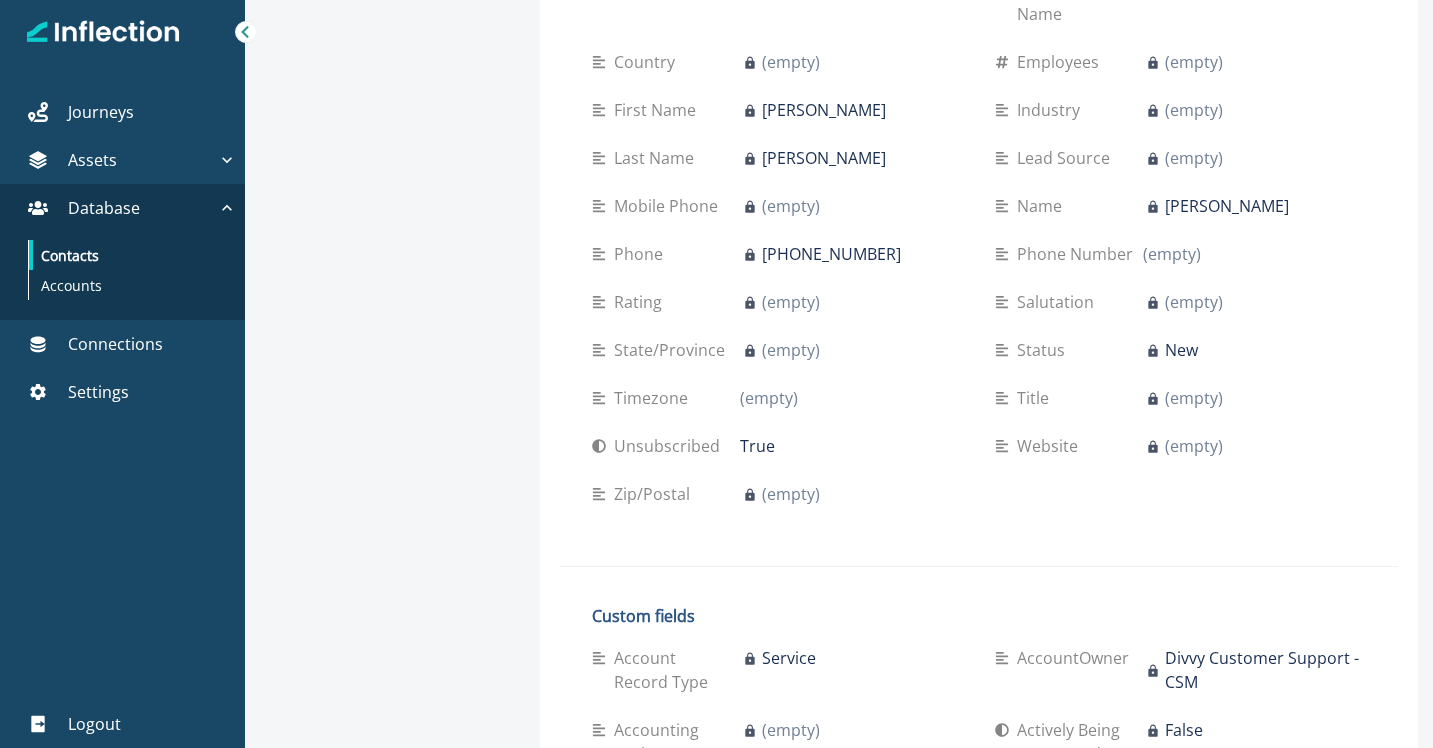 scroll, scrollTop: 1294, scrollLeft: 0, axis: vertical 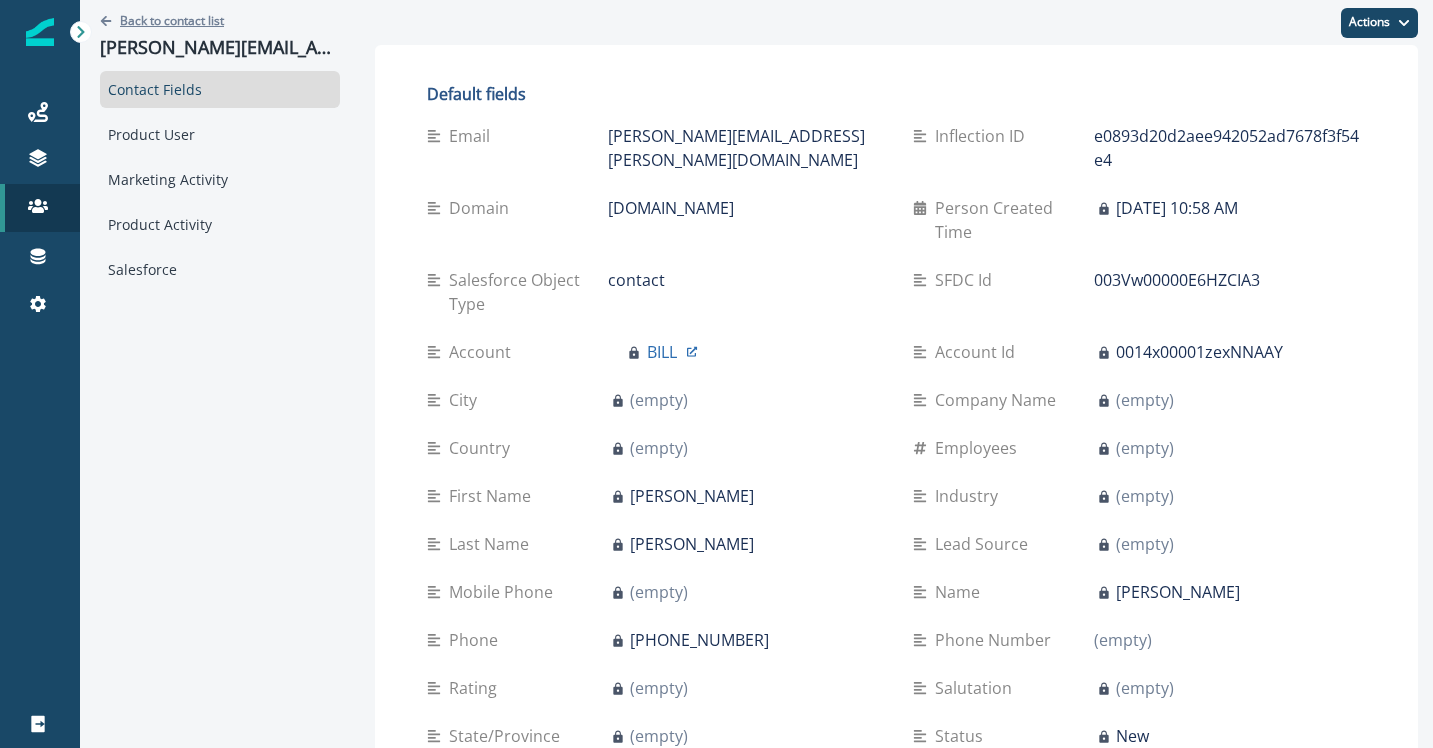 click 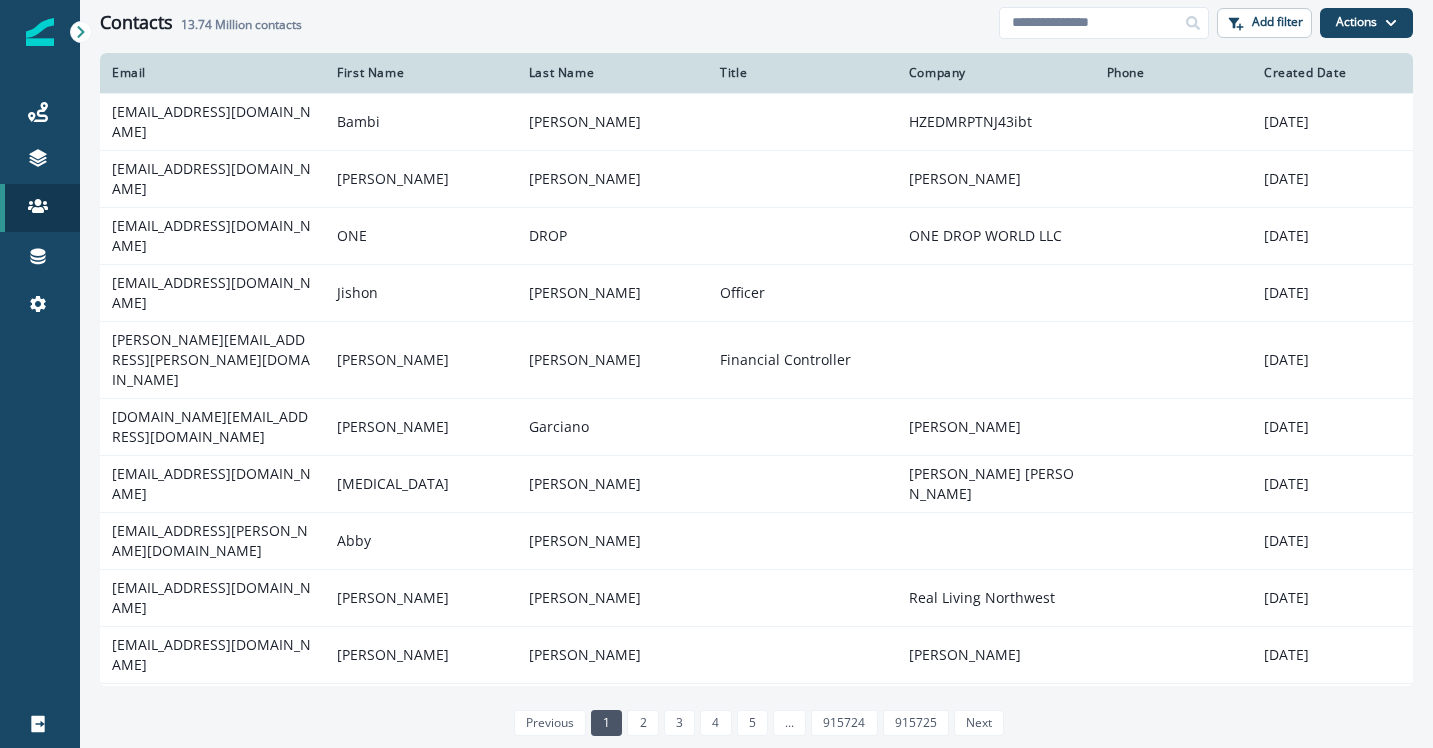 click 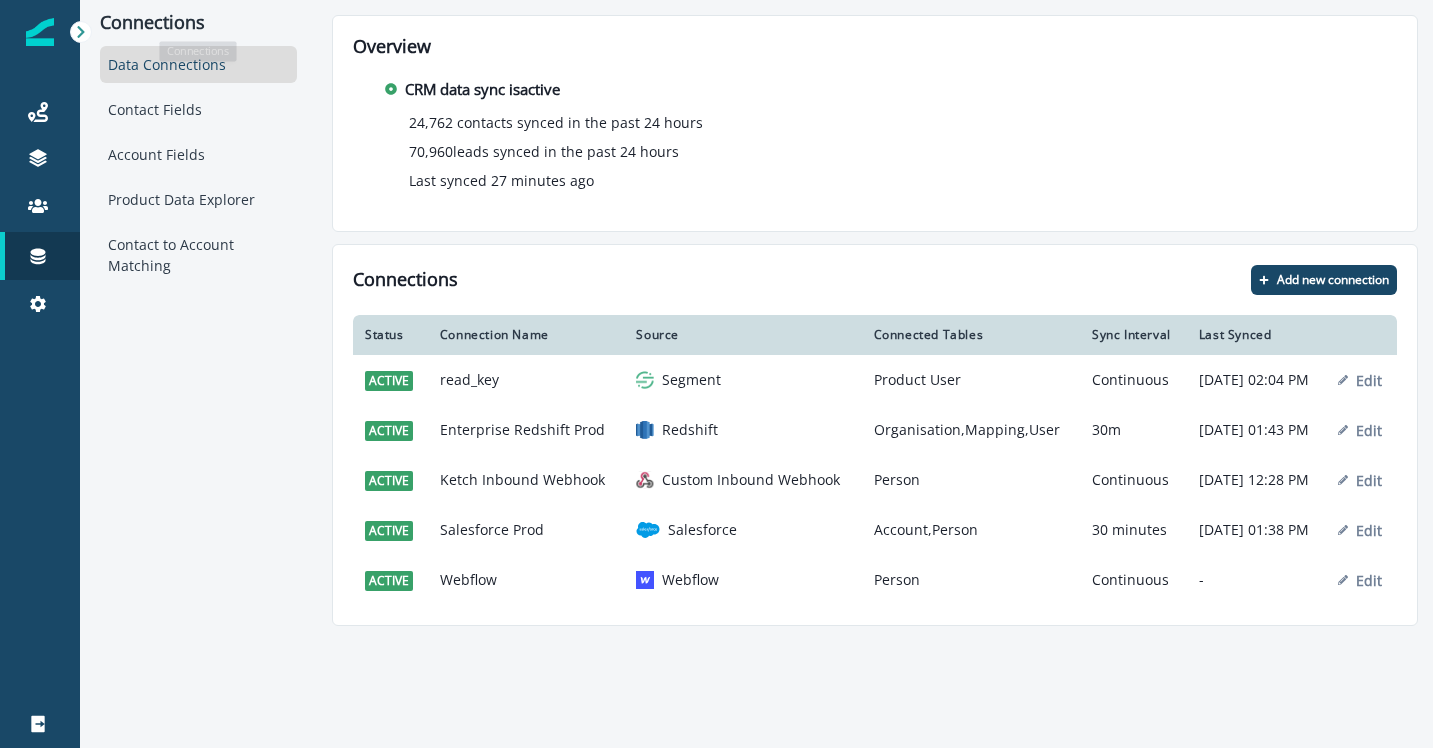 scroll, scrollTop: 0, scrollLeft: 0, axis: both 